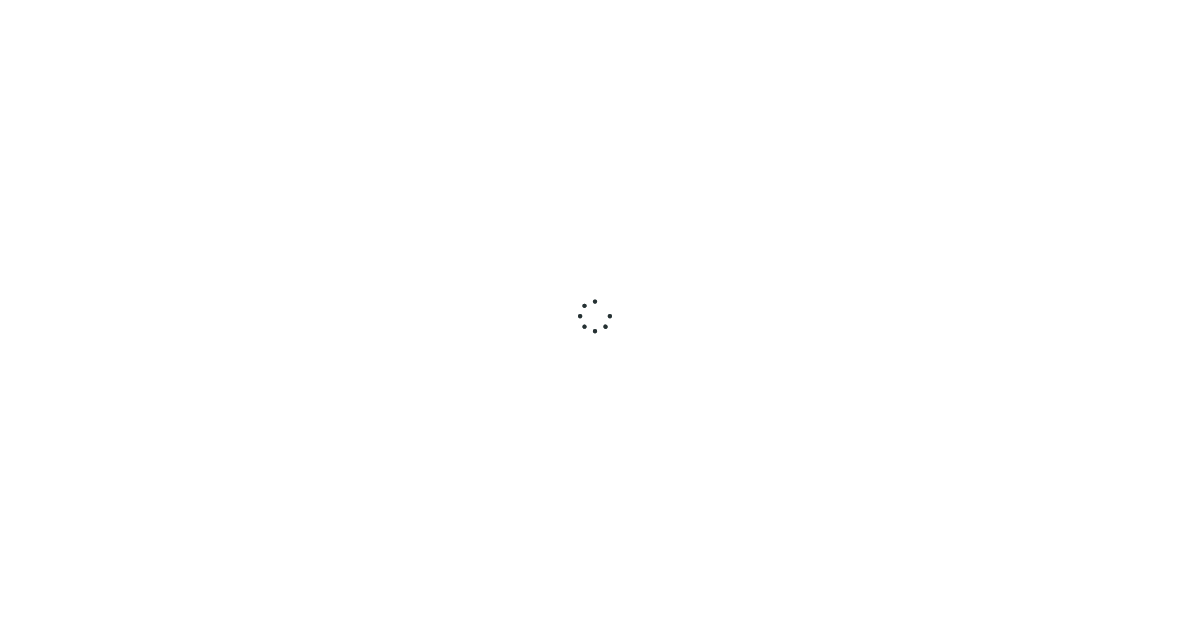 scroll, scrollTop: 0, scrollLeft: 0, axis: both 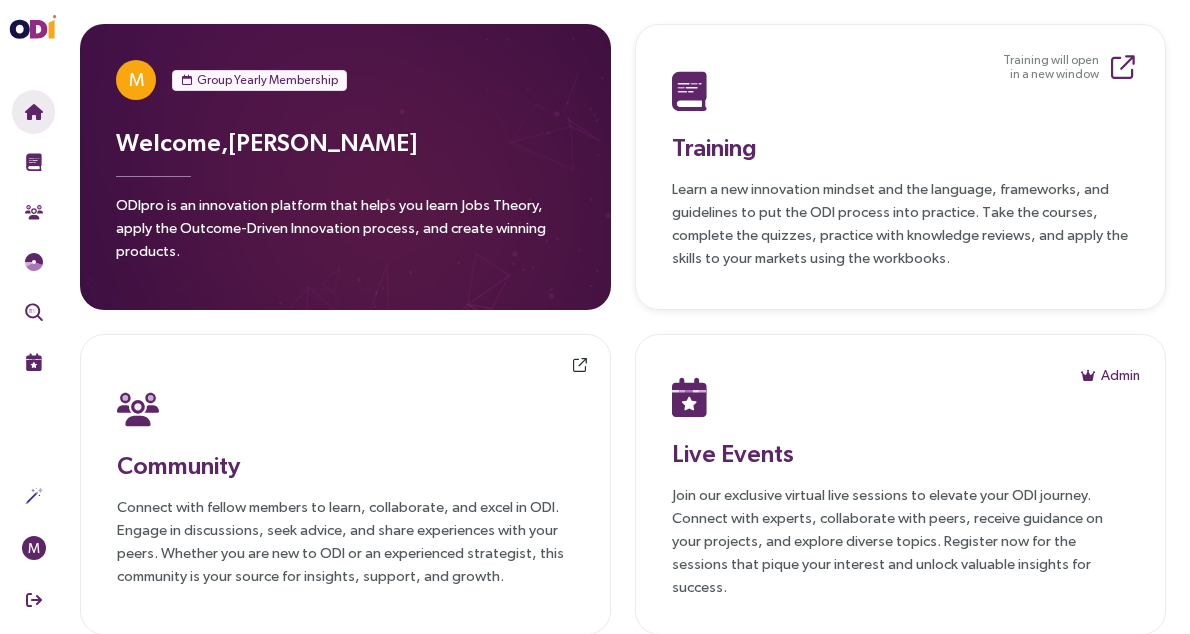 click on "Training Learn a new innovation mindset and the language, frameworks, and guidelines to put the ODI process into practice. Take the courses, complete the quizzes, practice with knowledge reviews, and apply the skills to your markets using the workbooks." at bounding box center [900, 167] 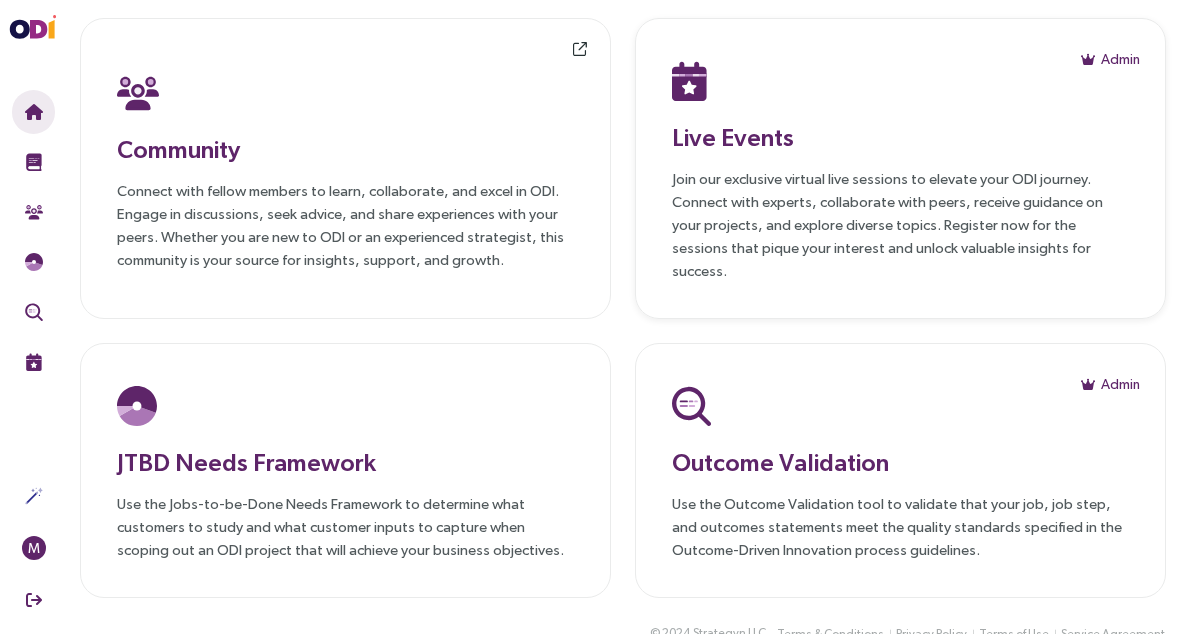 scroll, scrollTop: 320, scrollLeft: 0, axis: vertical 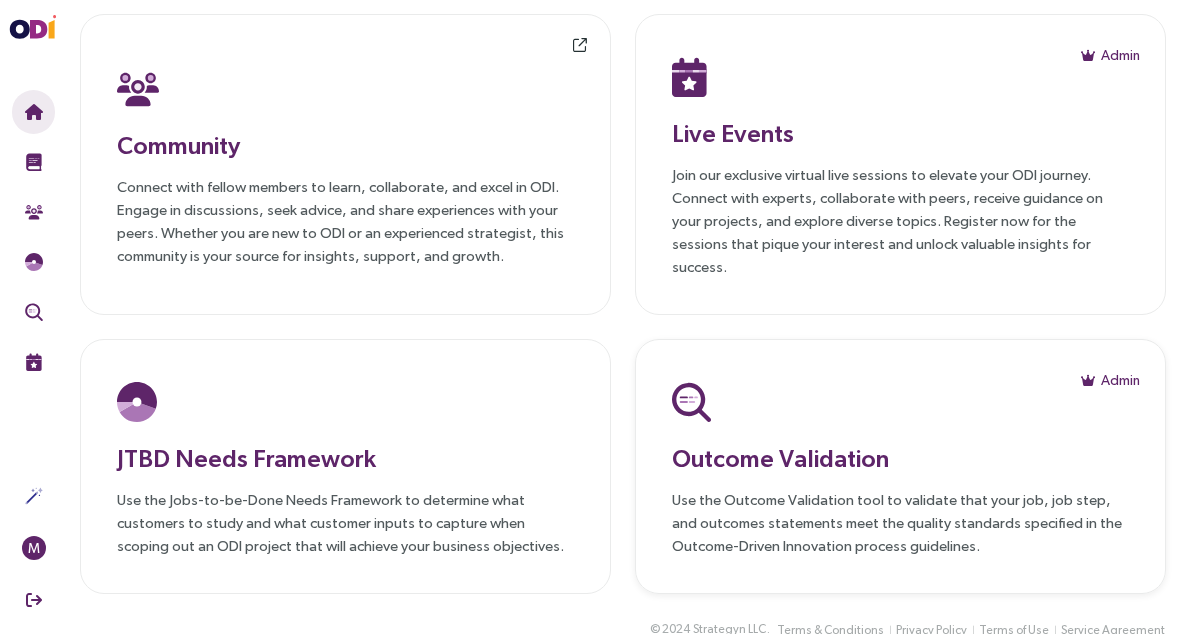 click on "Outcome Validation" at bounding box center (900, 458) 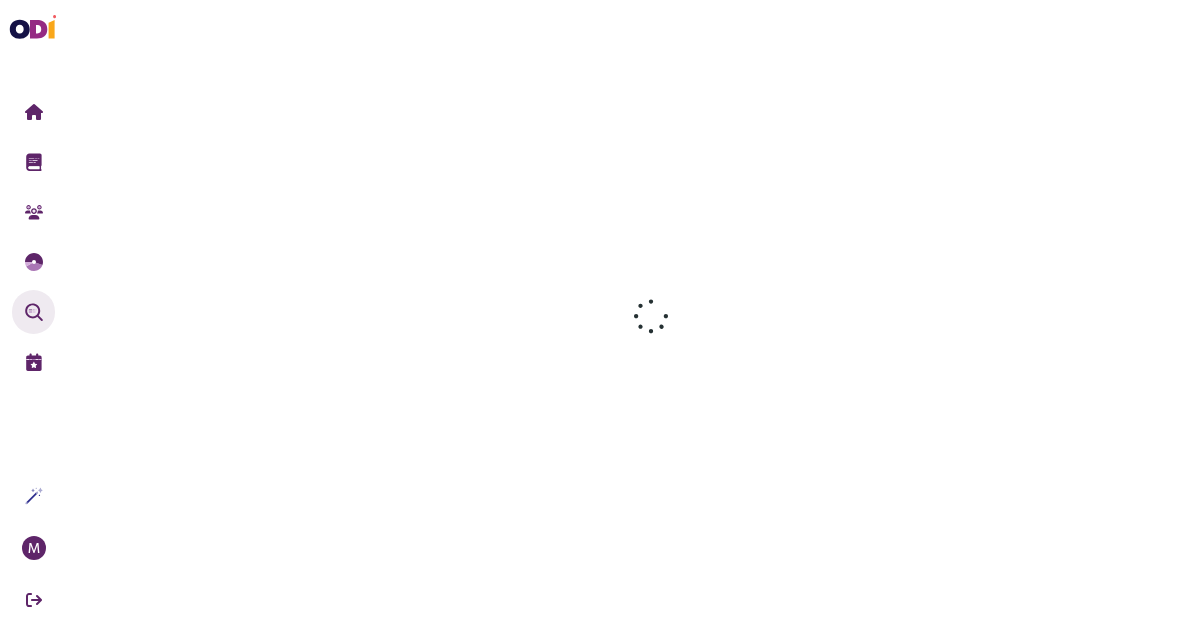 scroll, scrollTop: 0, scrollLeft: 0, axis: both 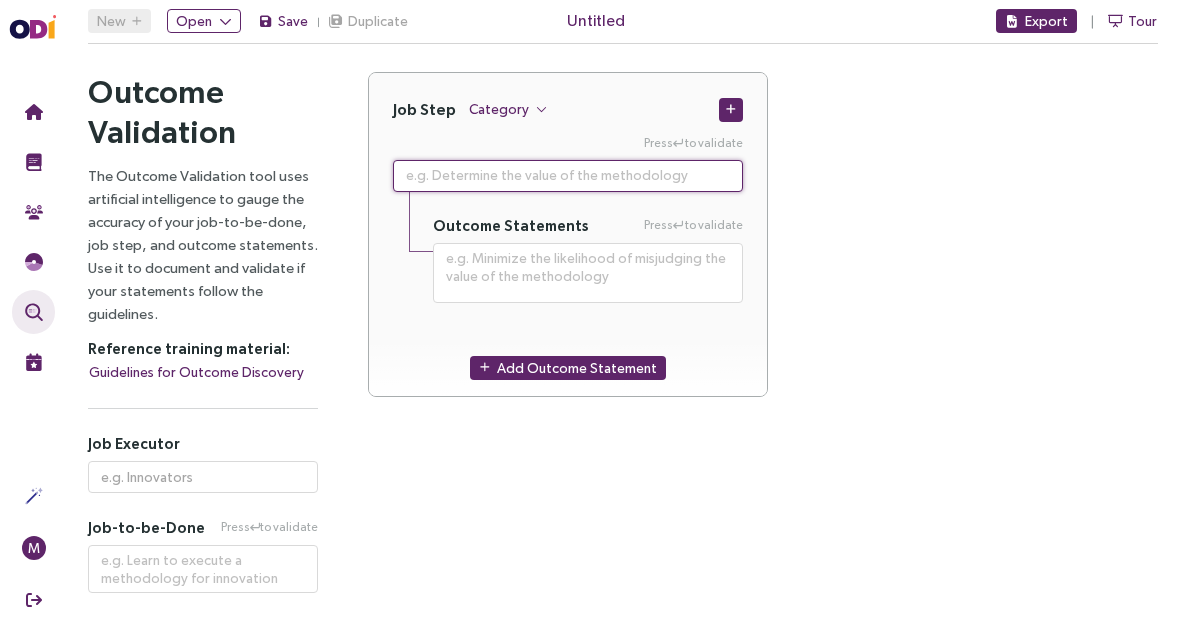 click at bounding box center [568, 176] 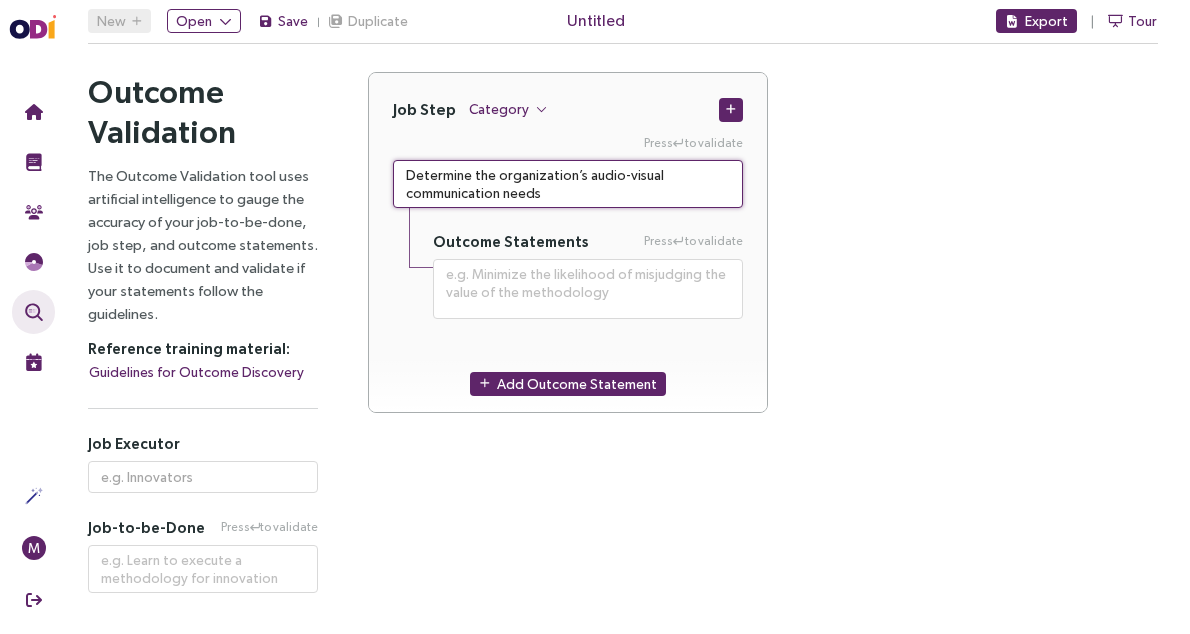 type on "Determine the organization’s audio-visual communication needs" 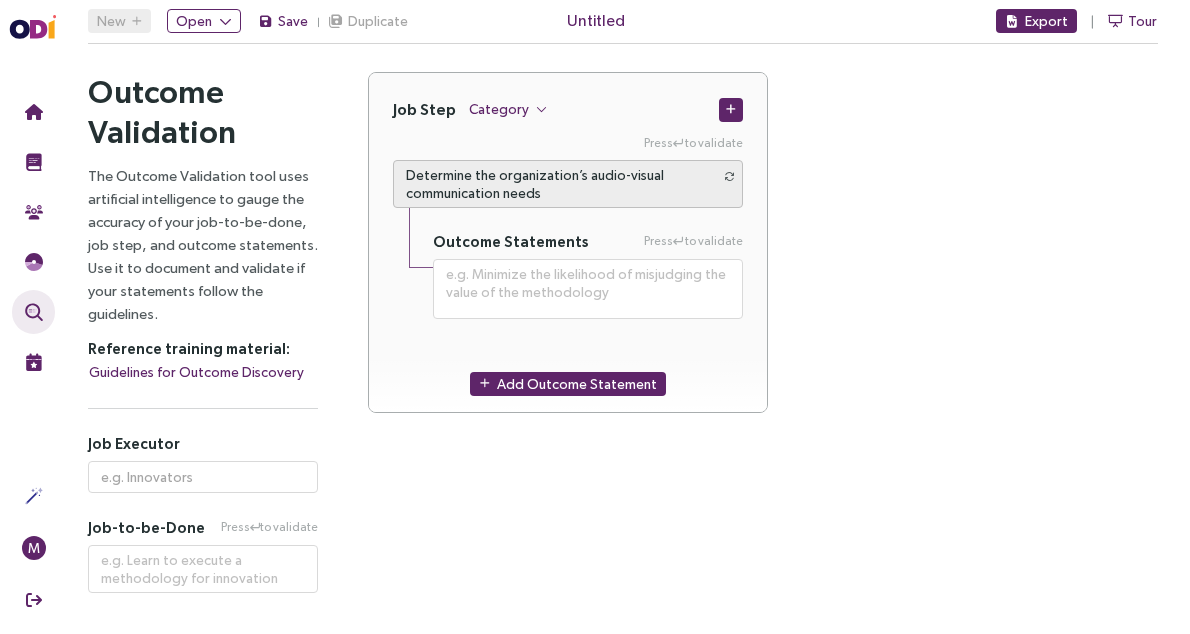 click on "Job Step Category Press    to validate Determine the organization’s audio-visual communication needs Outcome Statements Press    to validate Add Outcome Statement" at bounding box center (763, 254) 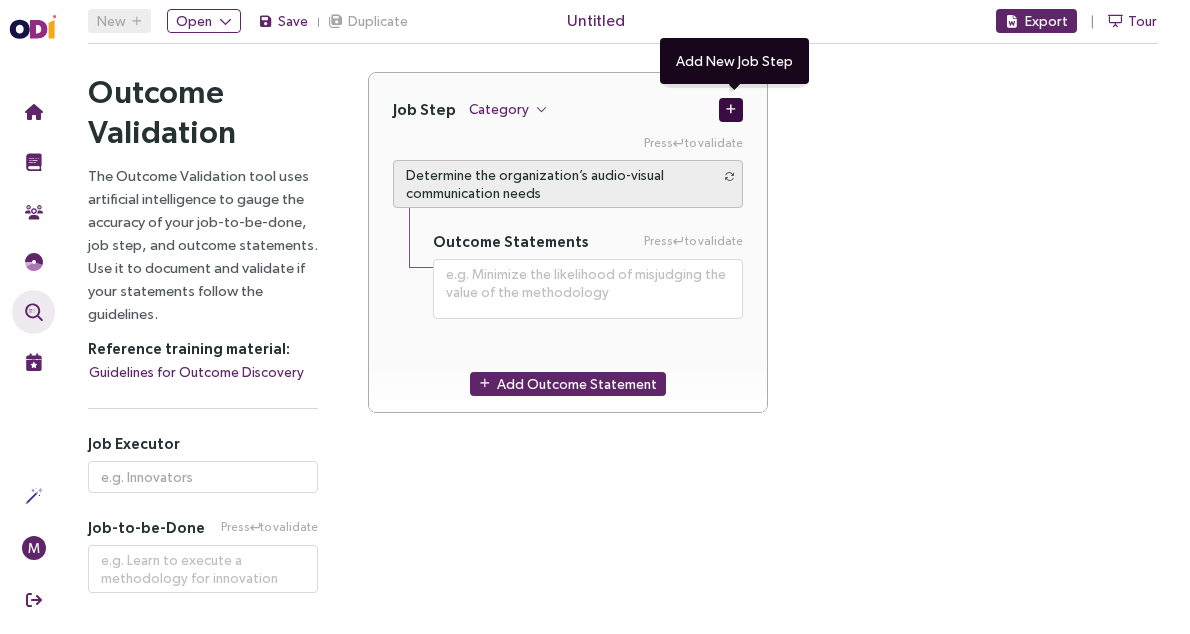 click at bounding box center [731, 109] 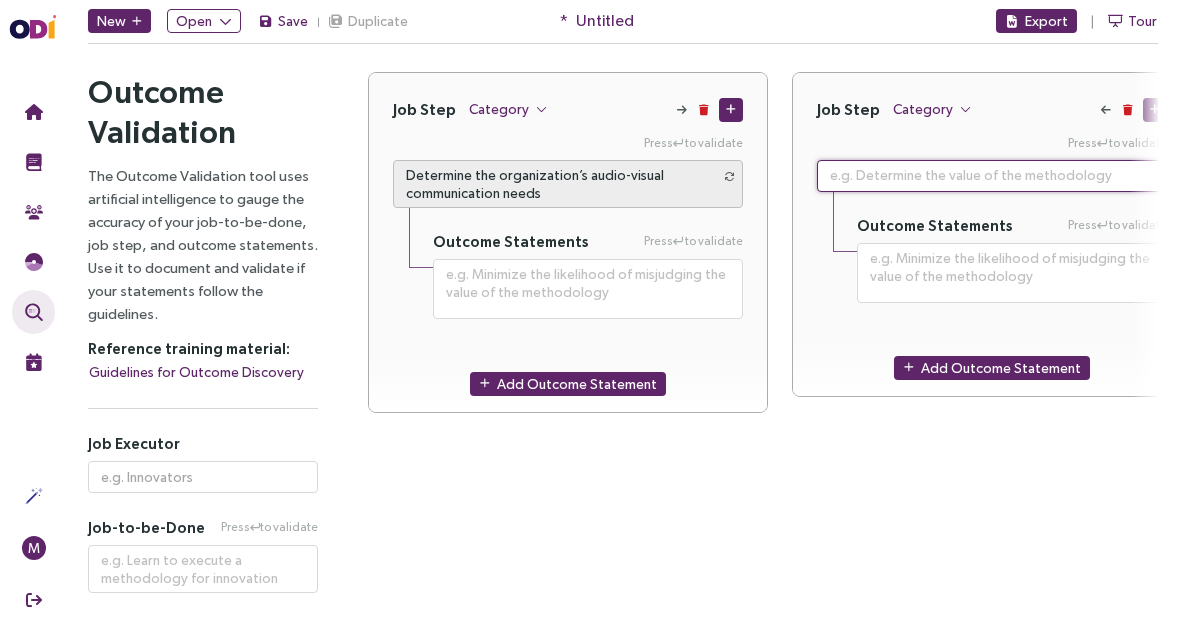 click at bounding box center [992, 176] 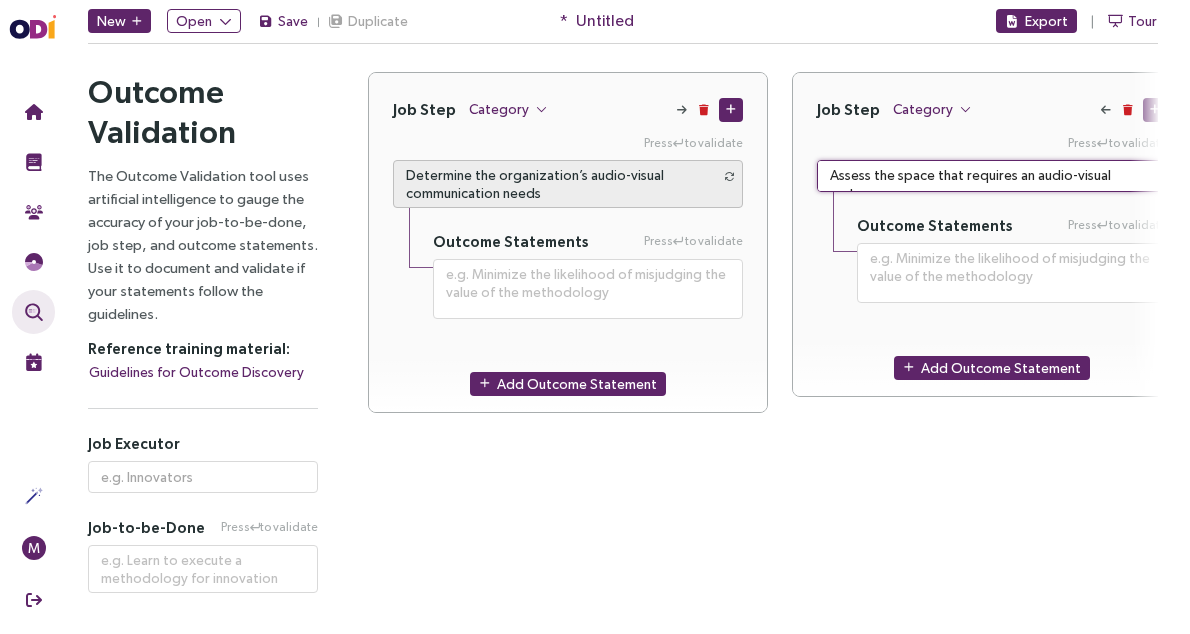 type on "Assess the space that requires an audio-visual system" 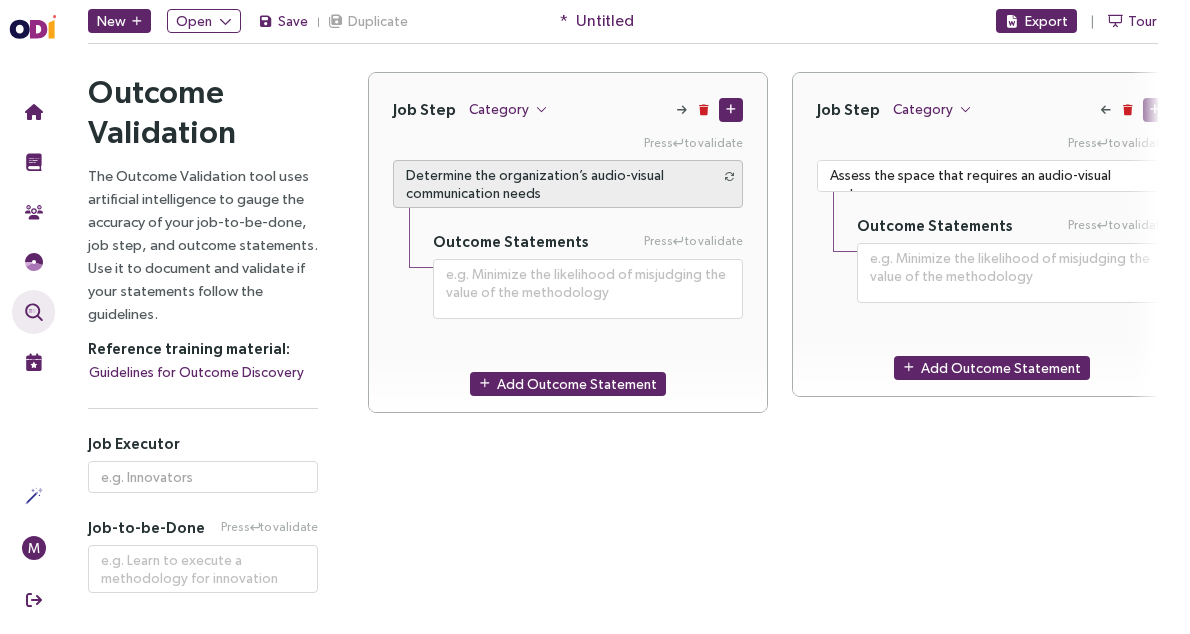 click on "Job Step Category Press    to validate Determine the organization’s audio-visual communication needs Outcome Statements Press    to validate Add Outcome Statement Job Step Category Press    to validate Assess the space that requires an audio-visual system Outcome Statements Press    to validate Add Outcome Statement" at bounding box center [763, 254] 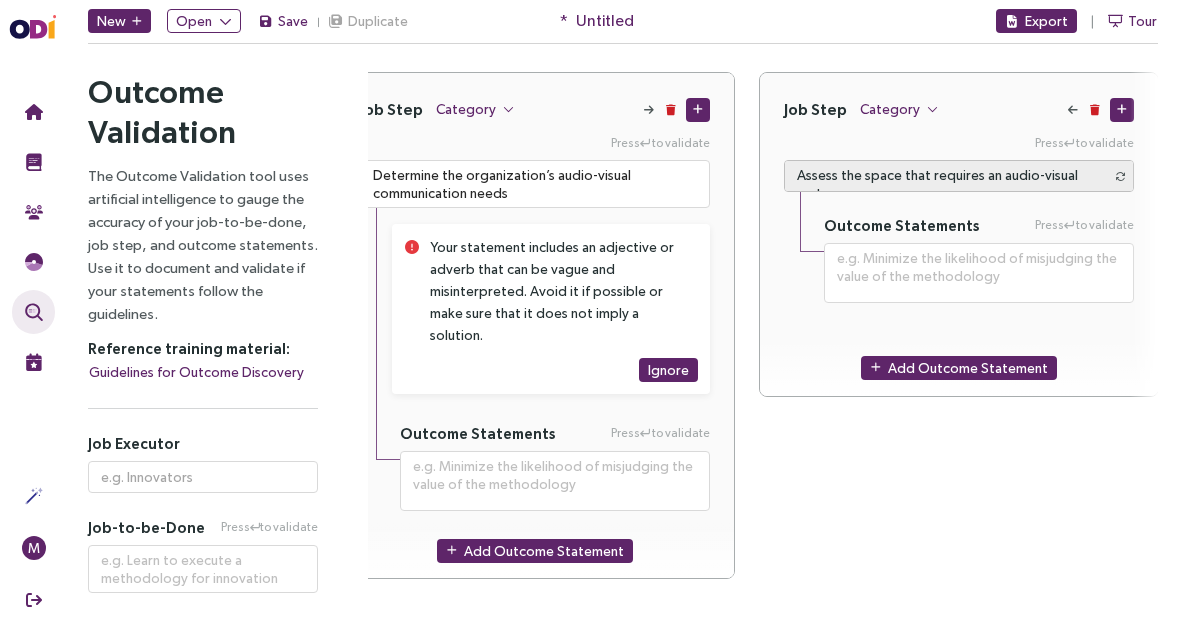 scroll, scrollTop: 0, scrollLeft: 0, axis: both 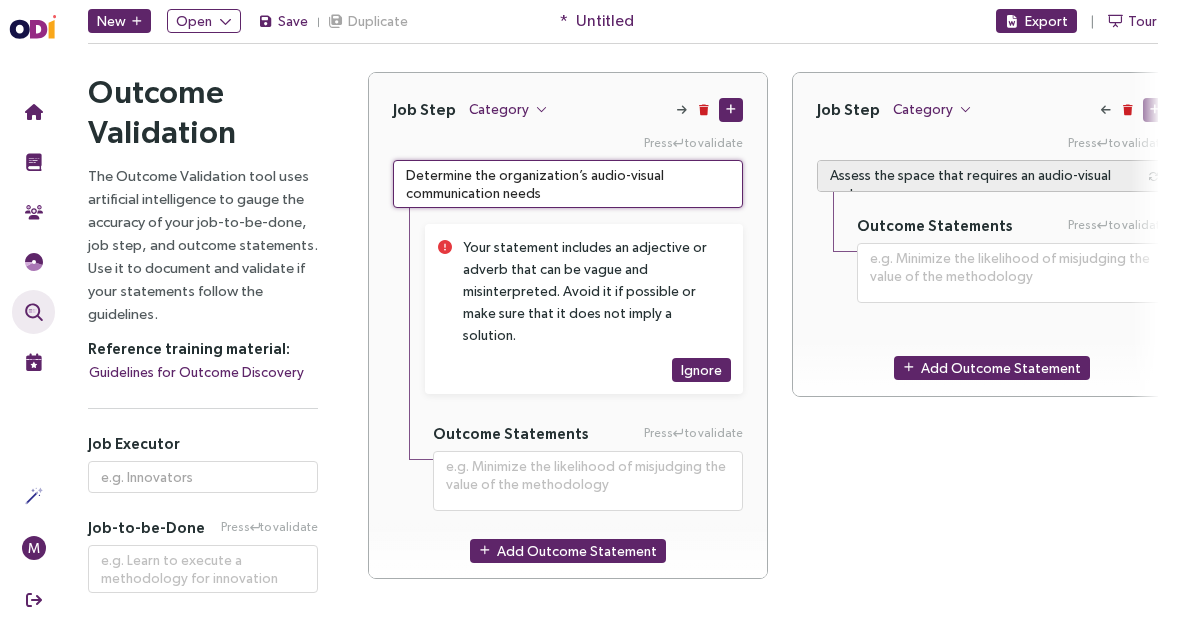 click on "Determine the organization’s audio-visual communication needs" at bounding box center [568, 184] 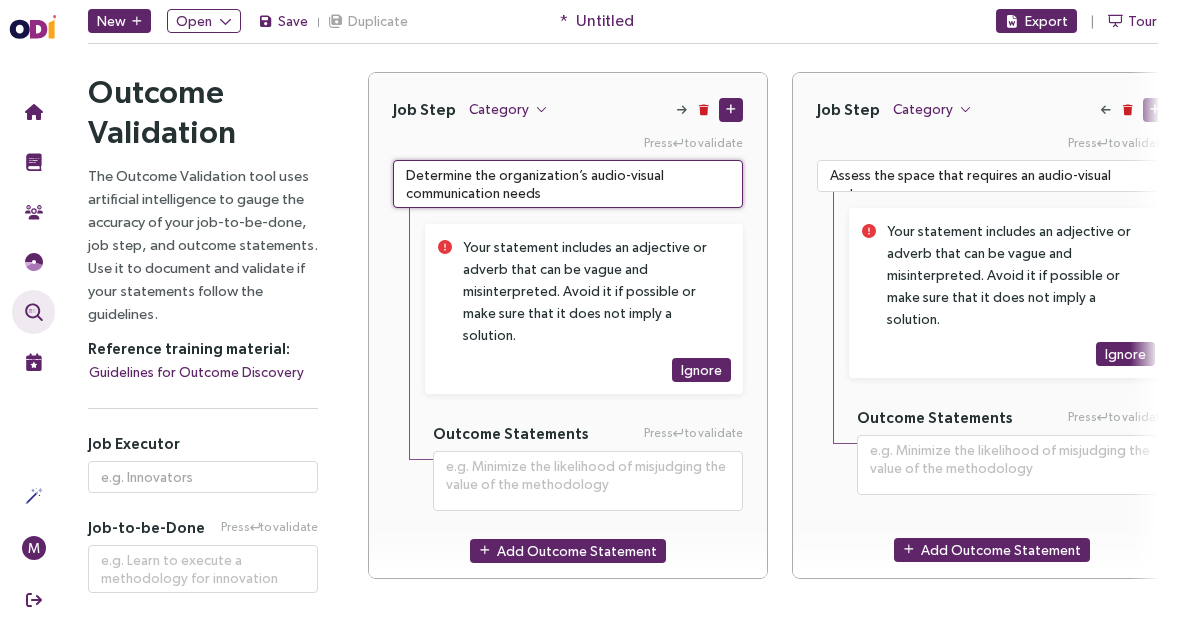 type on "**********" 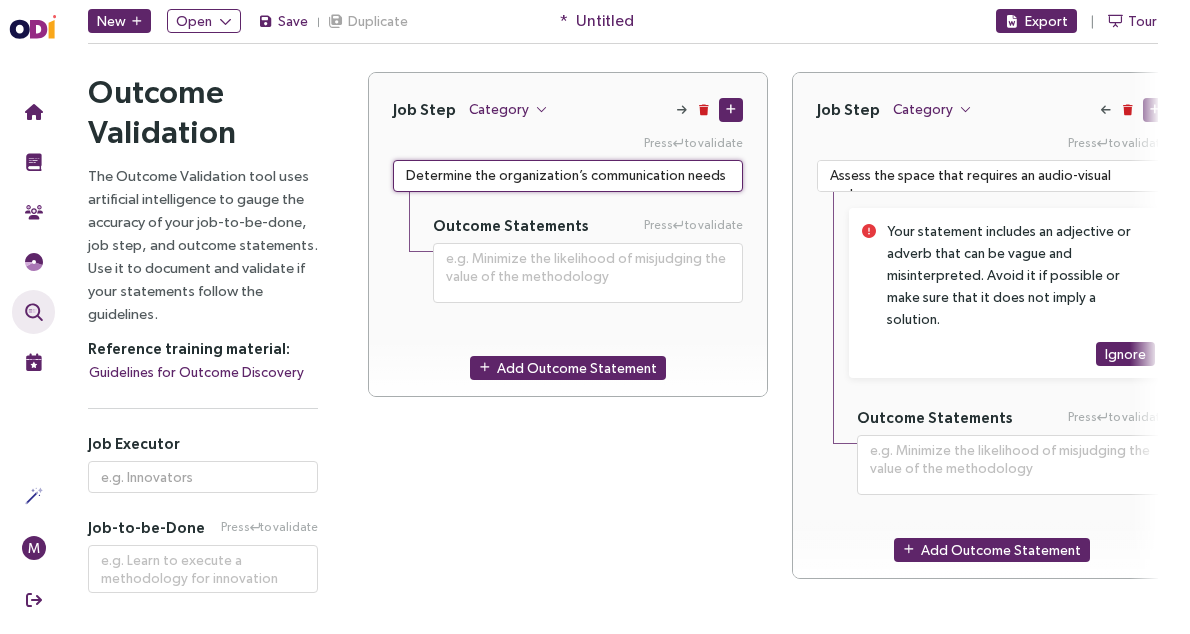 type on "Determine the organization’s communication needs" 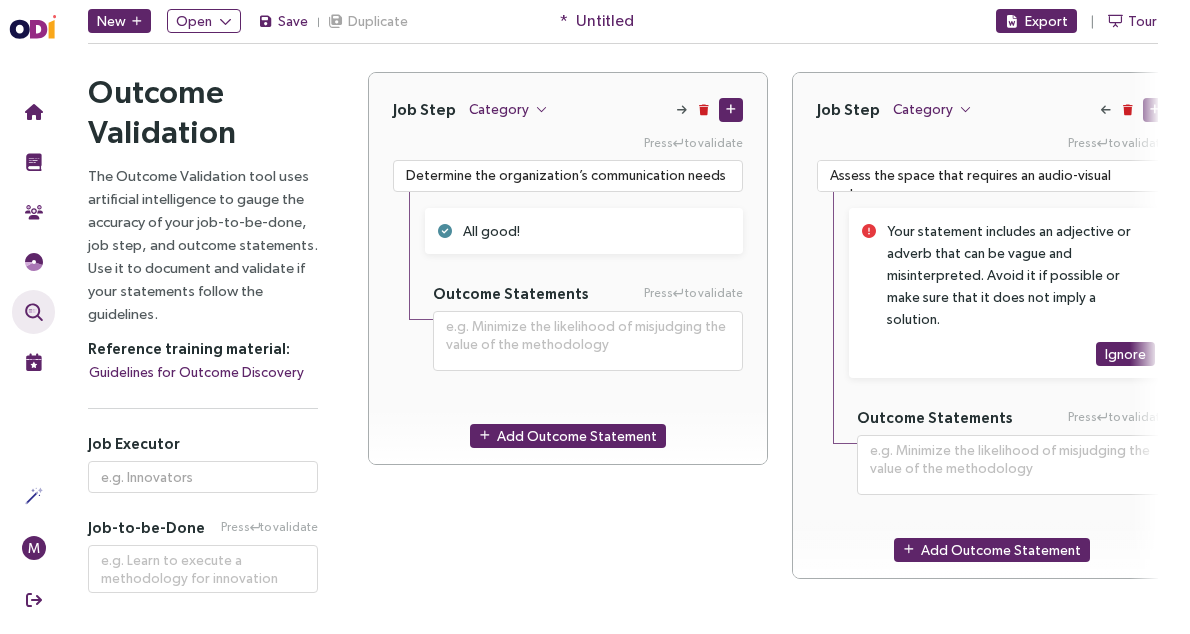 scroll, scrollTop: 0, scrollLeft: 33, axis: horizontal 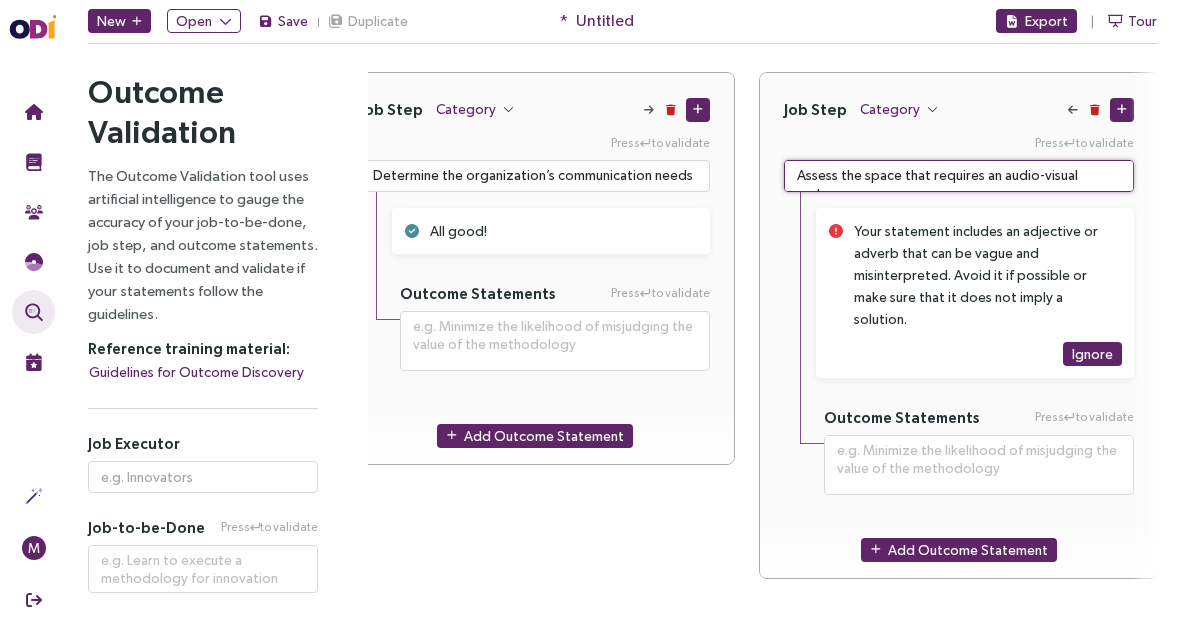 click on "Assess the space that requires an audio-visual system" at bounding box center (959, 176) 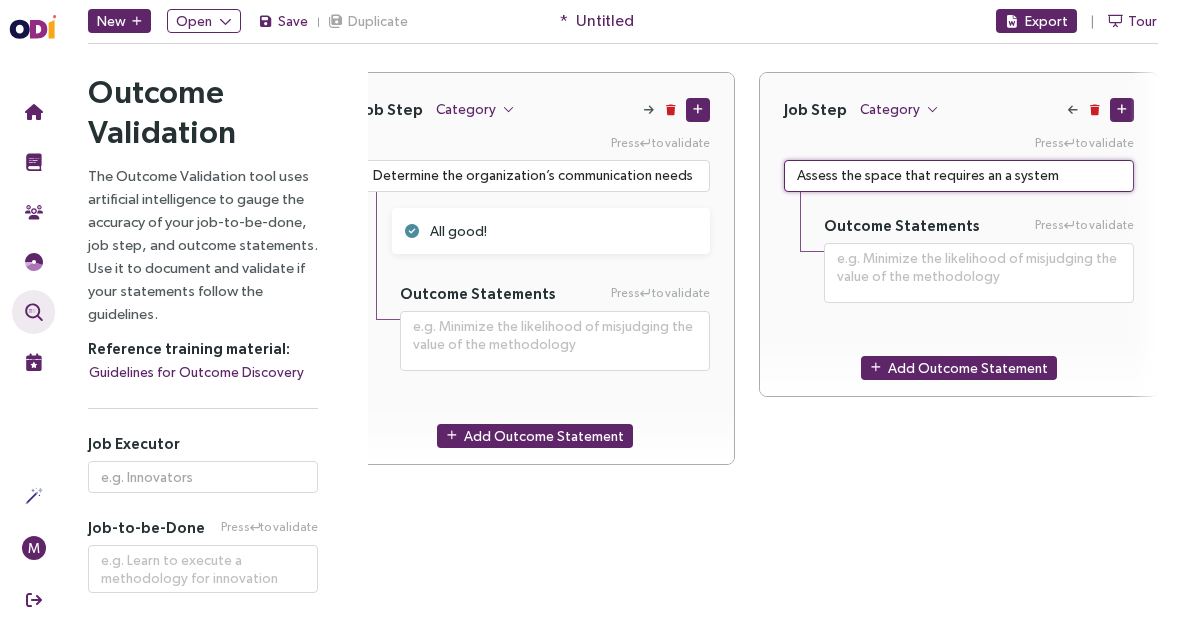 type on "**********" 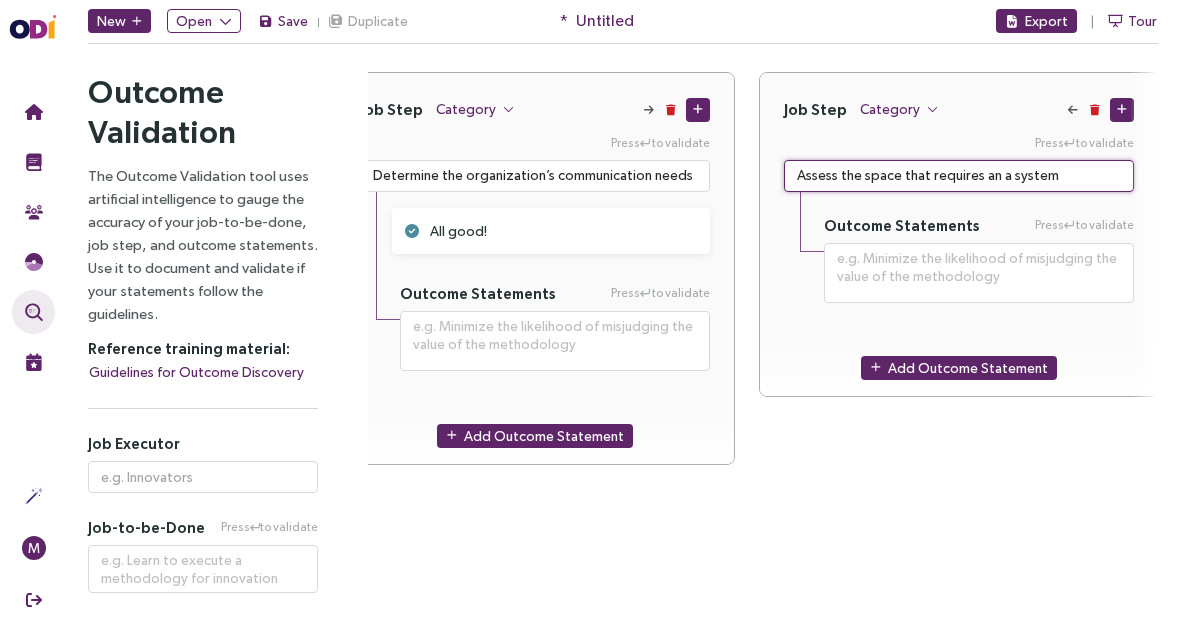 type on "Assess the space that requires an  system" 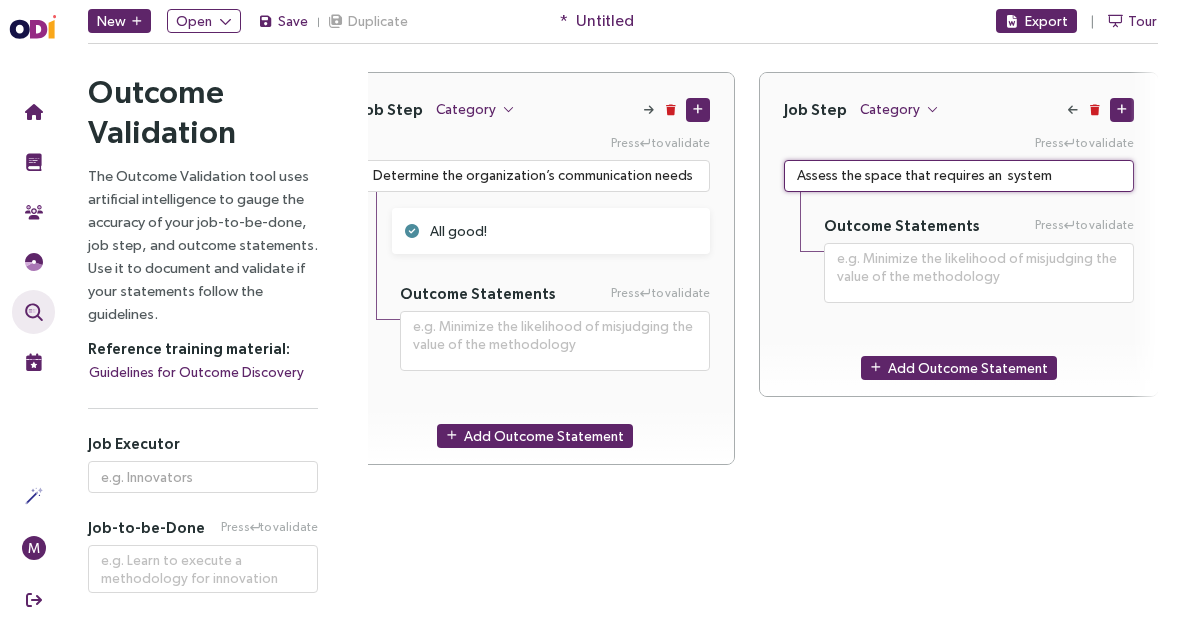 type on "**********" 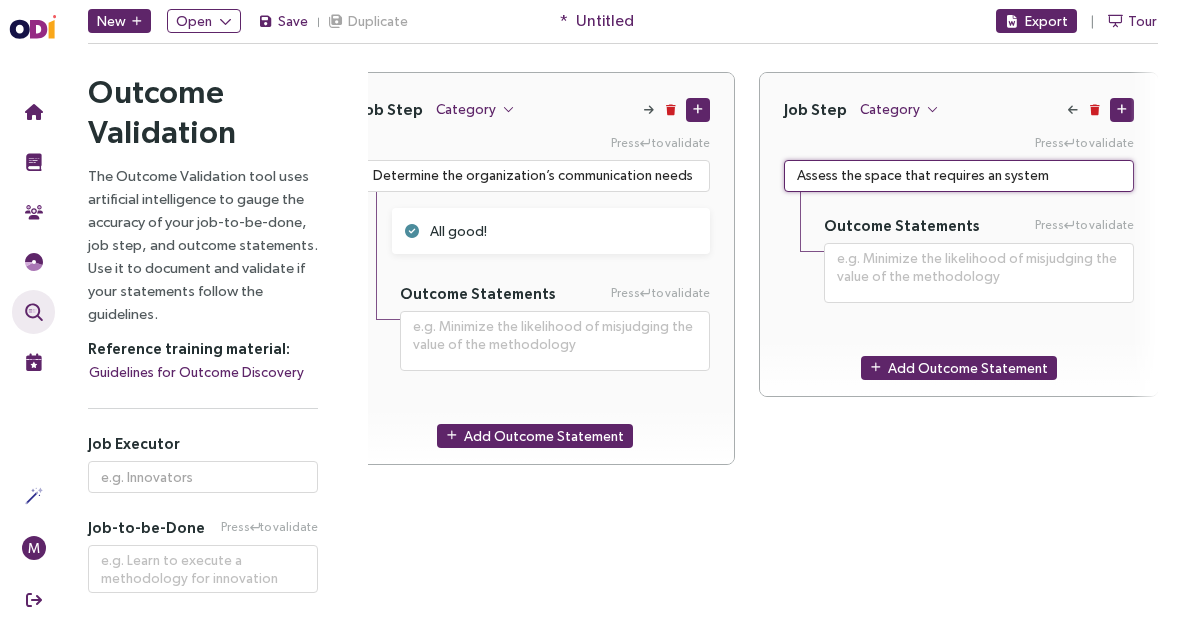 type on "**********" 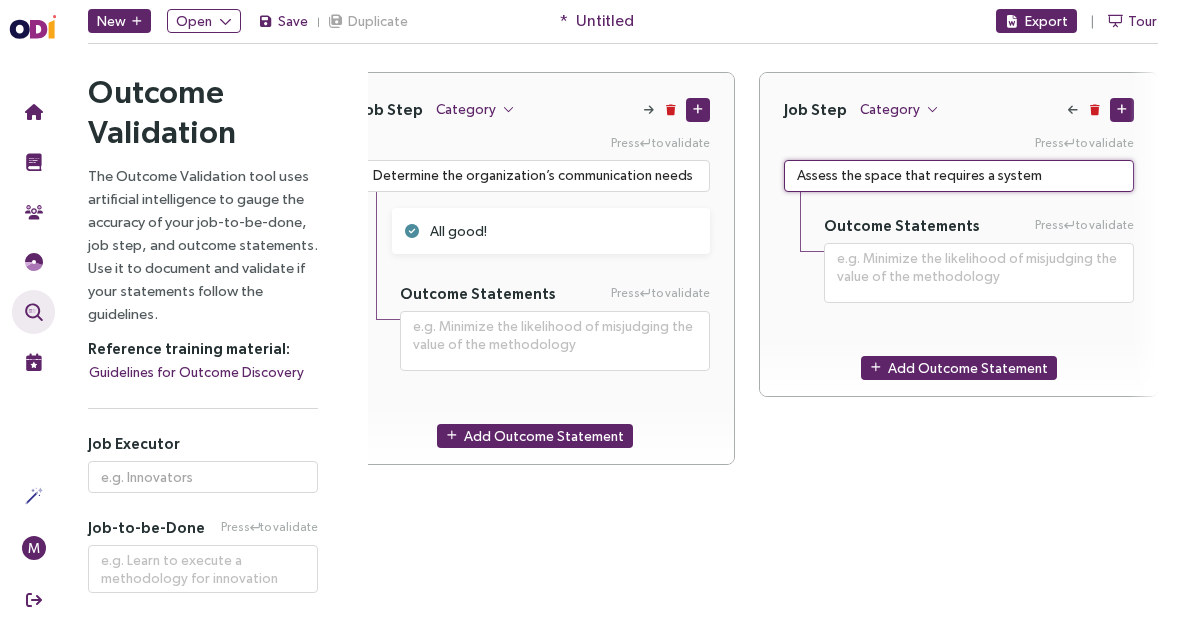 type on "Assess the space that requires a system" 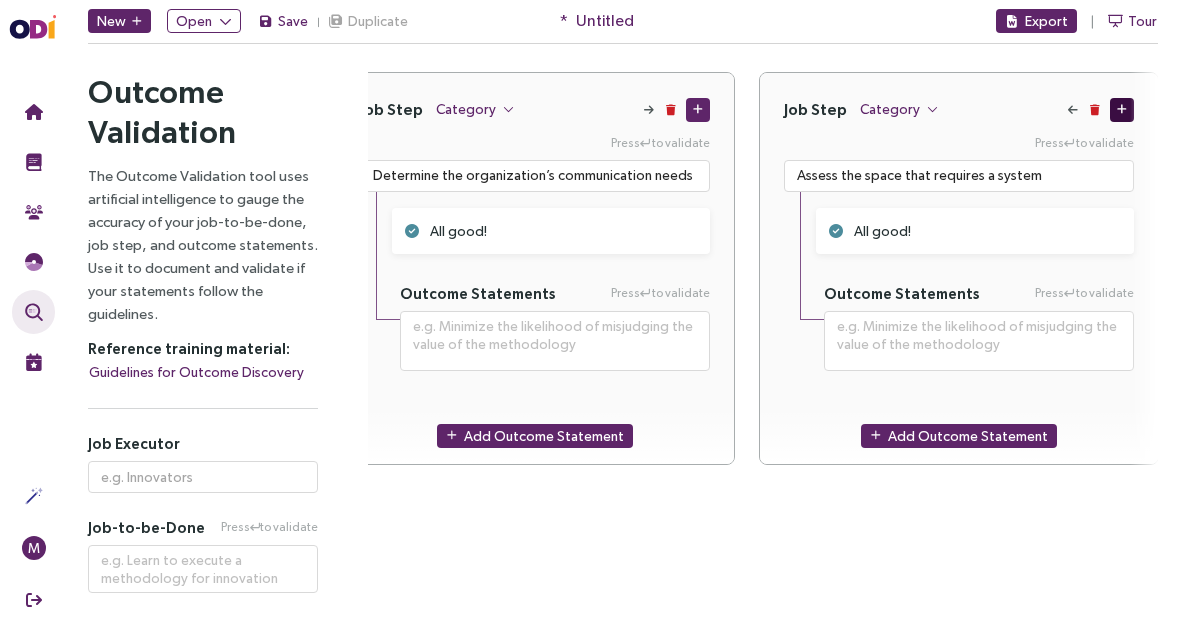 click at bounding box center [1122, 109] 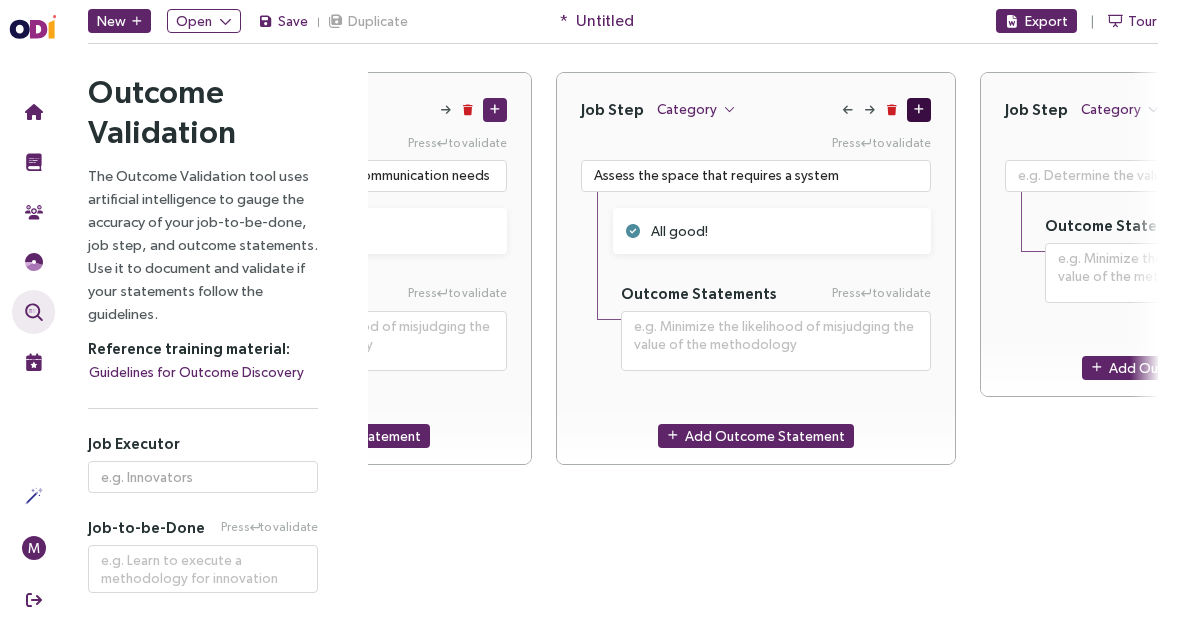 scroll, scrollTop: 0, scrollLeft: 458, axis: horizontal 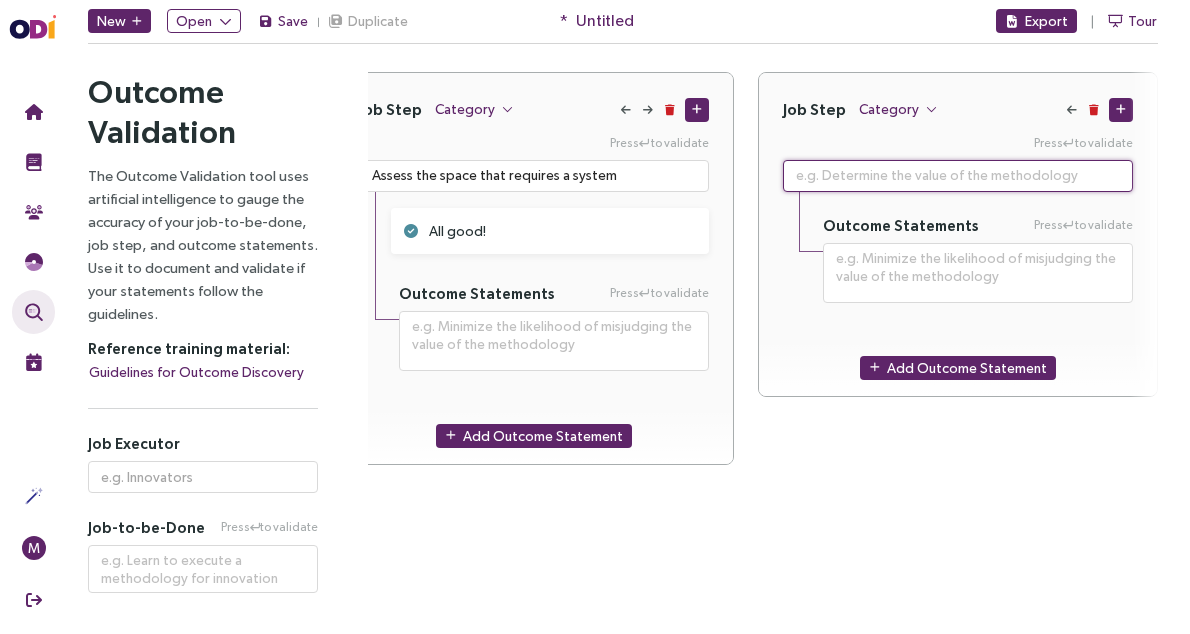 click at bounding box center [958, 176] 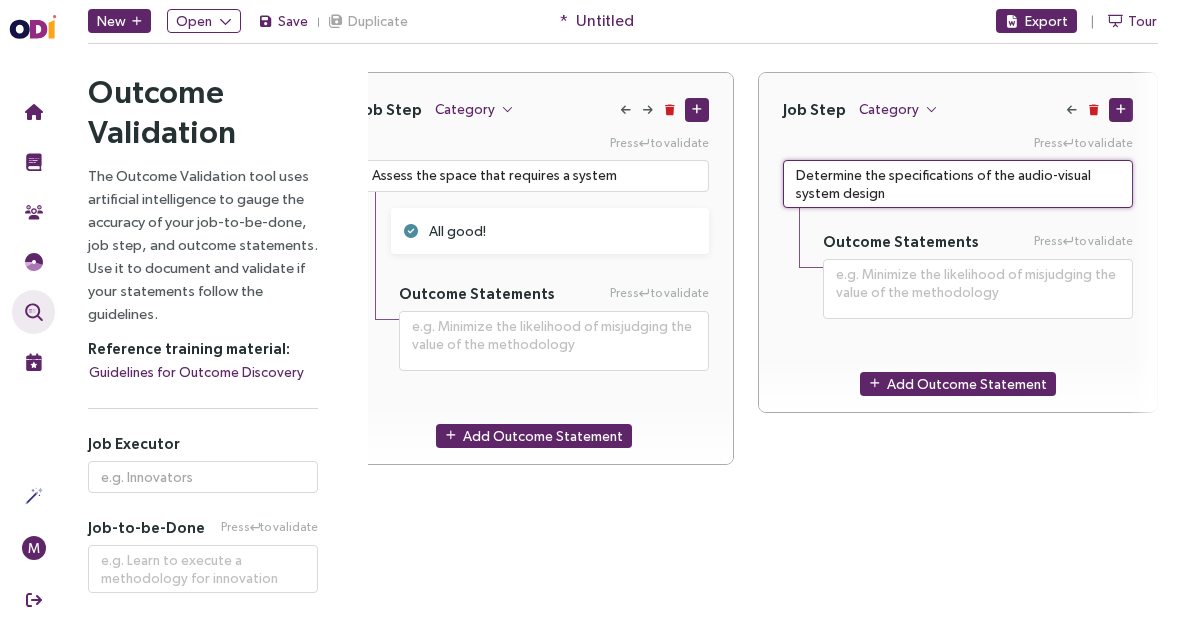 drag, startPoint x: 1112, startPoint y: 171, endPoint x: 1010, endPoint y: 175, distance: 102.0784 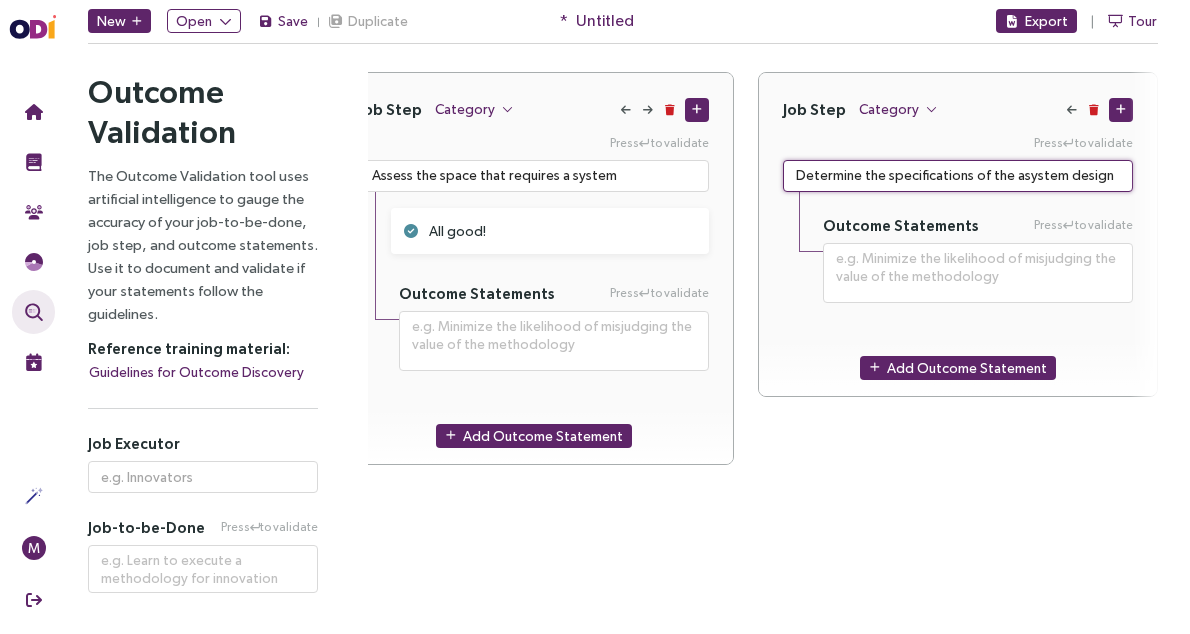 type on "**********" 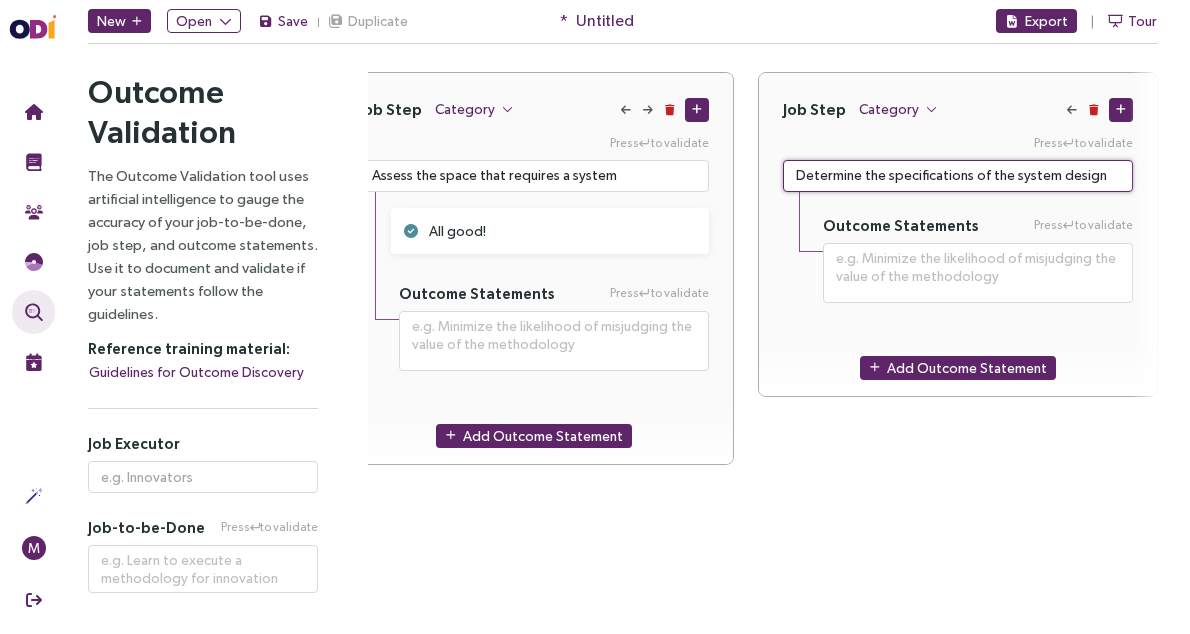 type on "Determine the specifications of the system design" 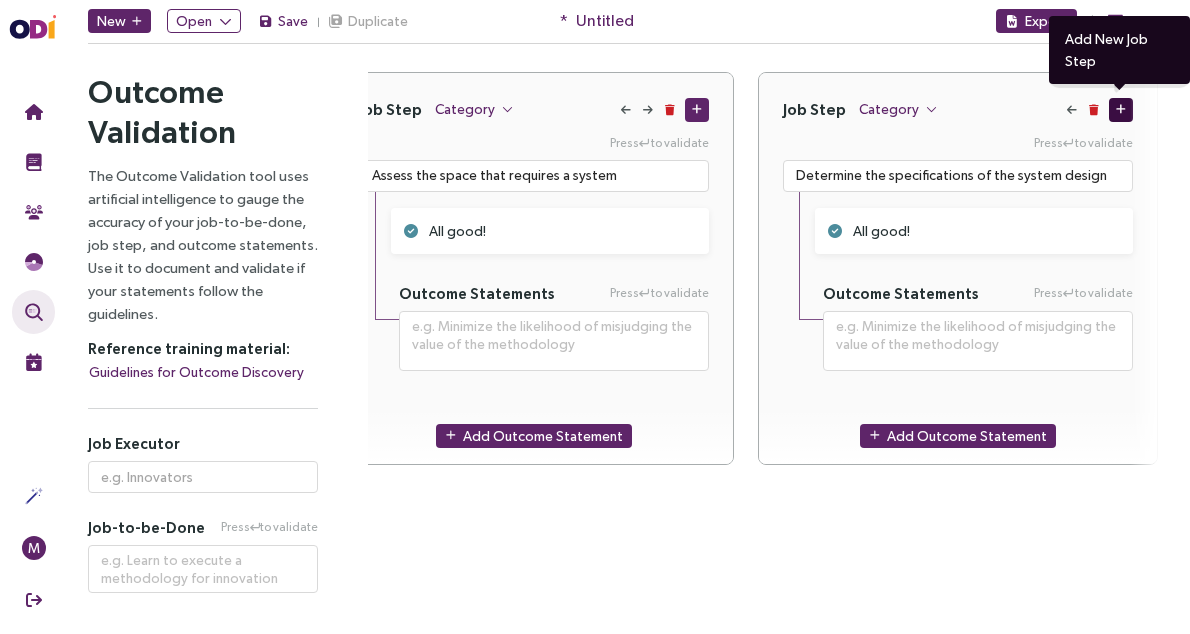 click at bounding box center (1121, 109) 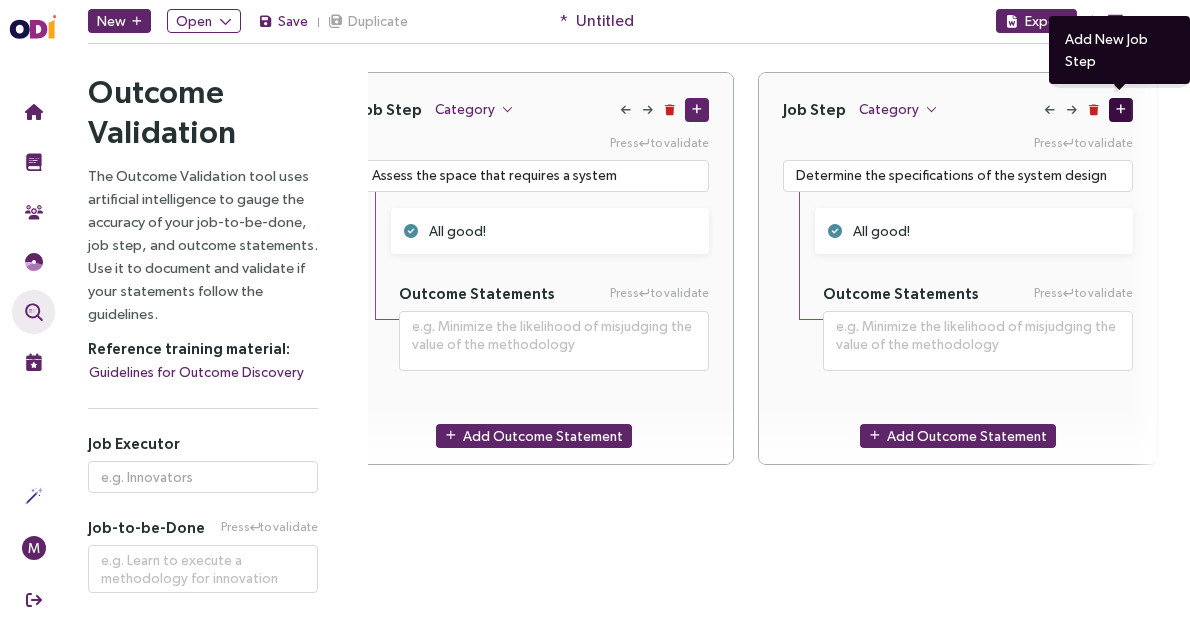 click at bounding box center [1121, 109] 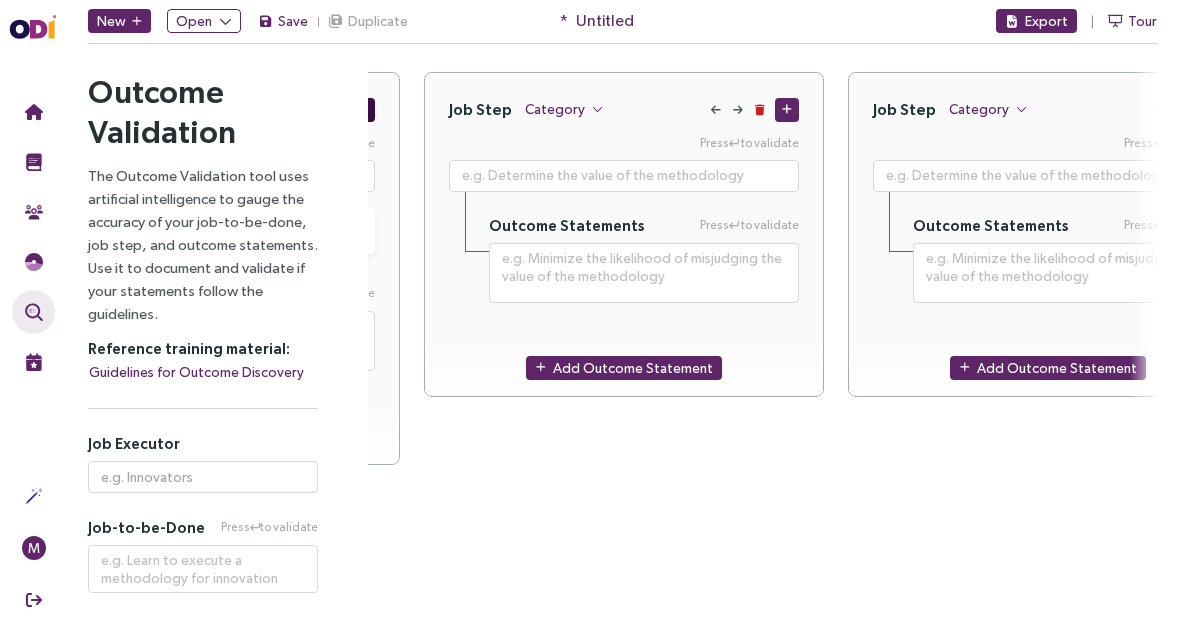 scroll, scrollTop: 0, scrollLeft: 1305, axis: horizontal 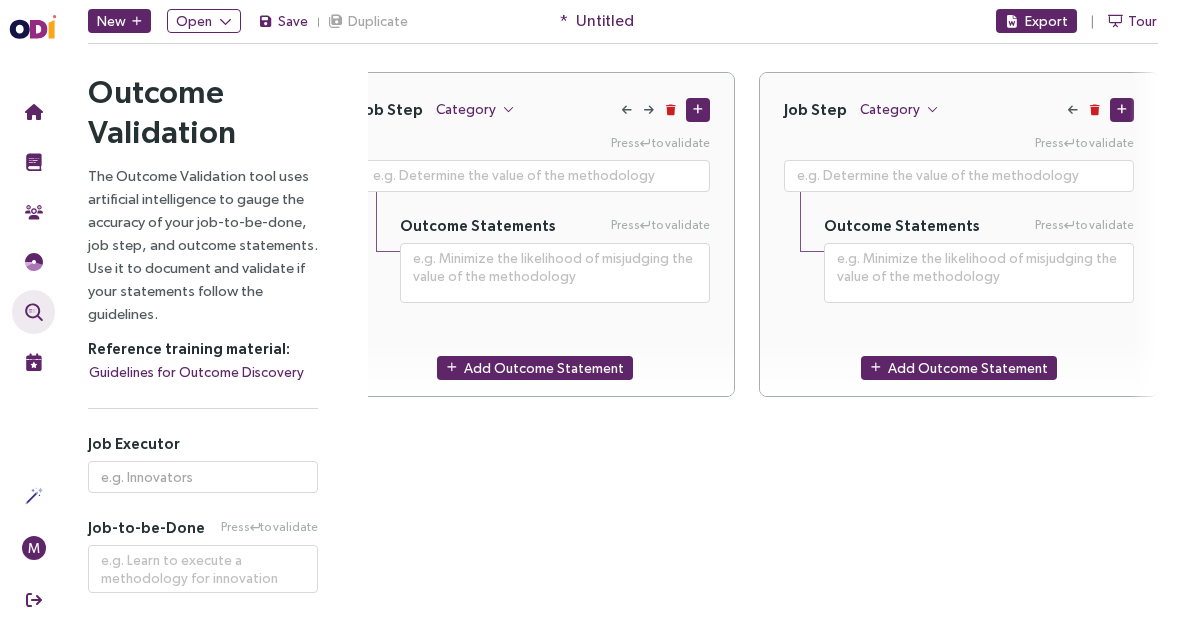 click on "Outcome Statements Press    to validate" at bounding box center (555, 247) 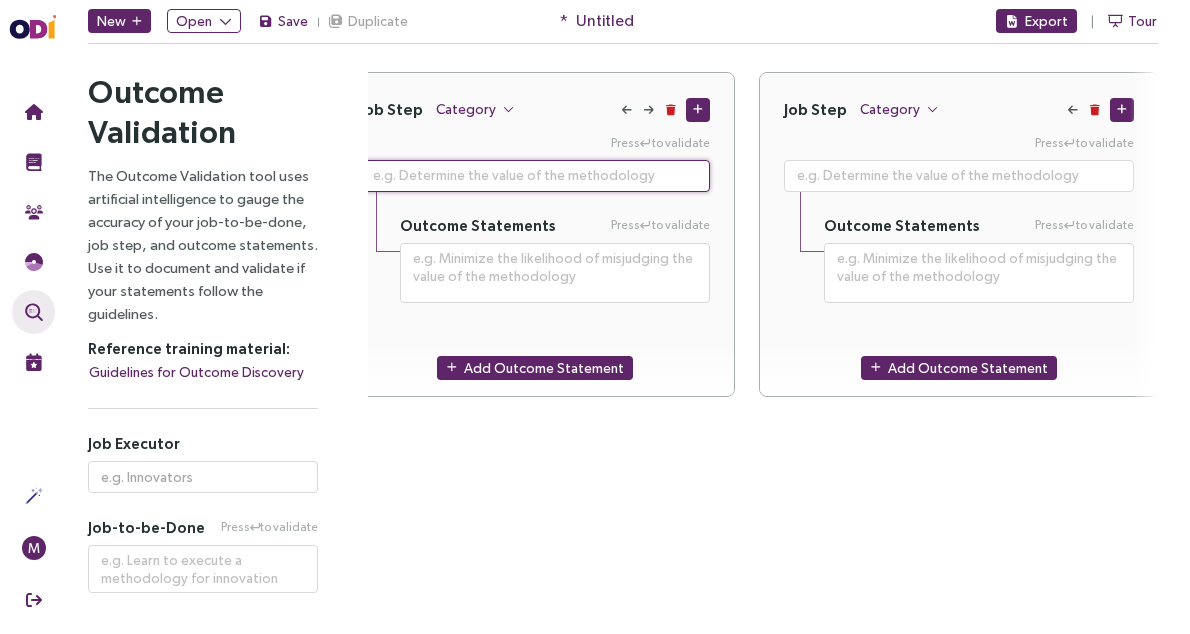 click at bounding box center (535, 176) 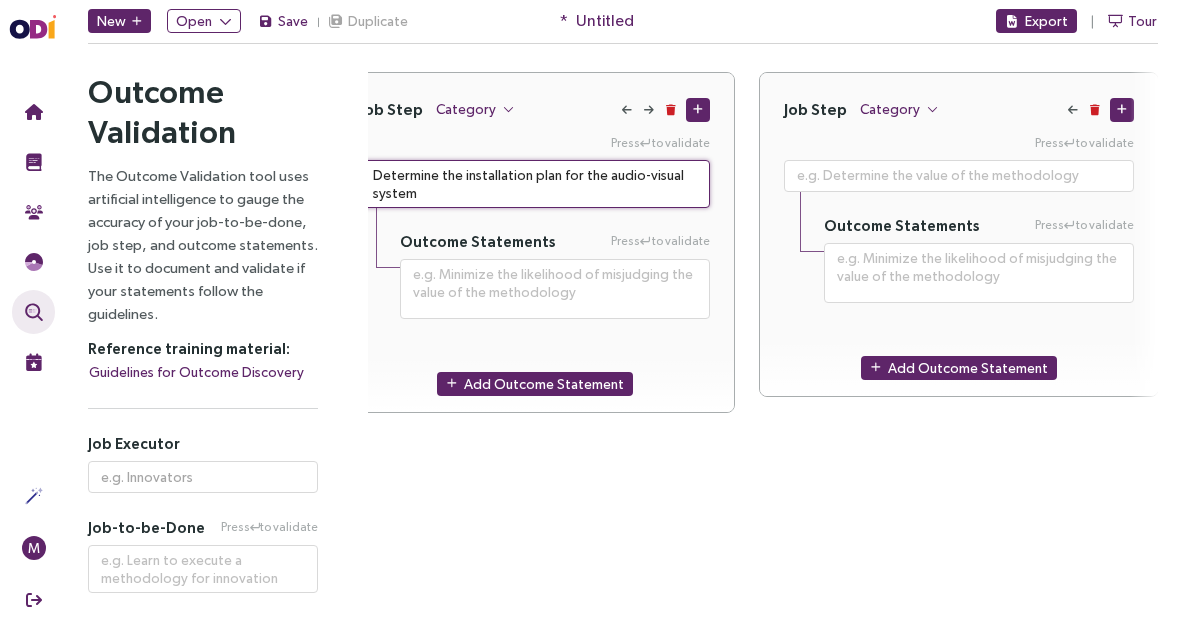 drag, startPoint x: 652, startPoint y: 177, endPoint x: 605, endPoint y: 179, distance: 47.042534 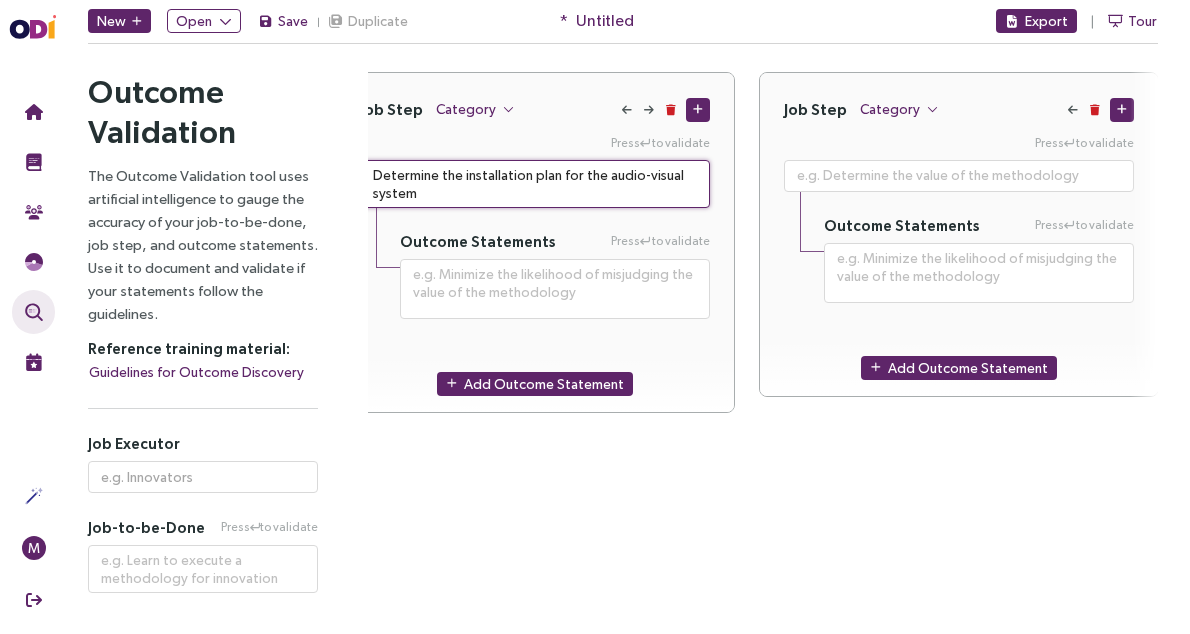 click on "Determine the installation plan for the audio-visual system" at bounding box center [535, 184] 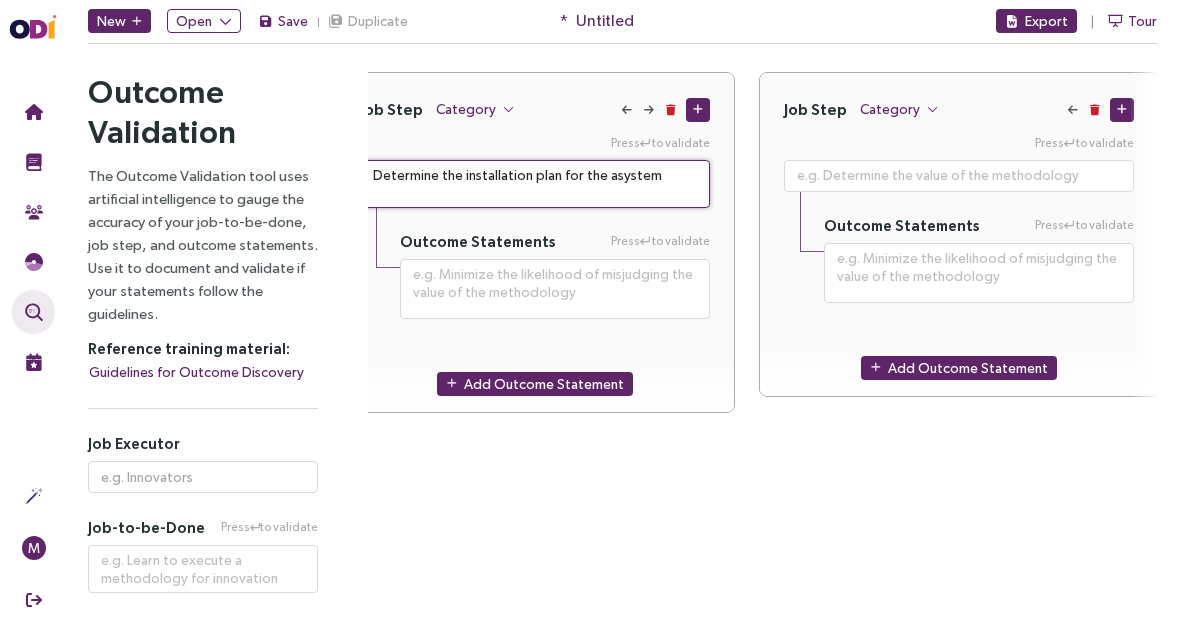 type on "**********" 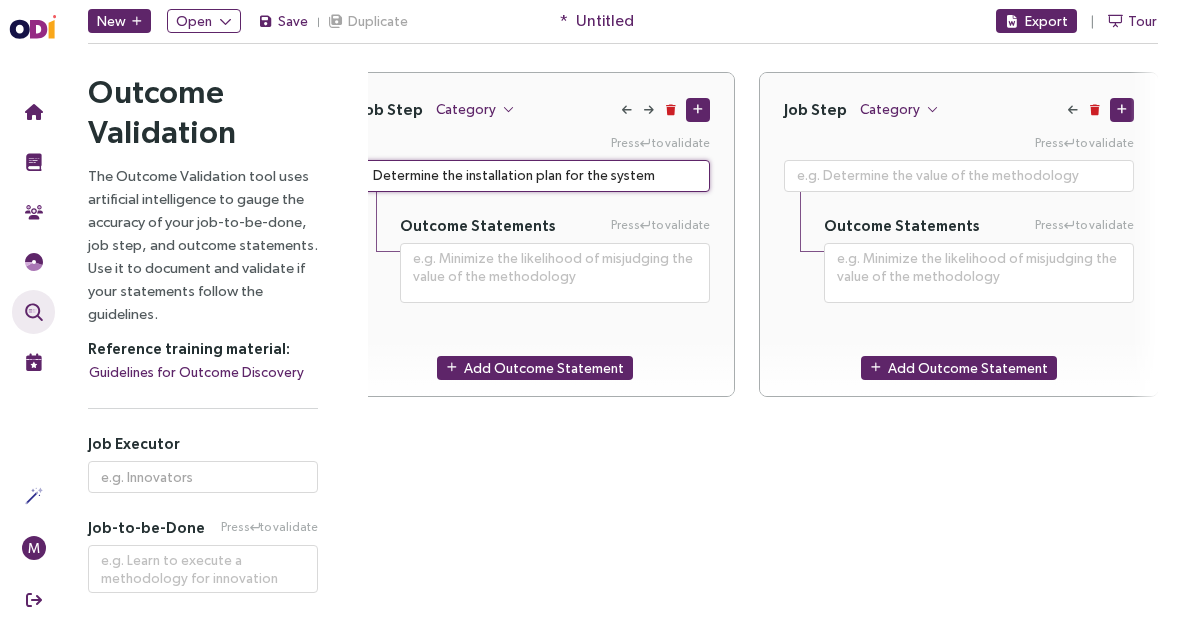 type on "**********" 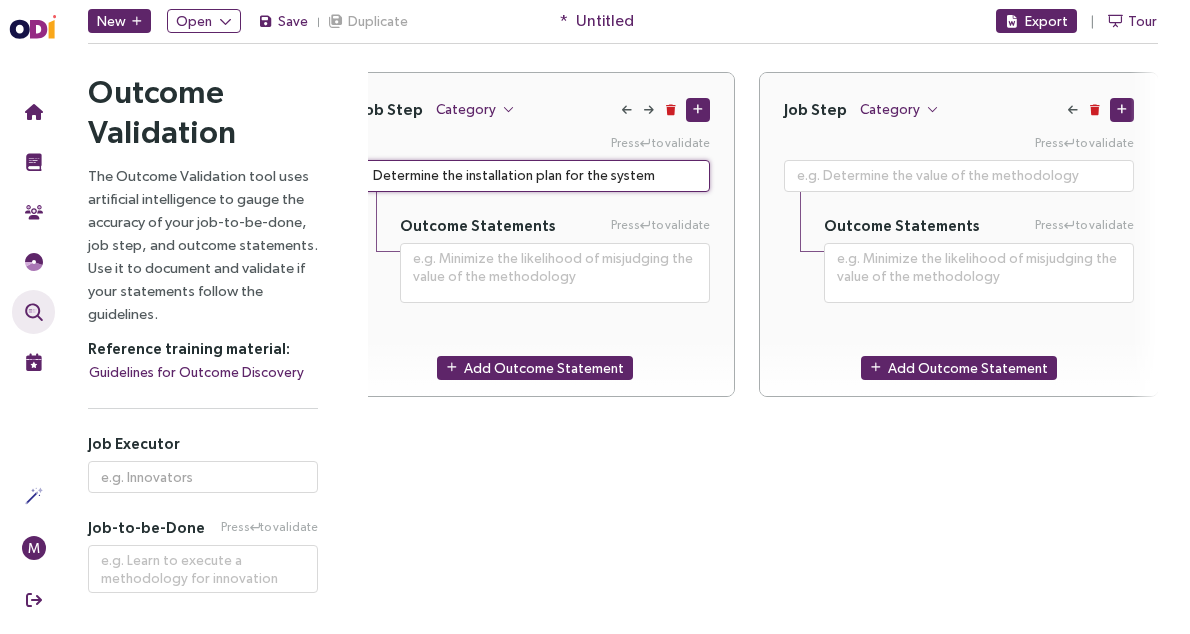 type on "Determine the installation plan for thesystem" 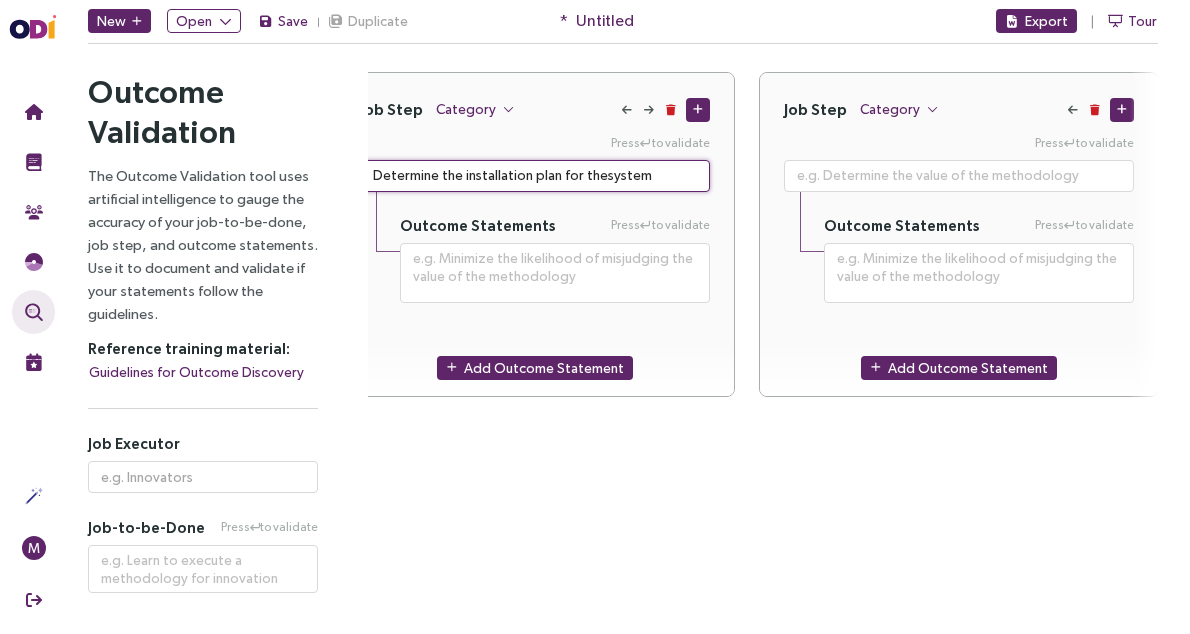 type on "**********" 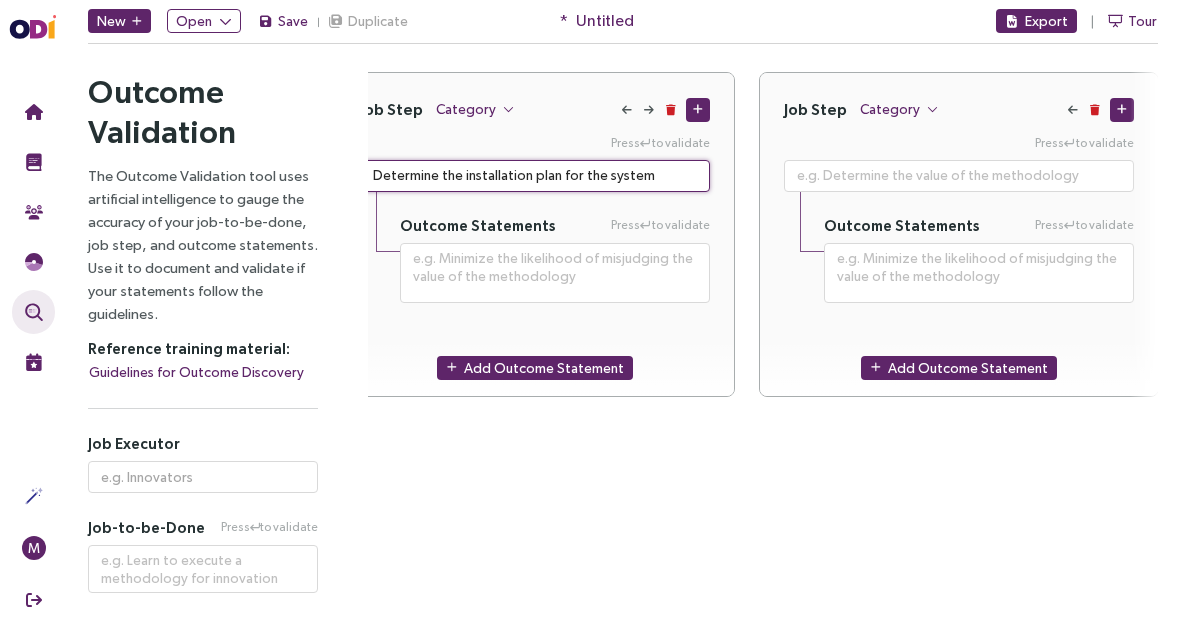 type on "Determine the installation plan for the system" 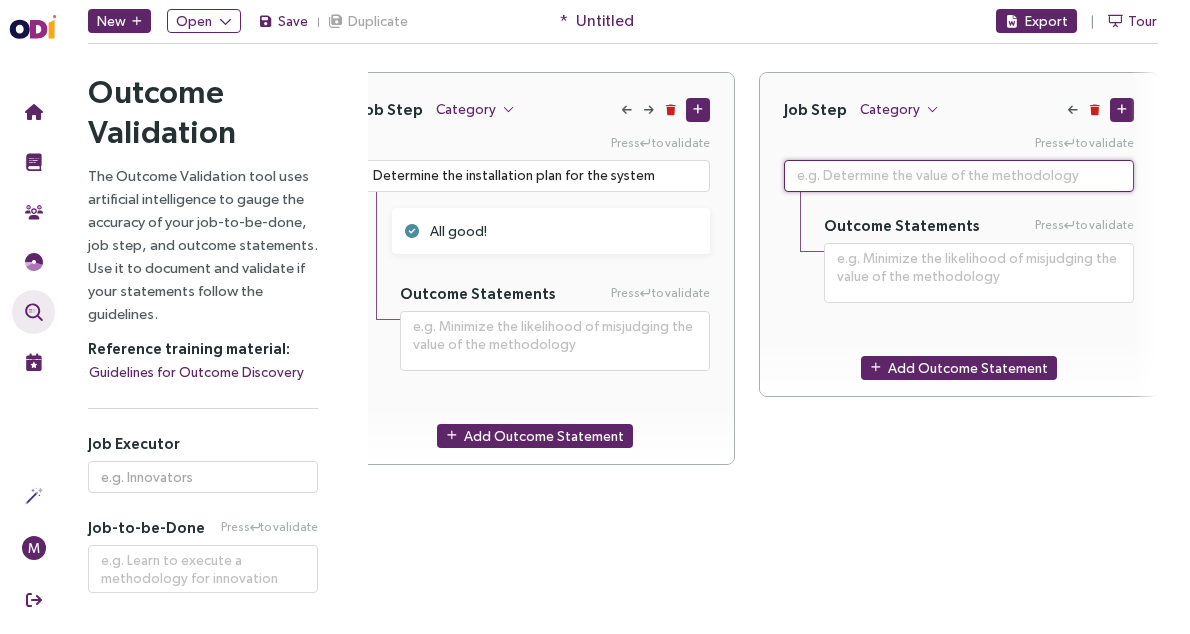 click at bounding box center (959, 176) 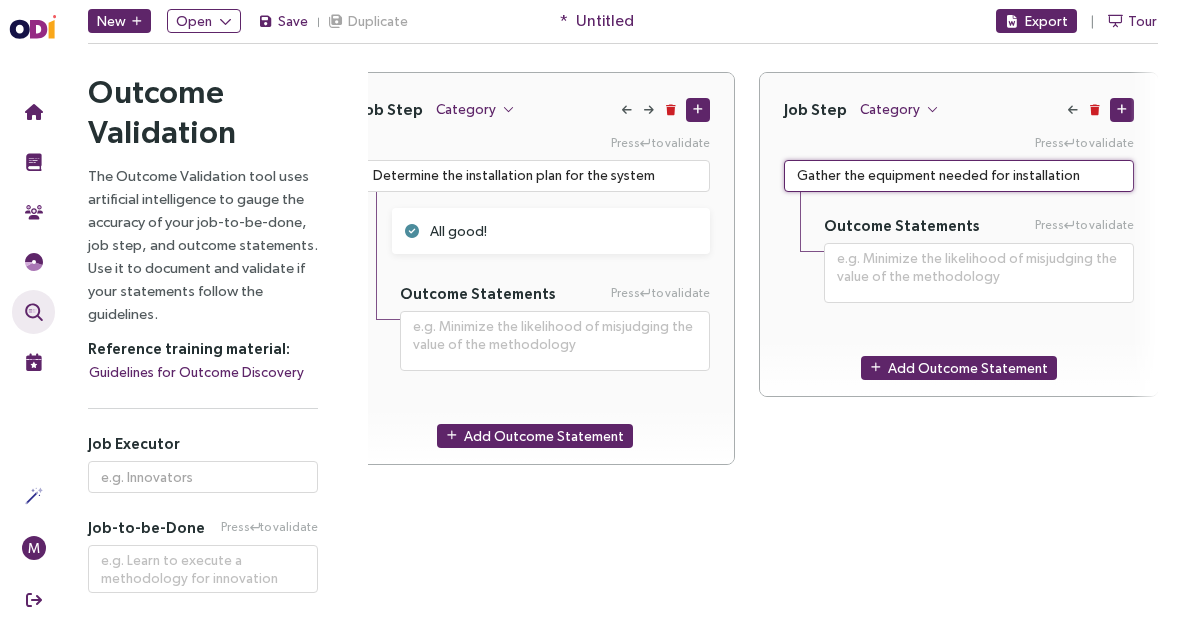 type on "Gather the equipment needed for installation" 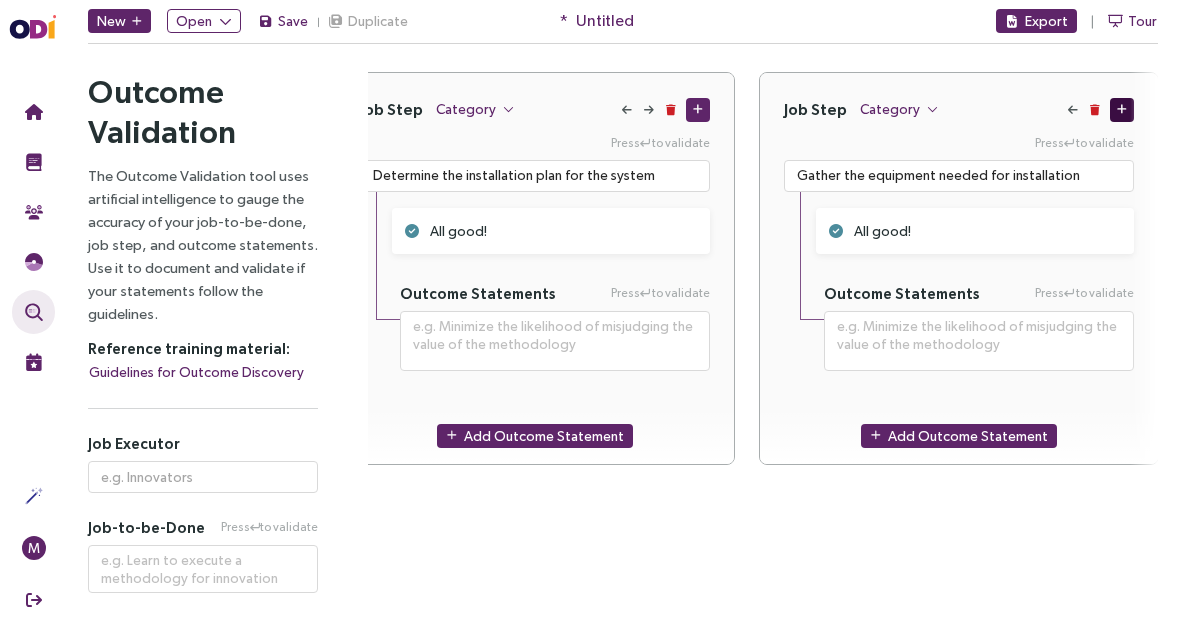 click at bounding box center [1122, 109] 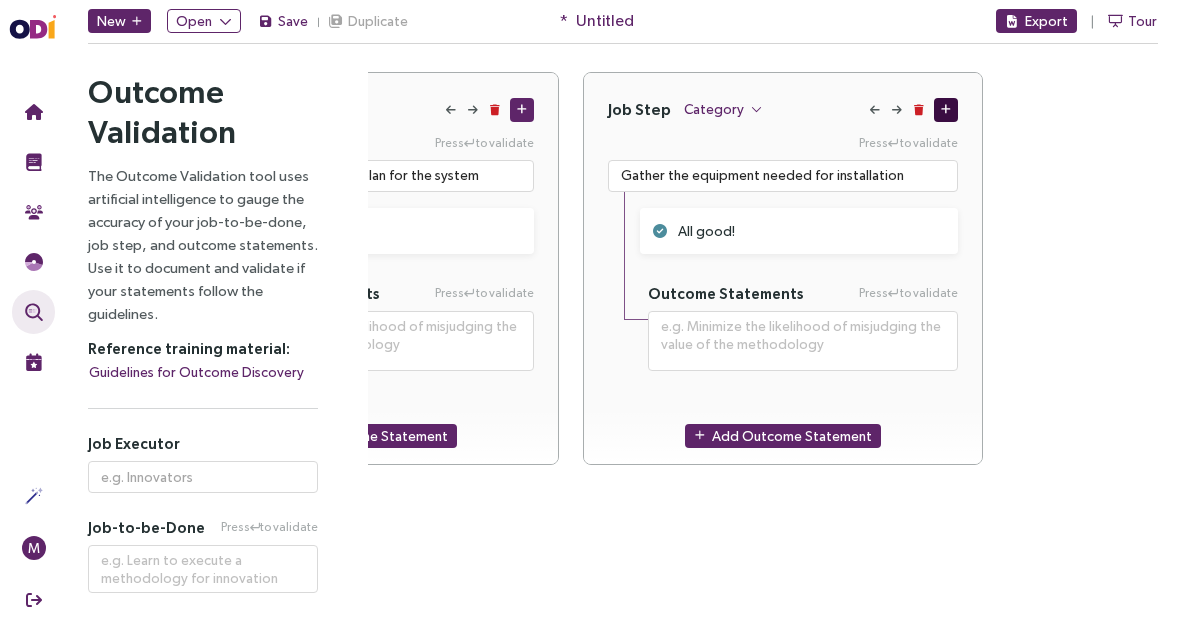 scroll, scrollTop: 0, scrollLeft: 1730, axis: horizontal 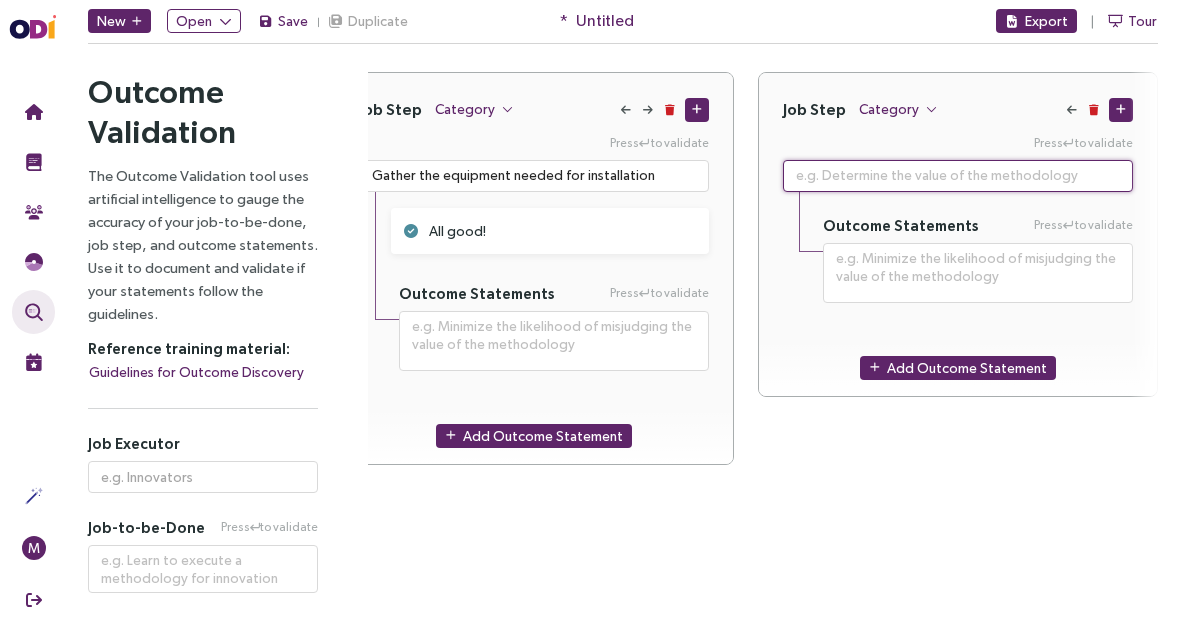 click at bounding box center [958, 176] 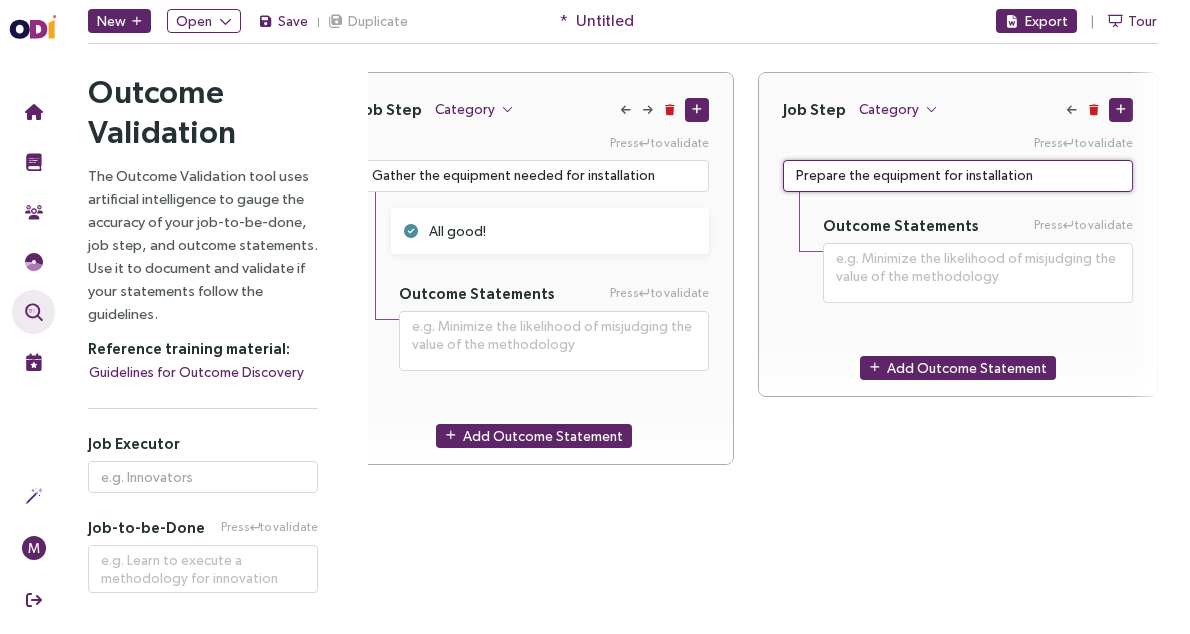 type on "Prepare the equipment for installation" 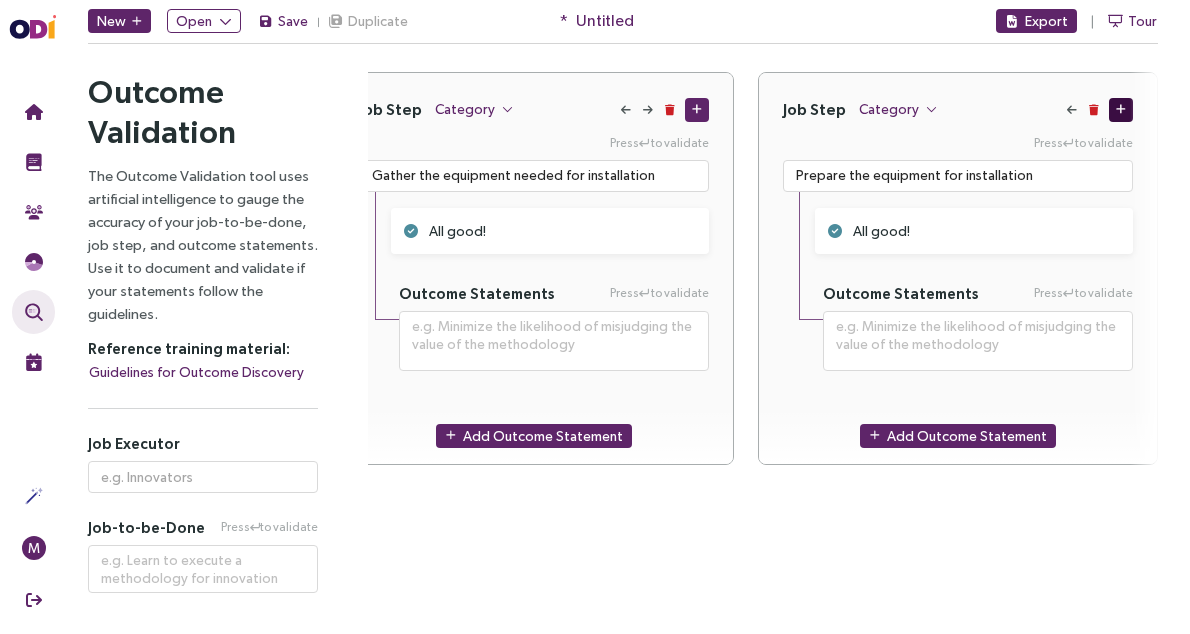 click at bounding box center [1121, 109] 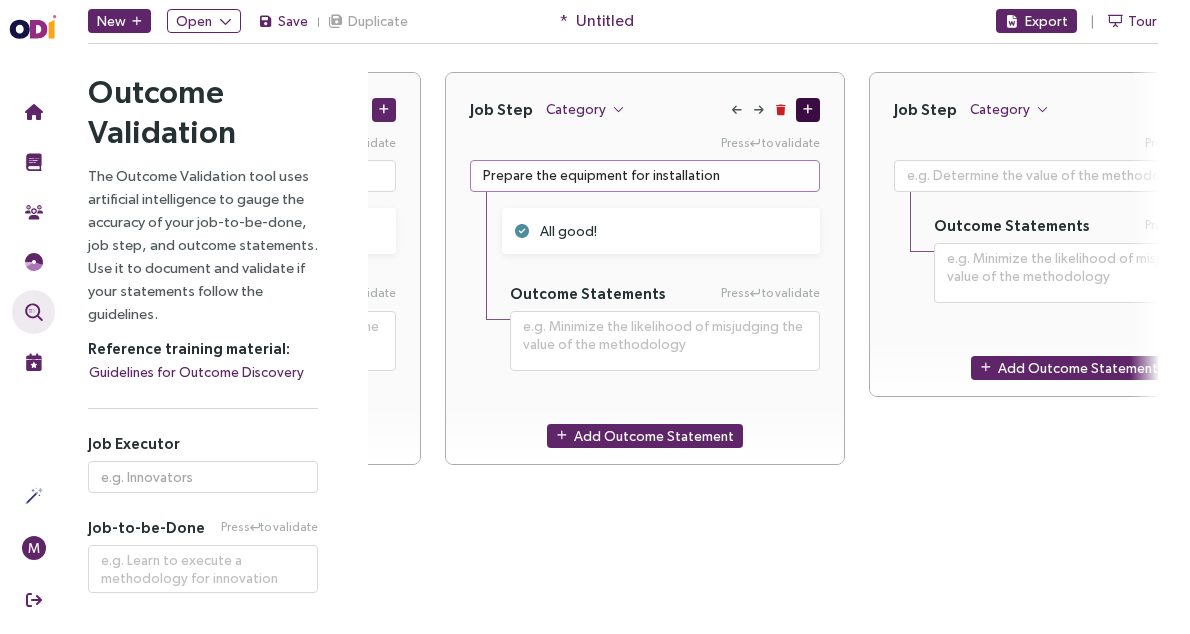 scroll, scrollTop: 0, scrollLeft: 2153, axis: horizontal 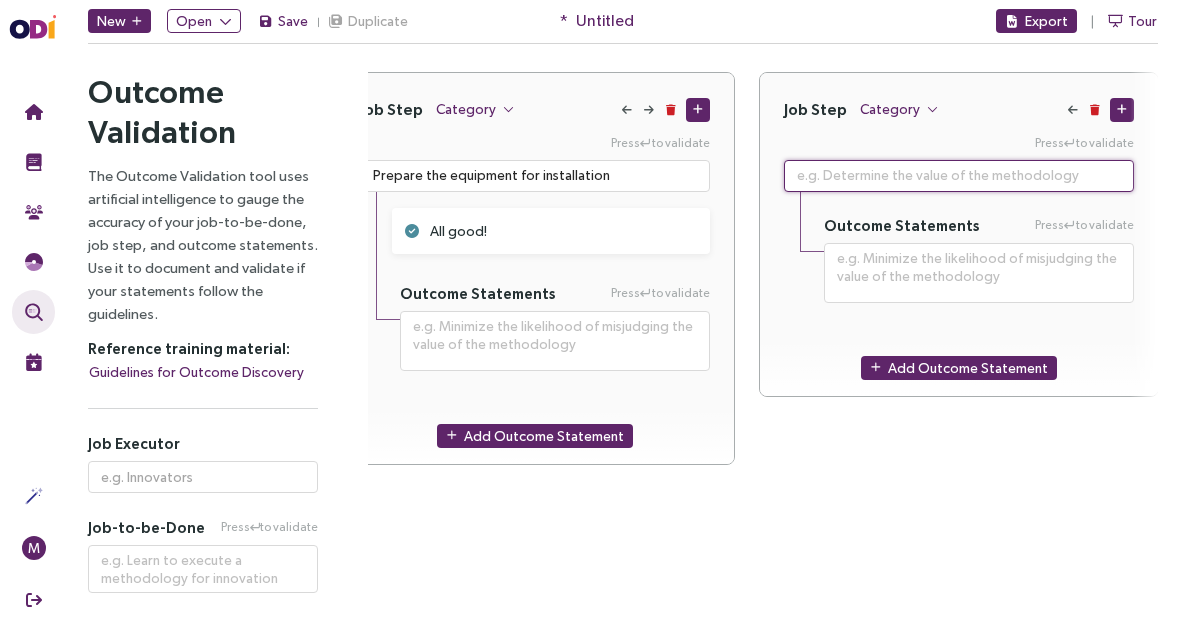 click at bounding box center (959, 176) 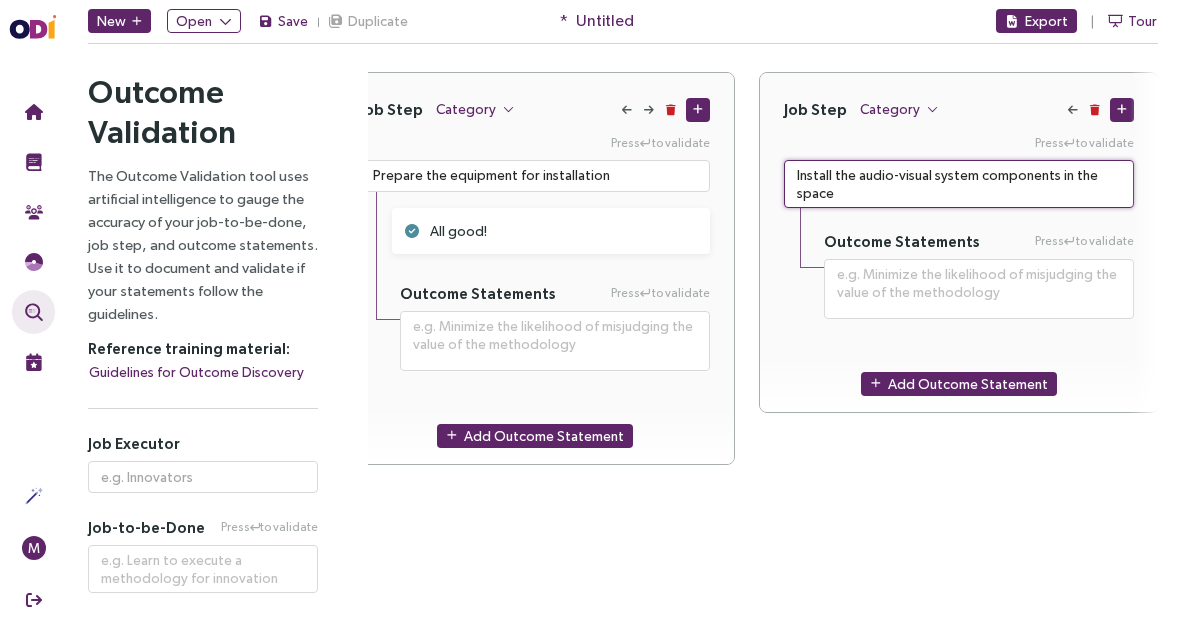 drag, startPoint x: 948, startPoint y: 177, endPoint x: 884, endPoint y: 178, distance: 64.00781 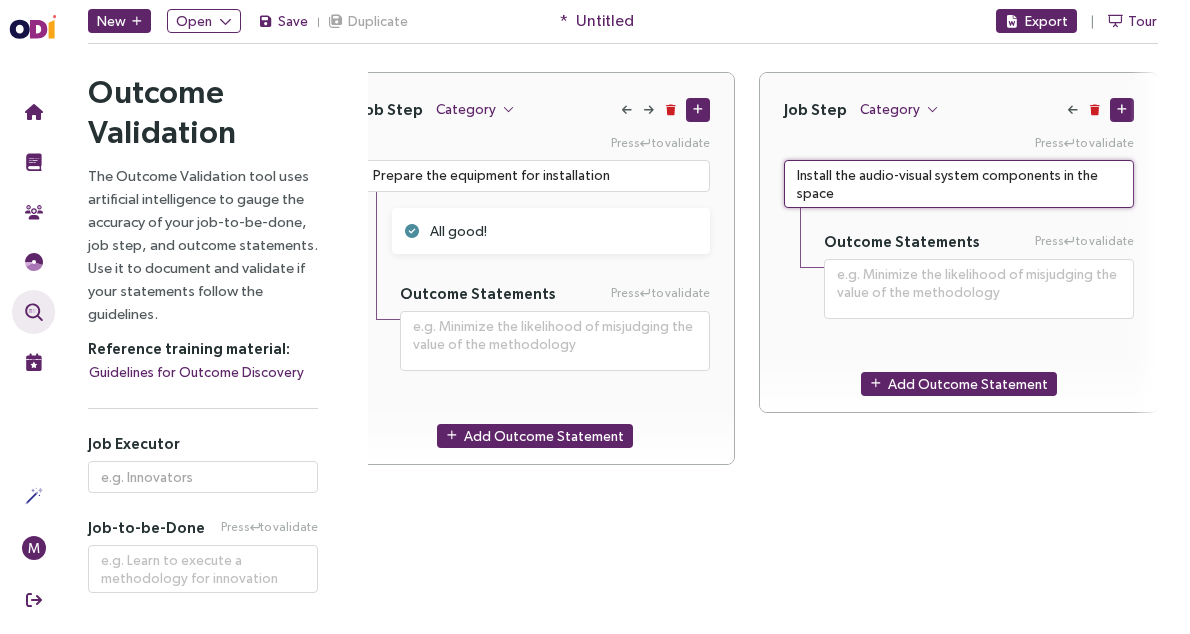 click on "Install the audio-visual system components in the space" at bounding box center [959, 184] 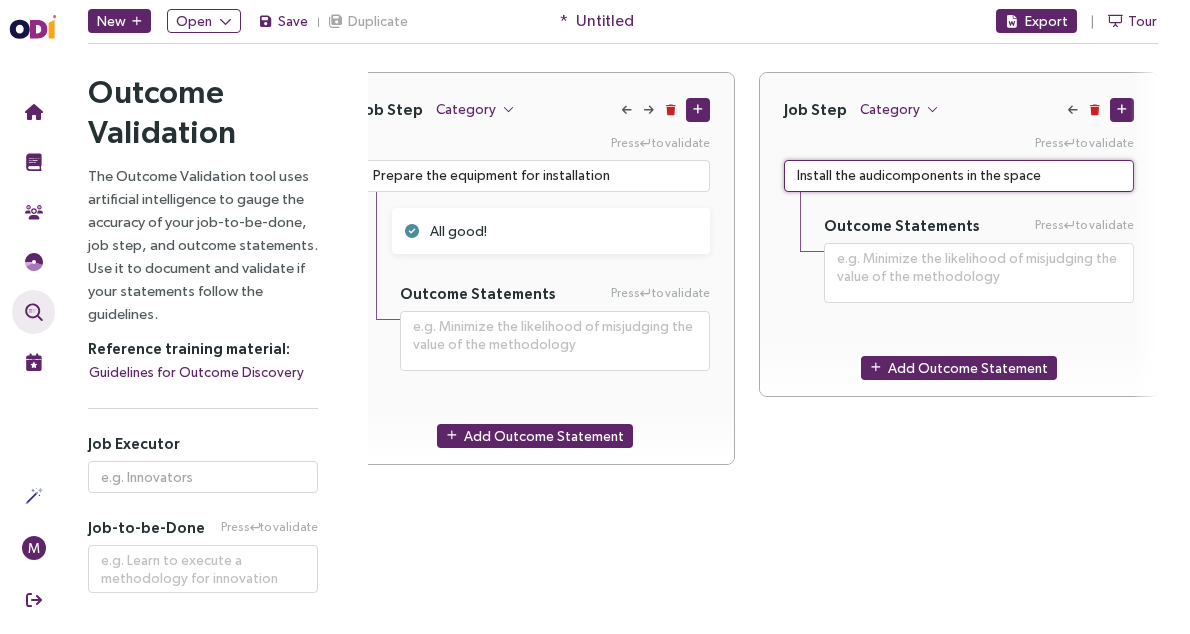 type on "**********" 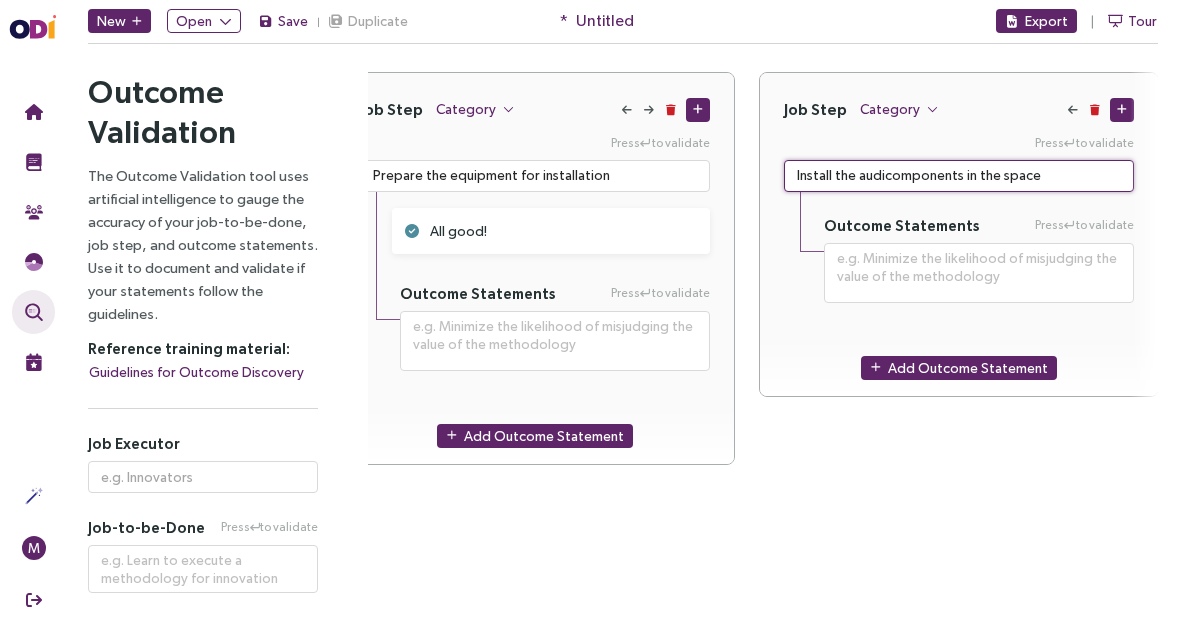 type on "Install the audcomponents in the space" 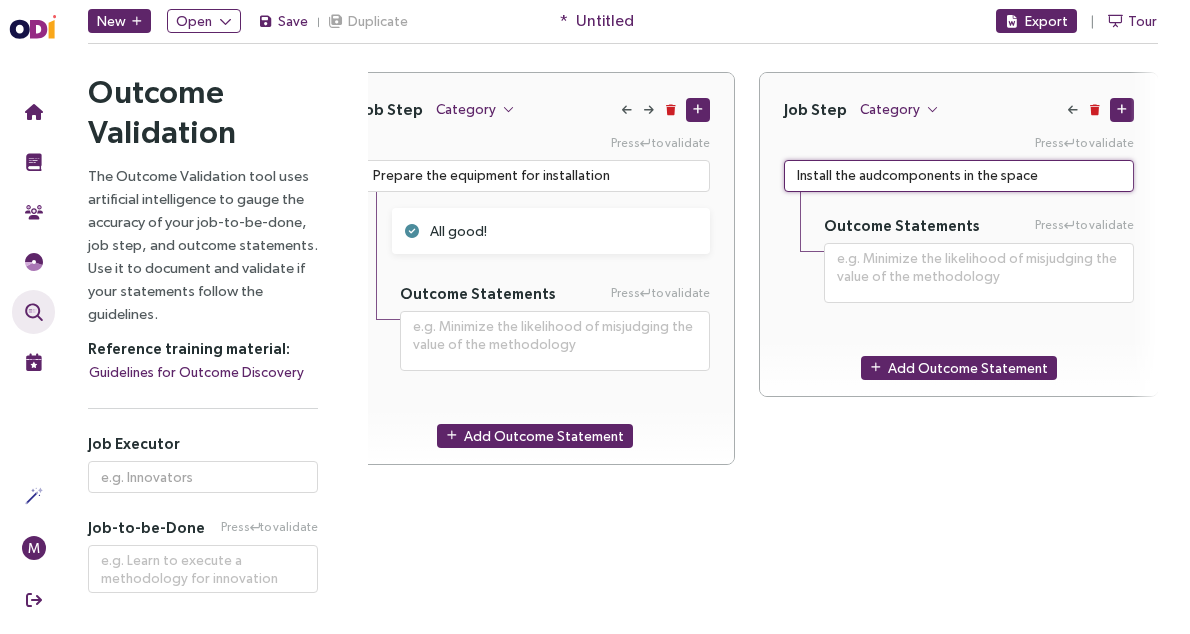 type on "**********" 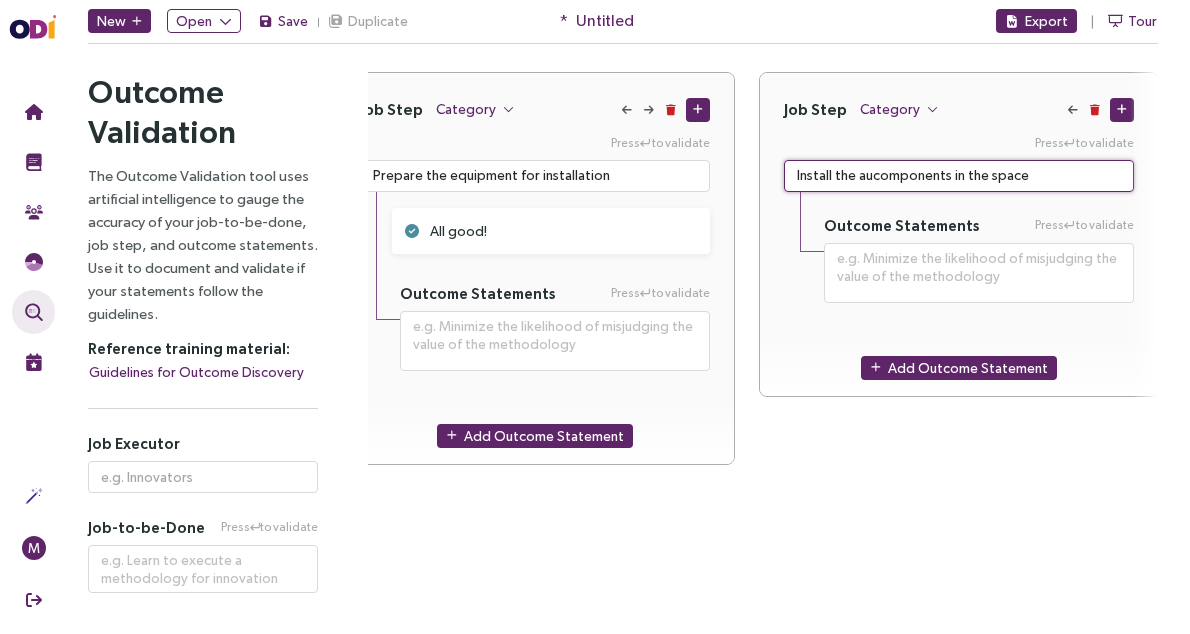 type on "**********" 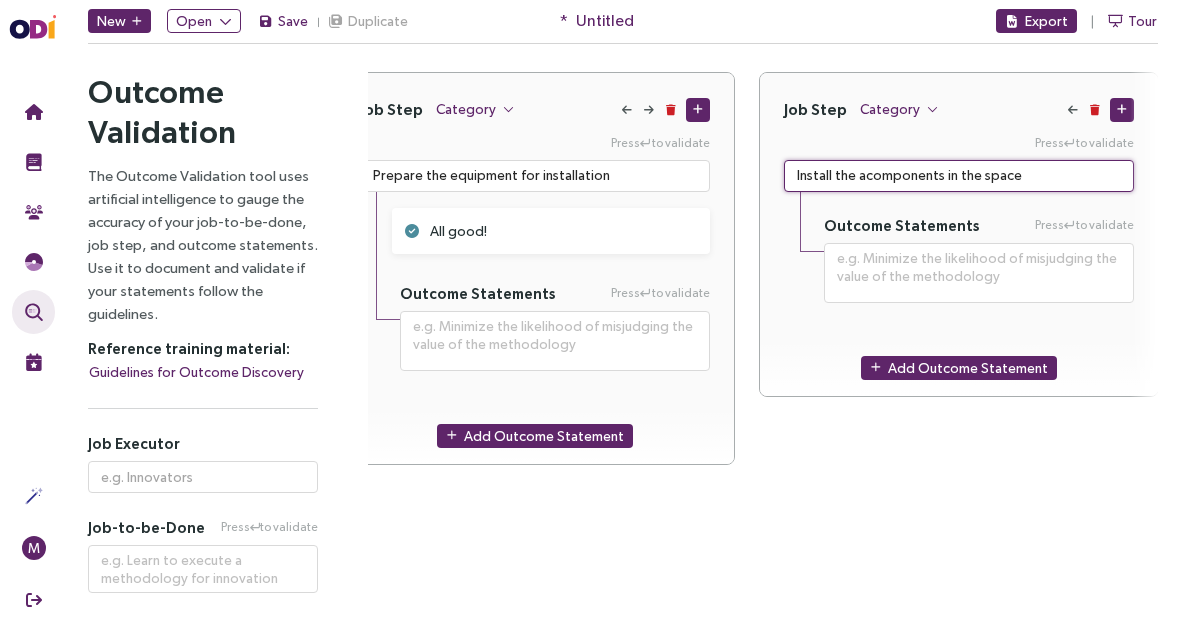 type on "**********" 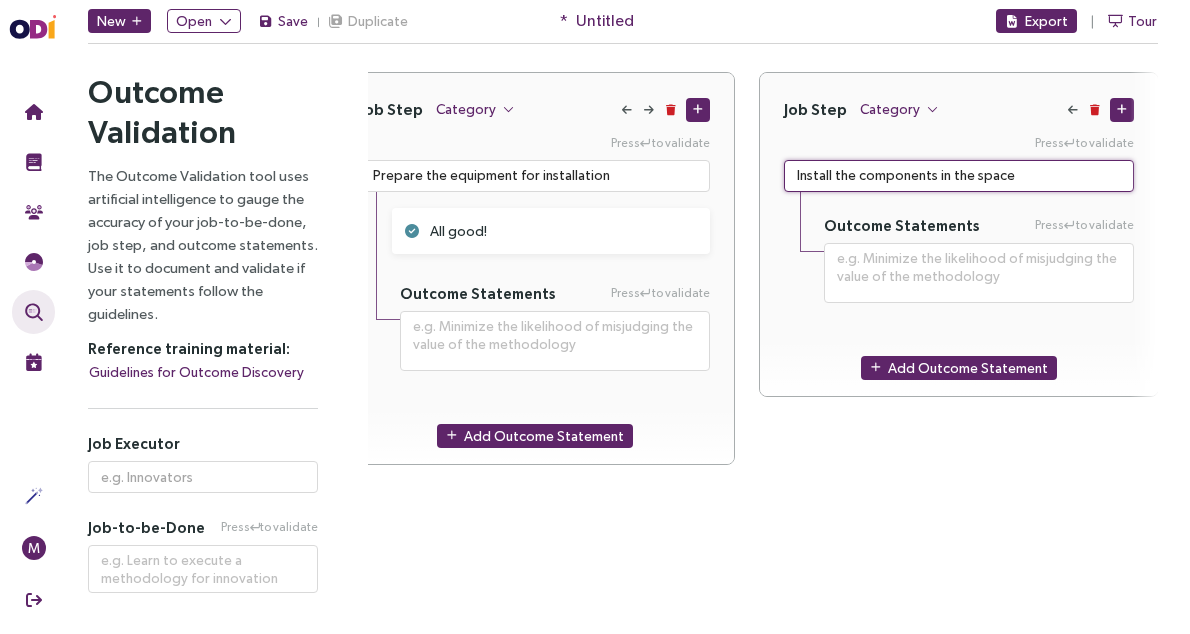 type on "**********" 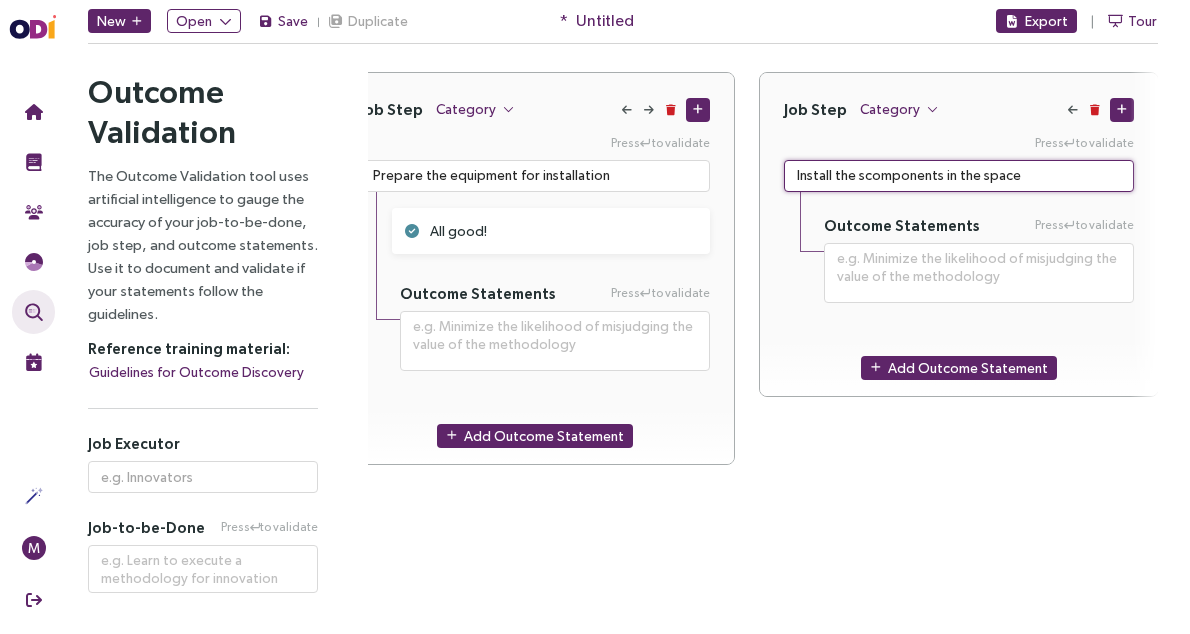type on "**********" 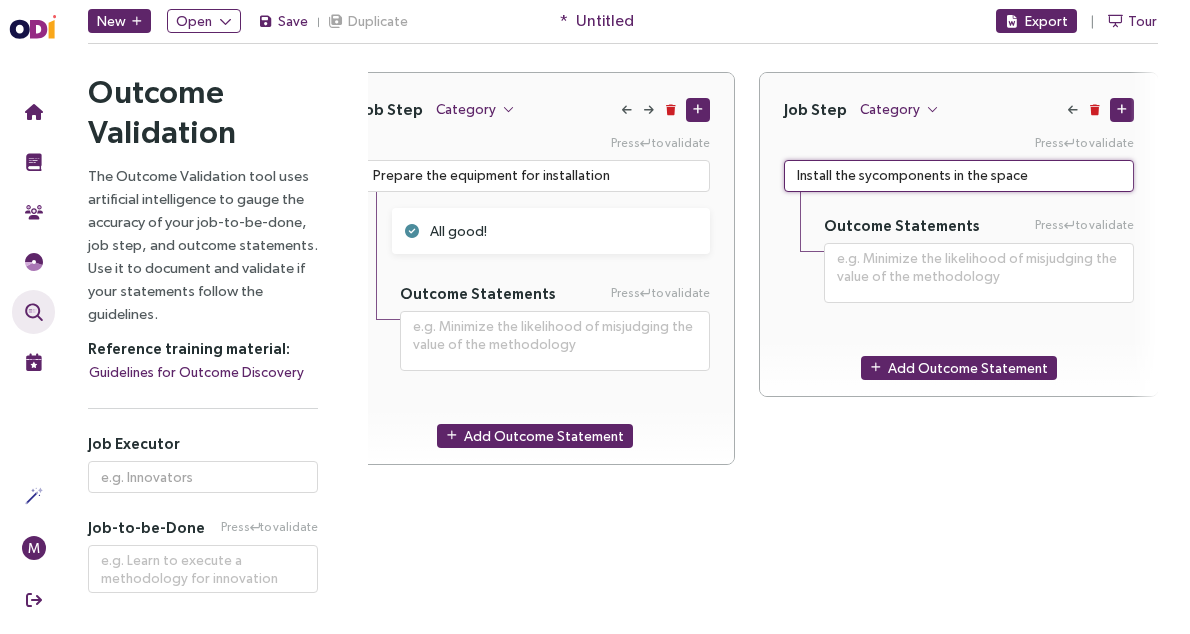 type on "**********" 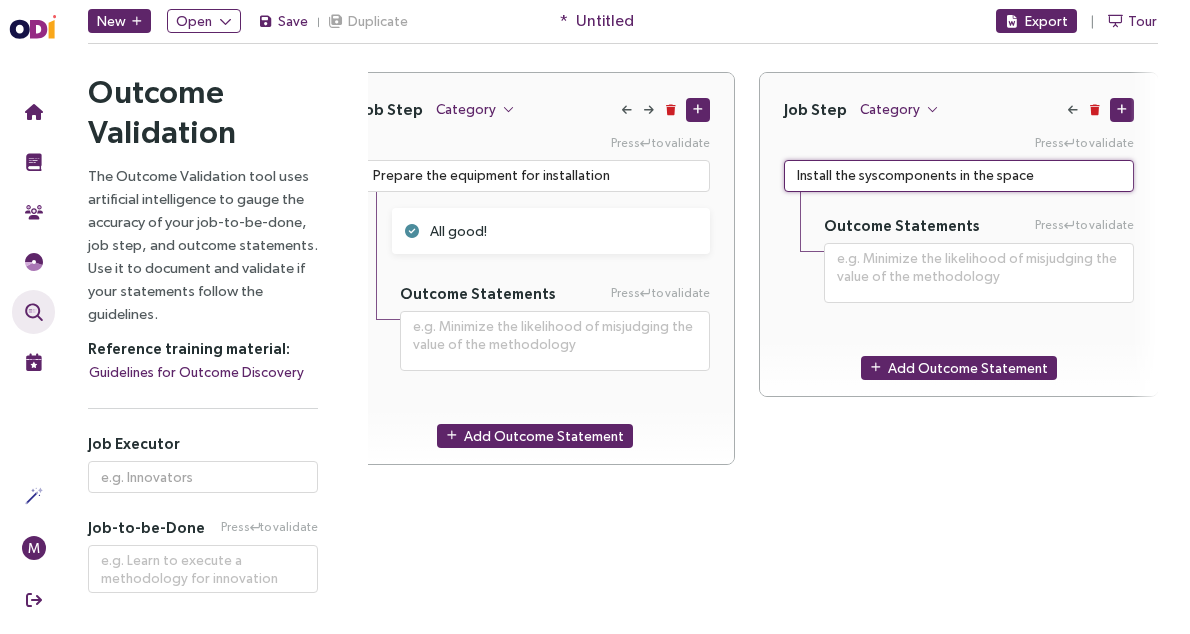 type on "**********" 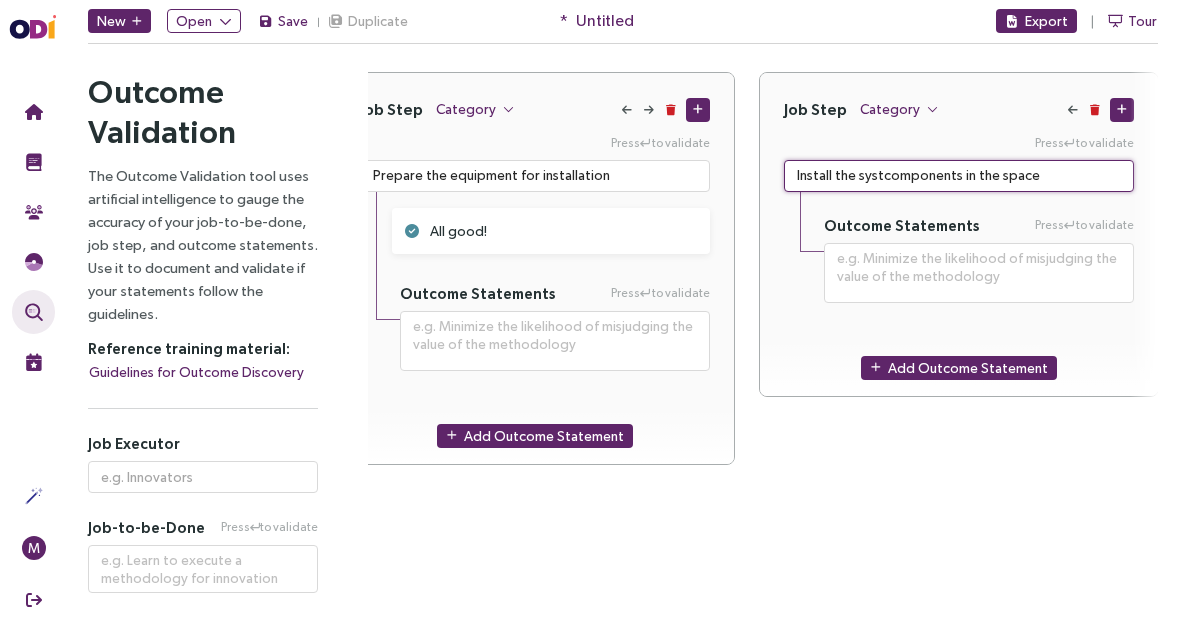 type on "**********" 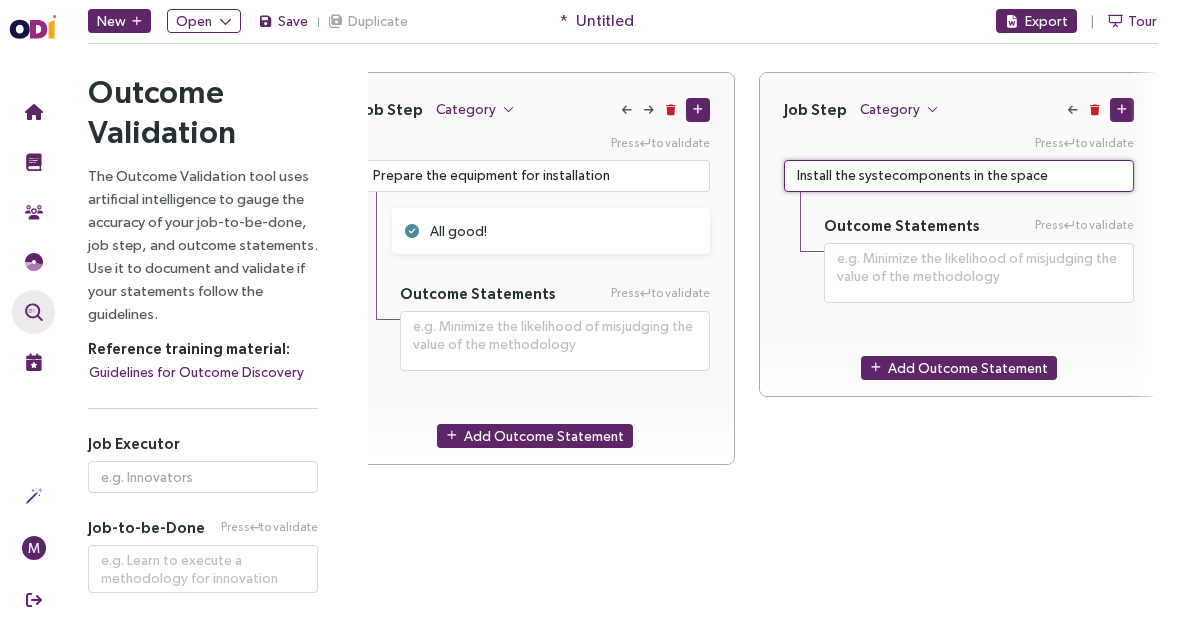 type on "**********" 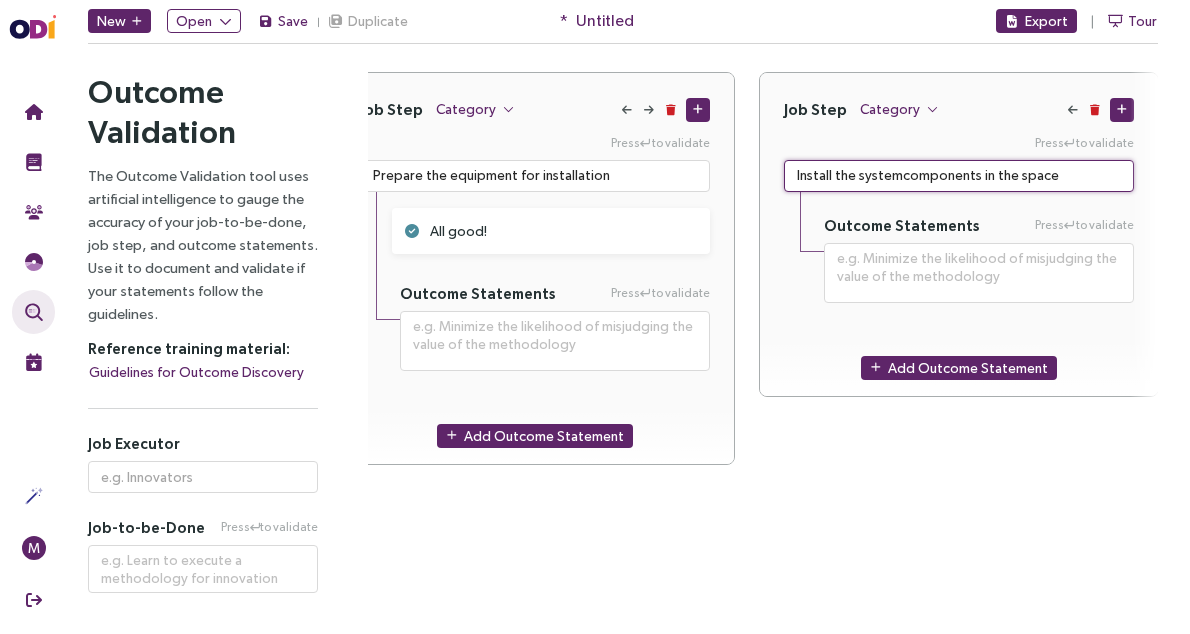 type on "**********" 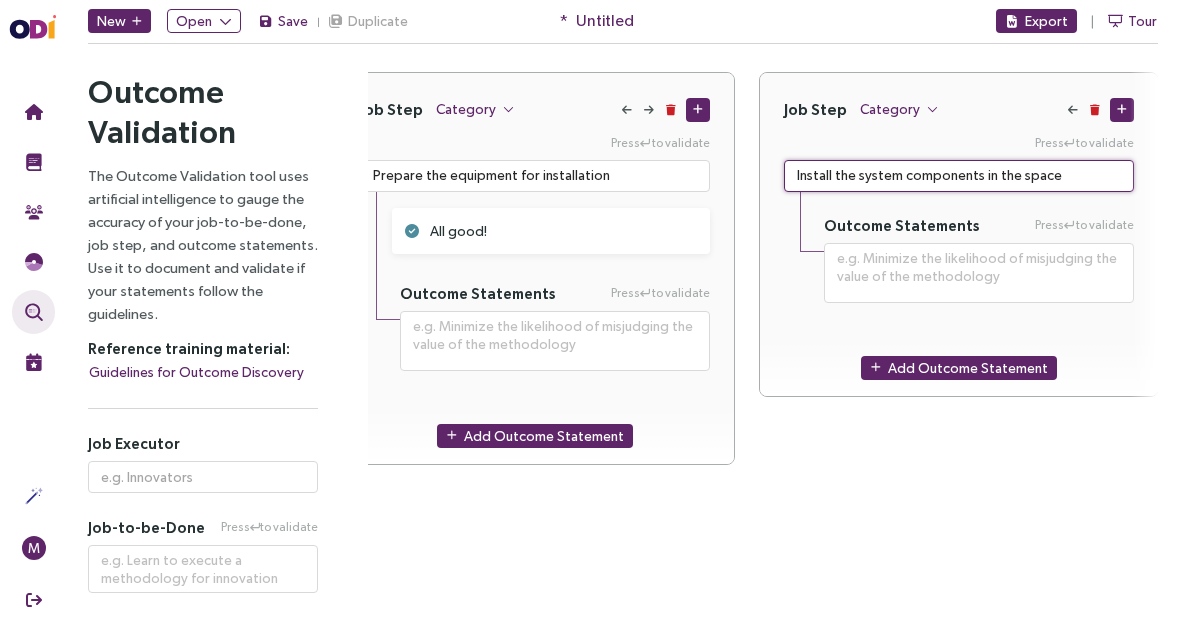 type on "Install the system components in the space" 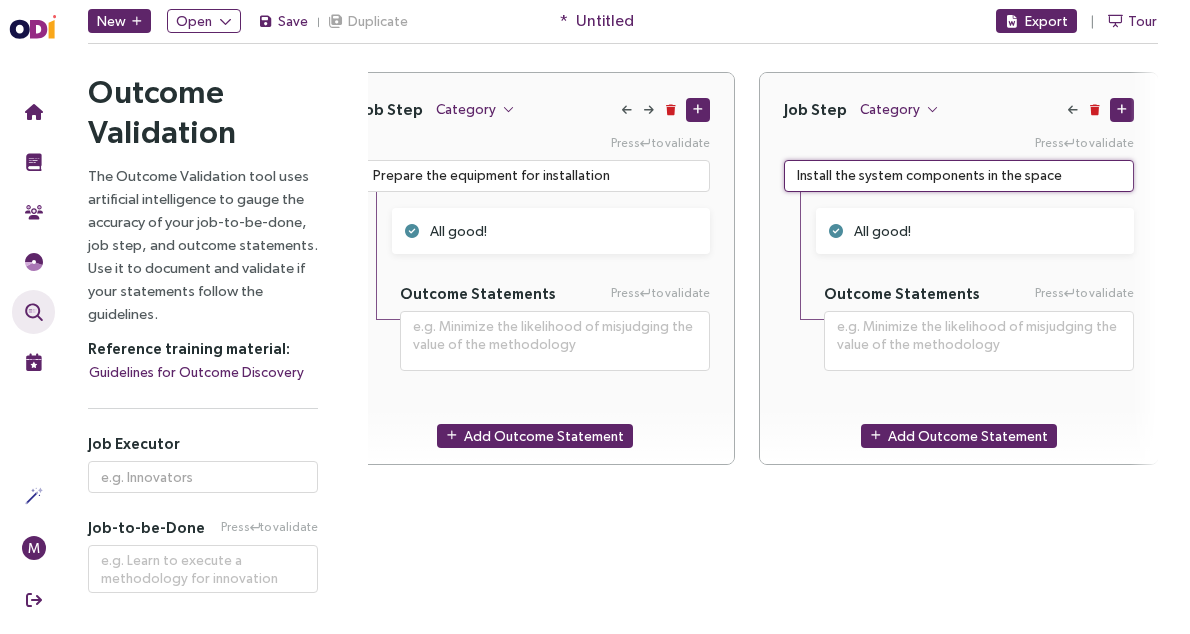 drag, startPoint x: 1037, startPoint y: 180, endPoint x: 743, endPoint y: 182, distance: 294.0068 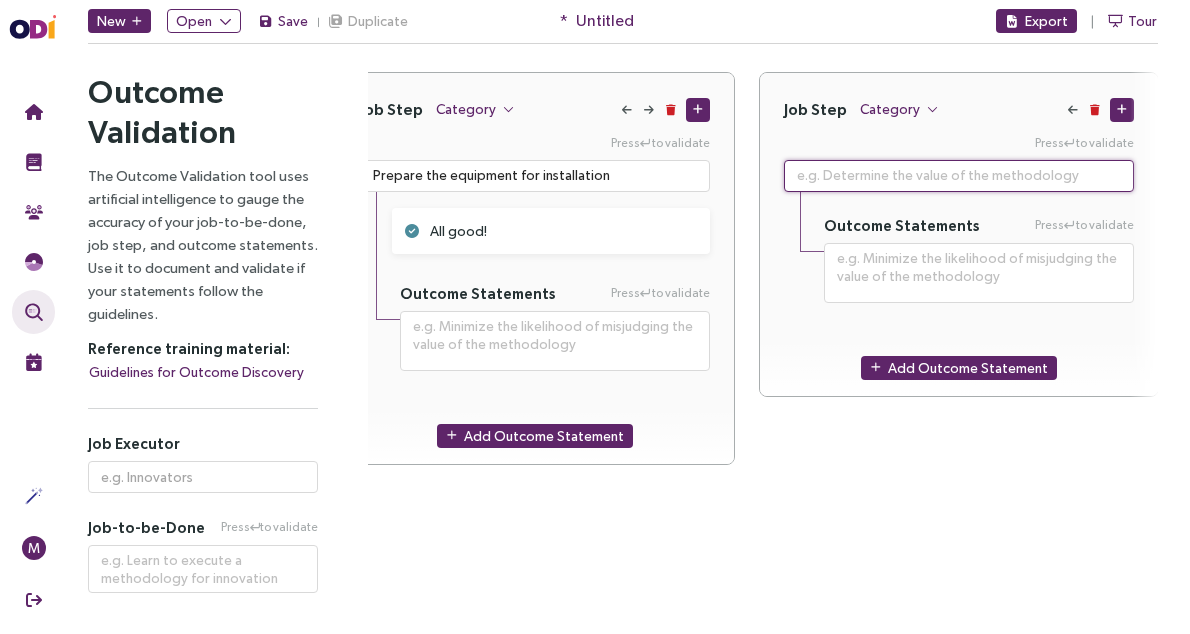 paste on "Confirm that all components are functioning as intended" 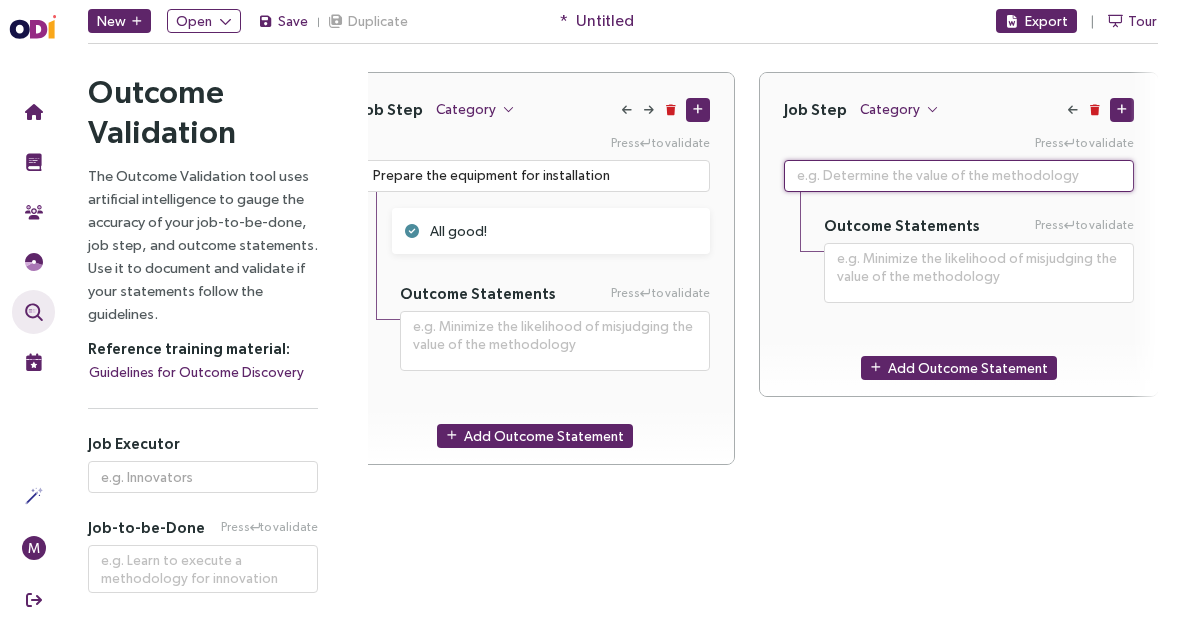 type on "**********" 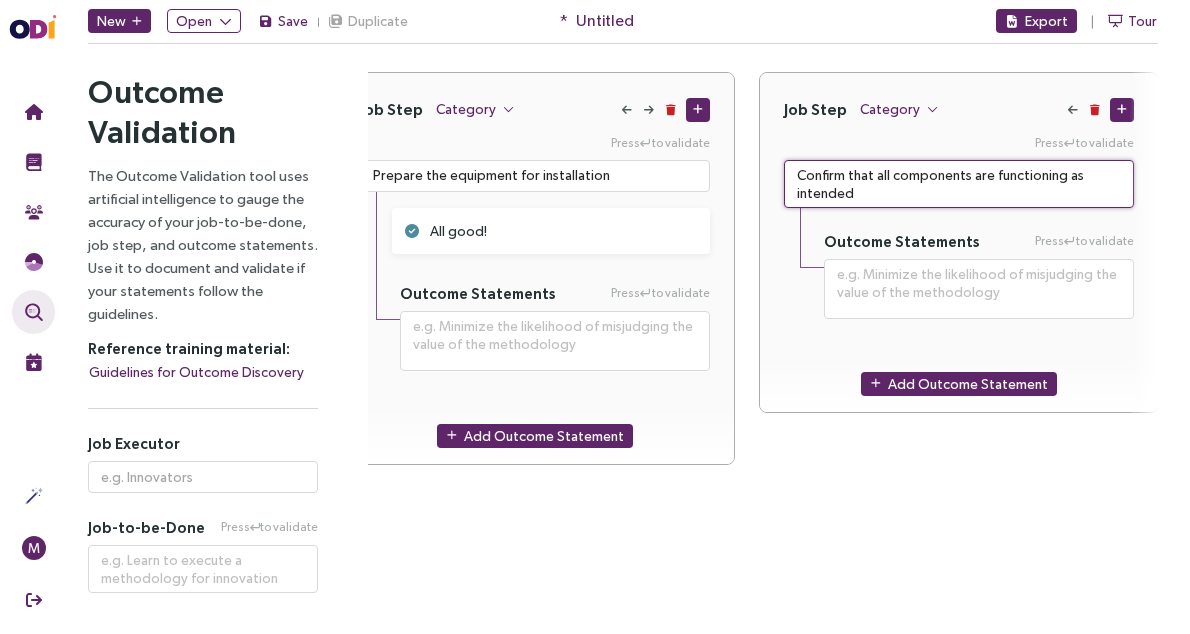 type on "Confirm that all components are functioning as intended" 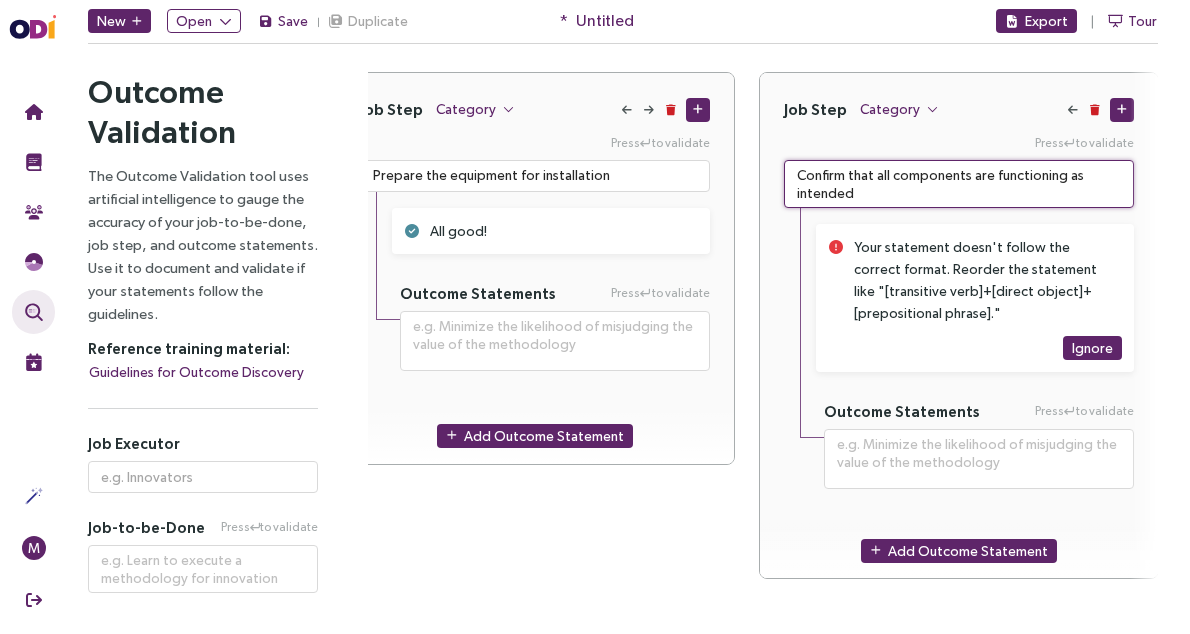click on "Confirm that all components are functioning as intended" at bounding box center [959, 184] 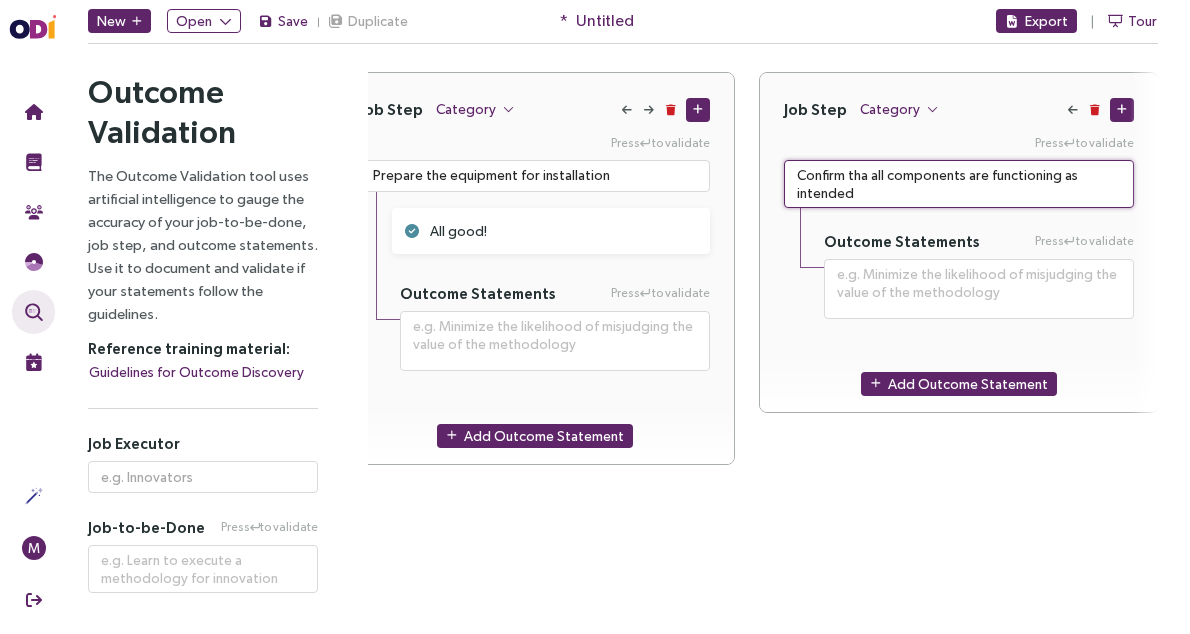 type on "**********" 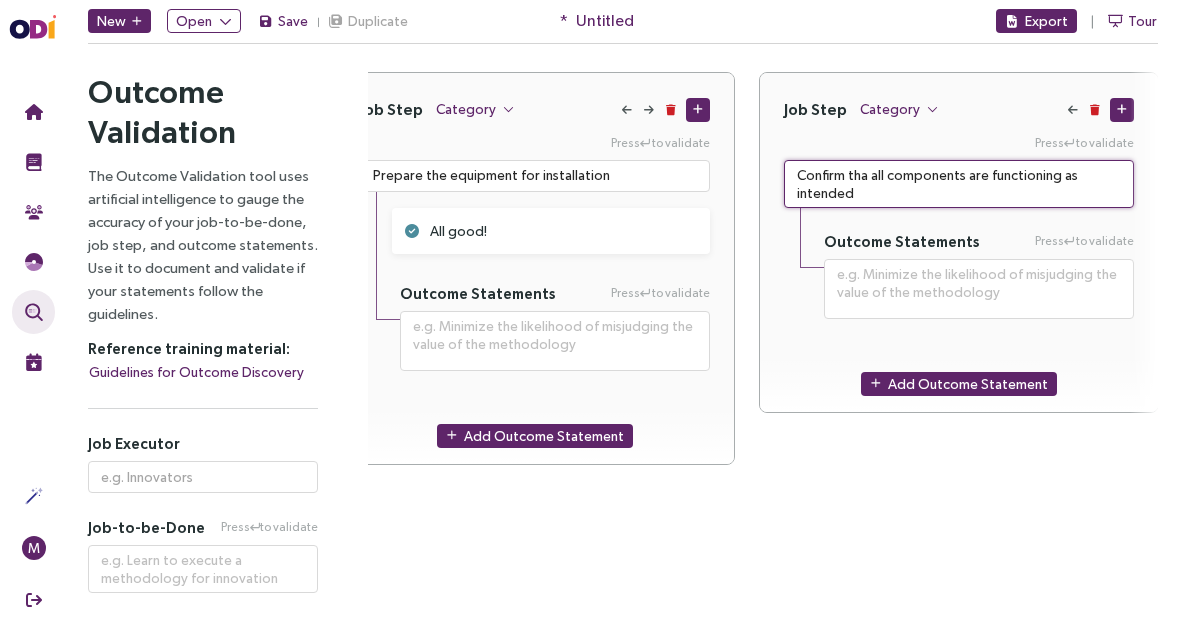 type on "Confirm th all components are functioning as intended" 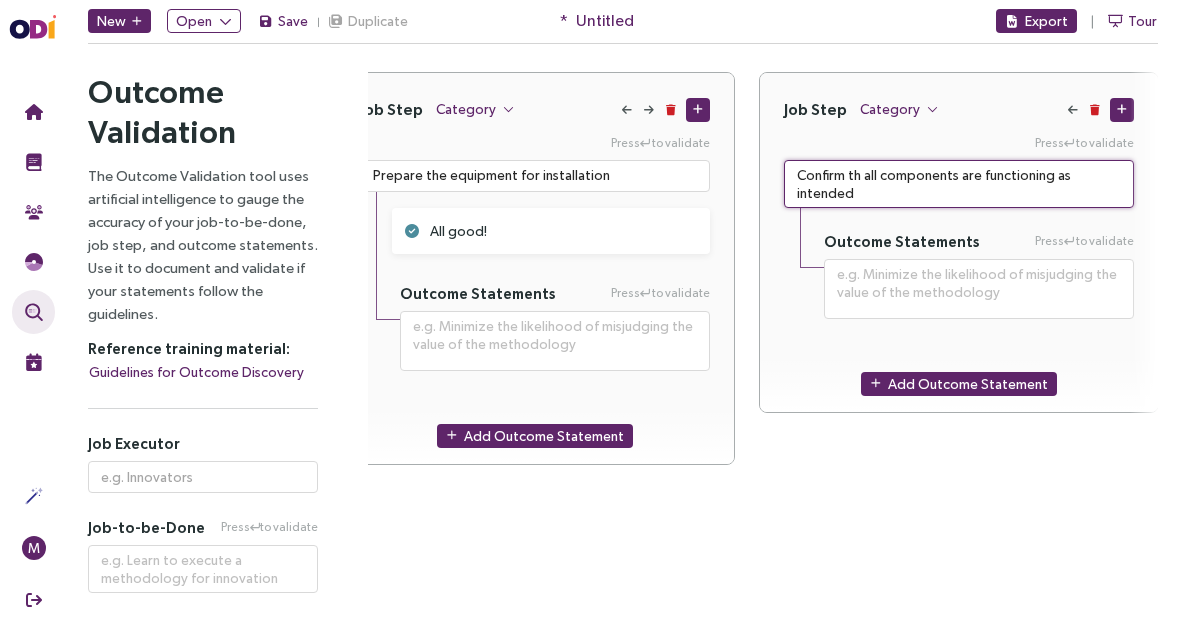 type on "**********" 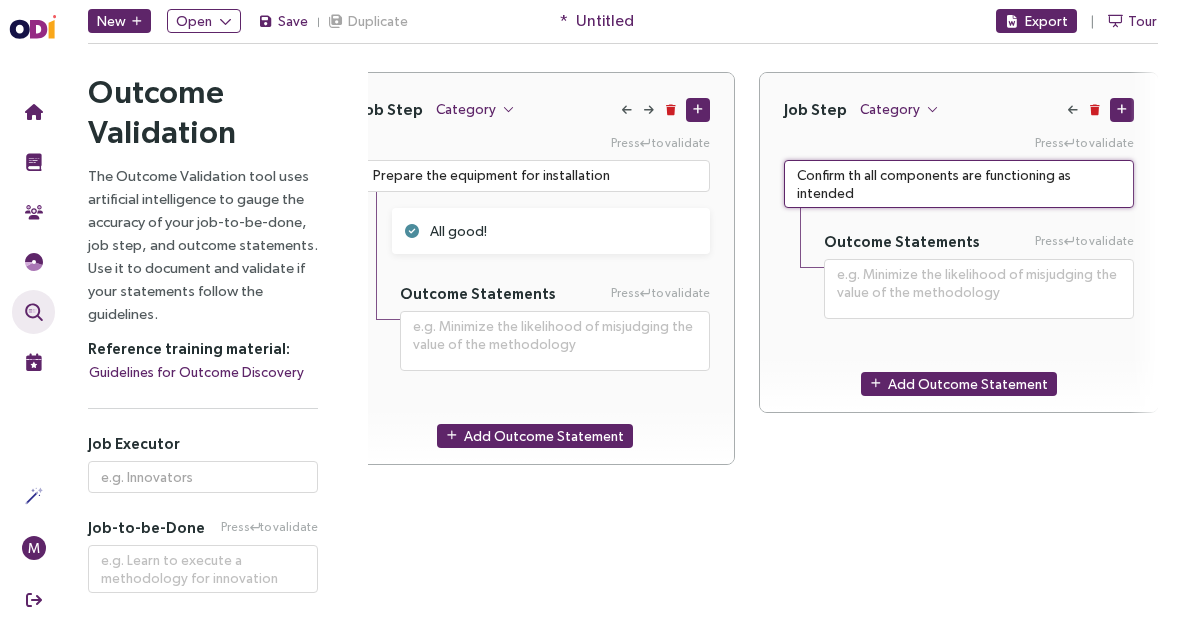 type on "Confirm th al components are functioning as intended" 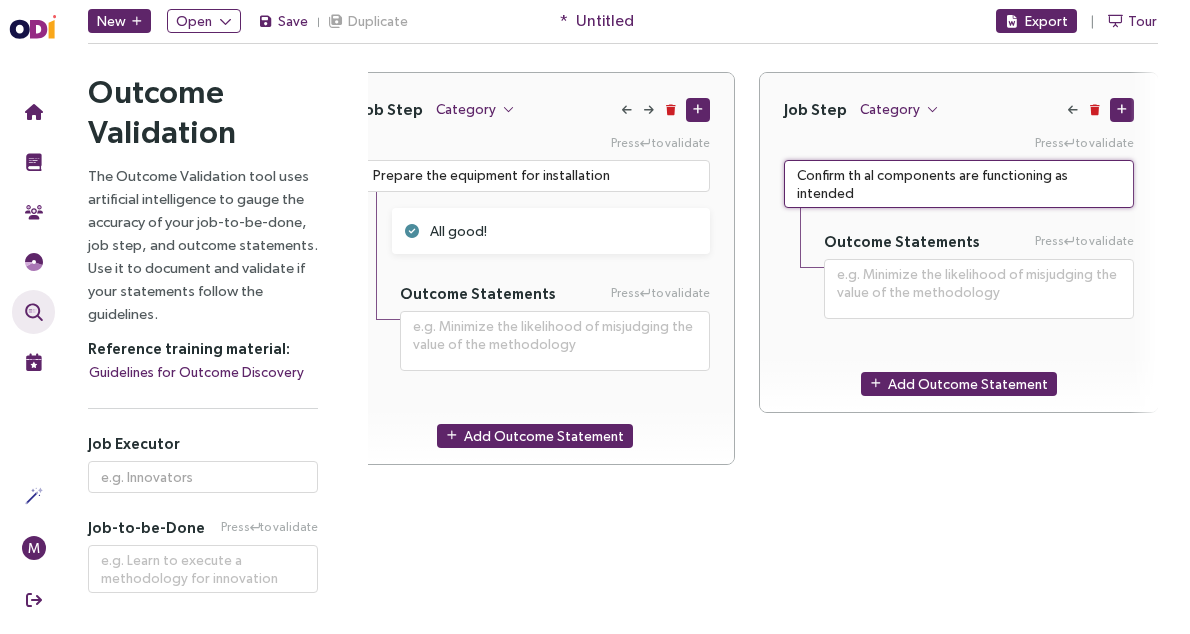 type on "**********" 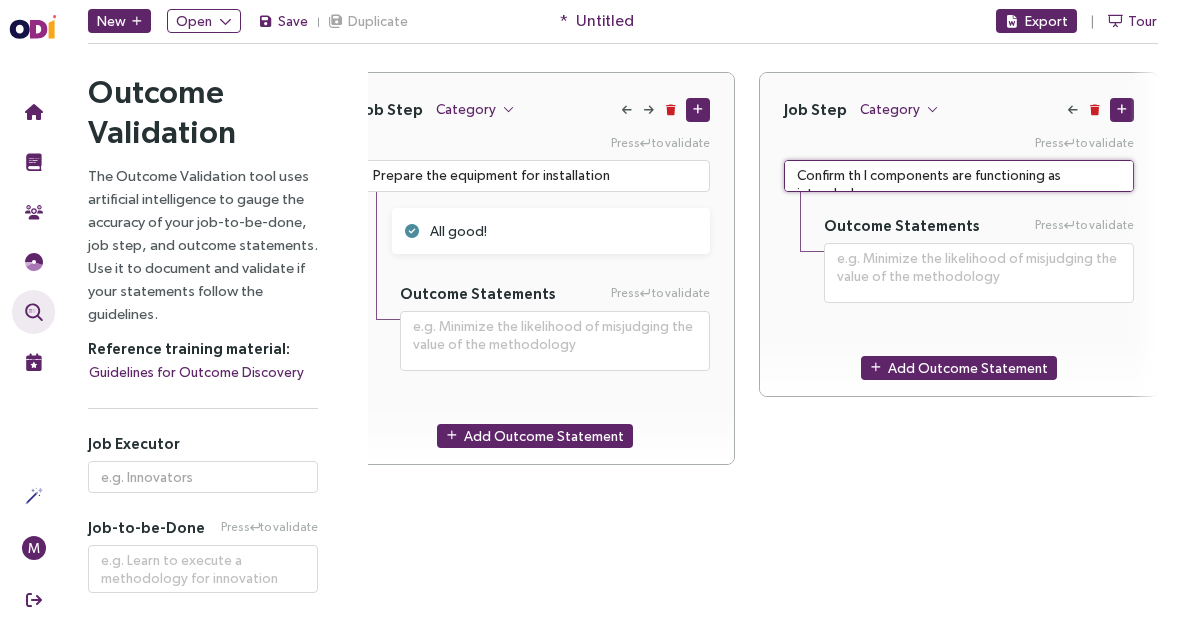 type on "**********" 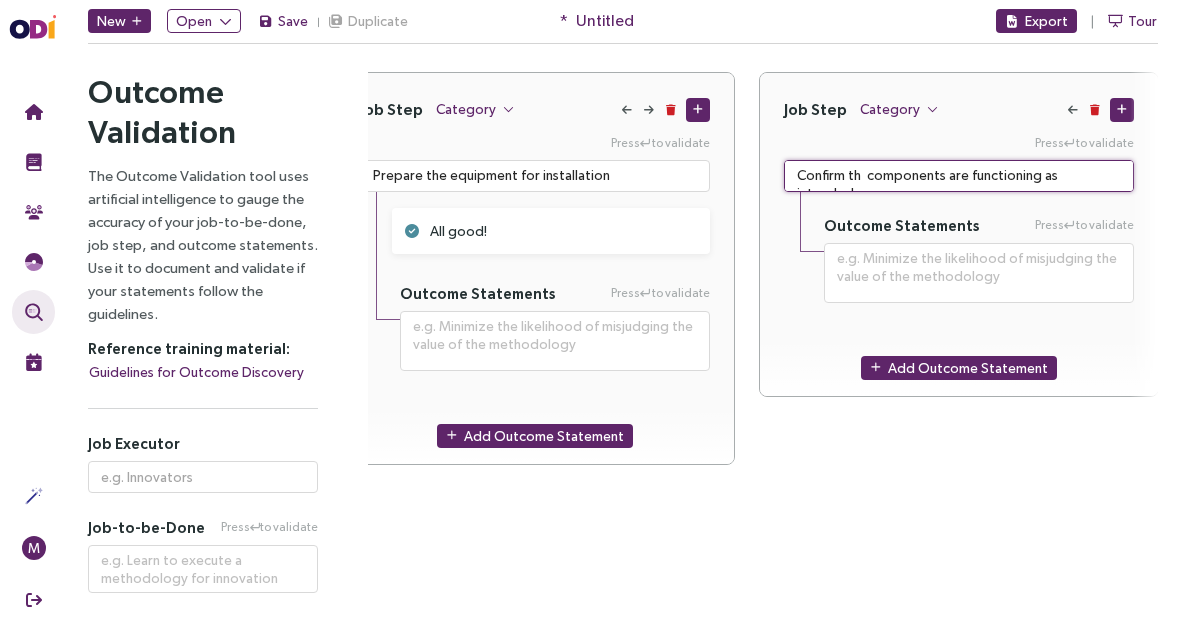 type on "**********" 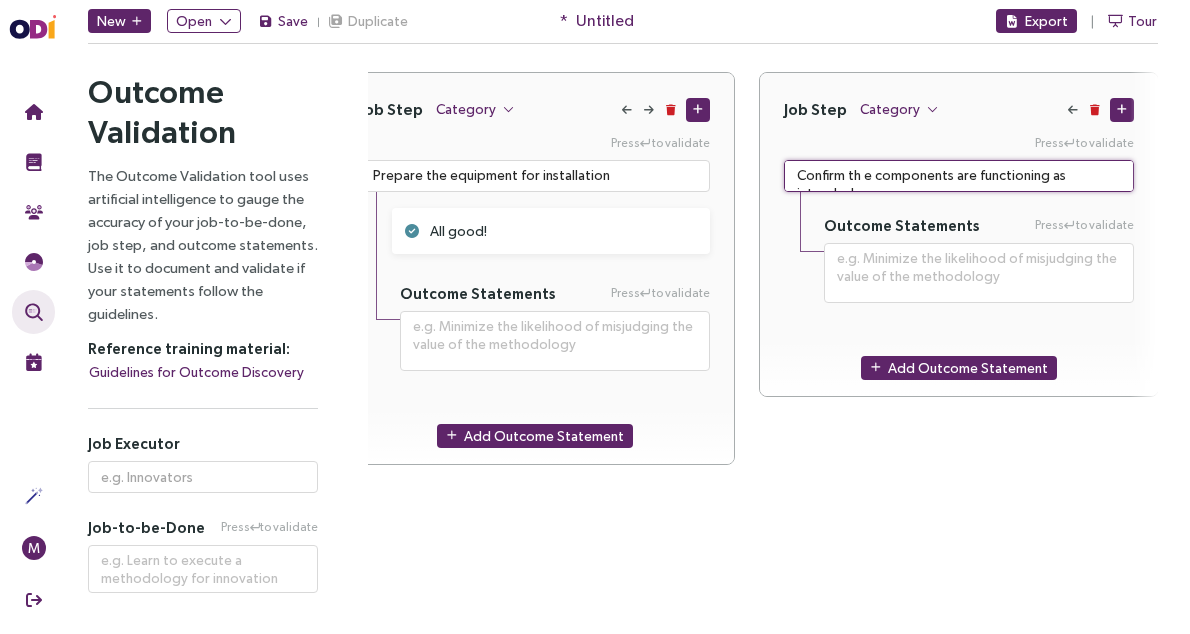 type on "**********" 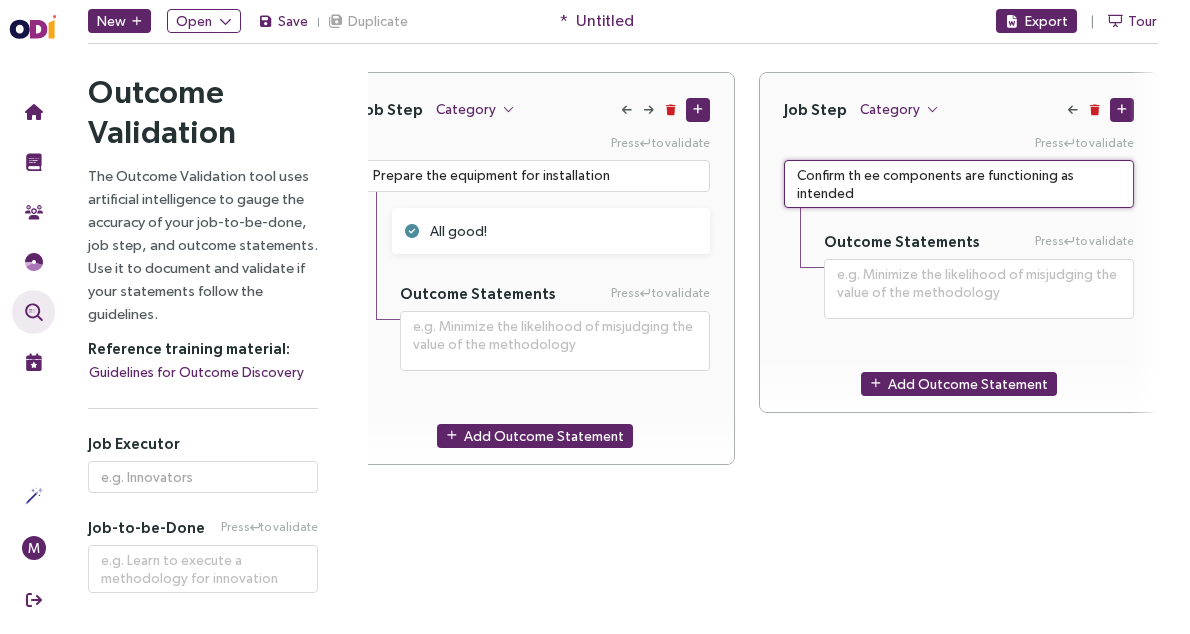 type on "**********" 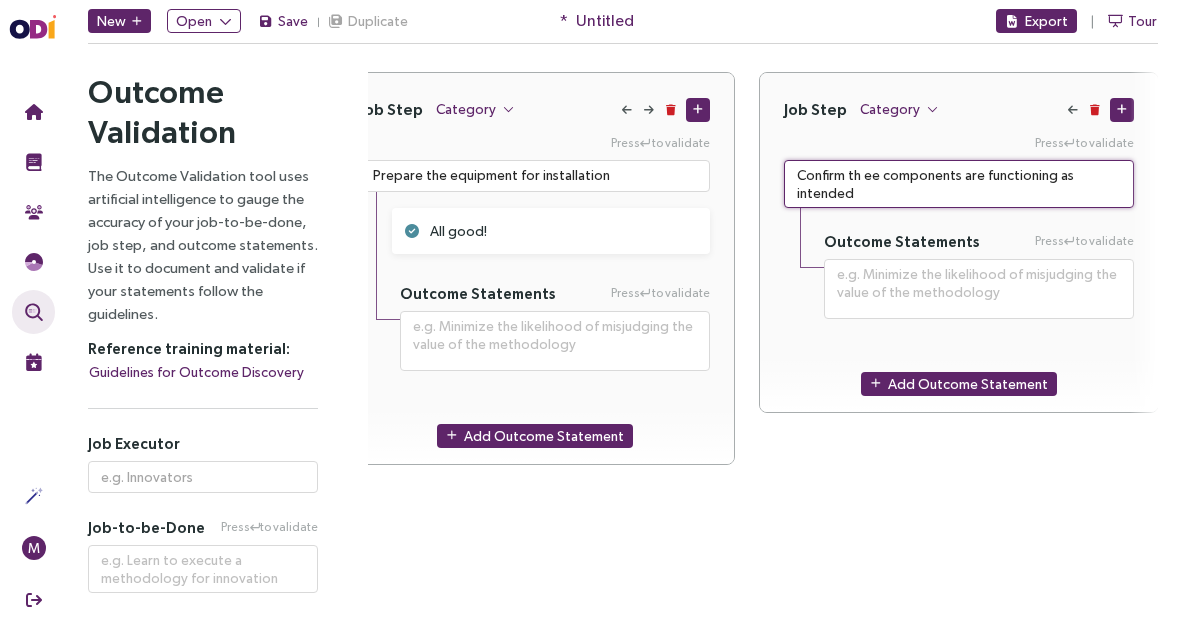 type on "Confirm th e components are functioning as intended" 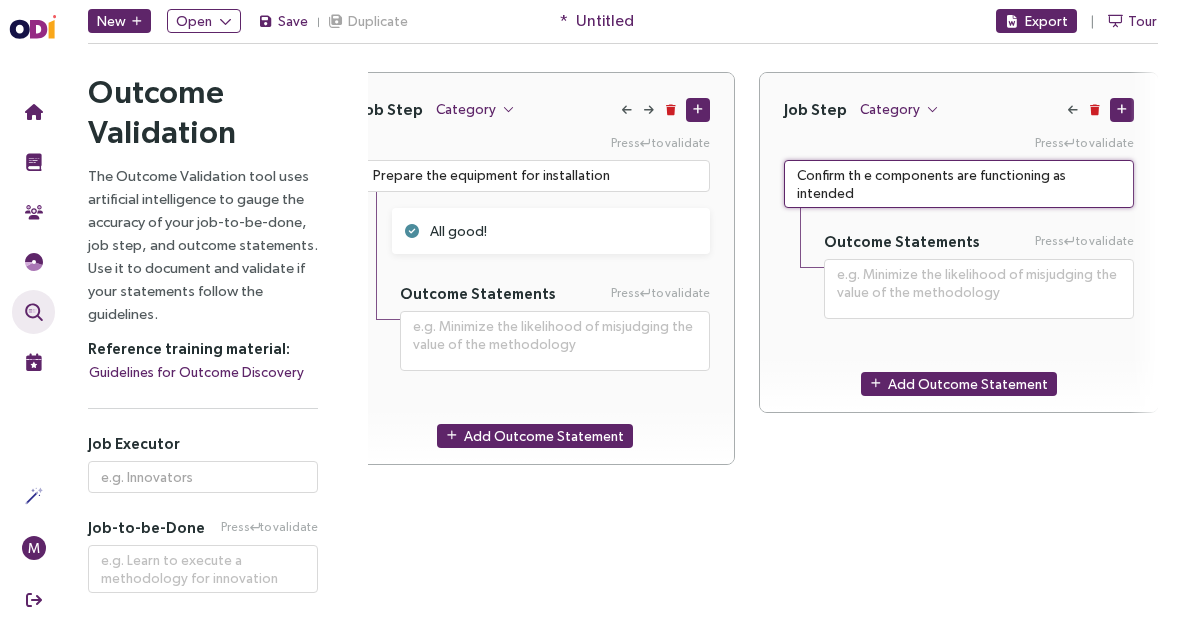 type on "**********" 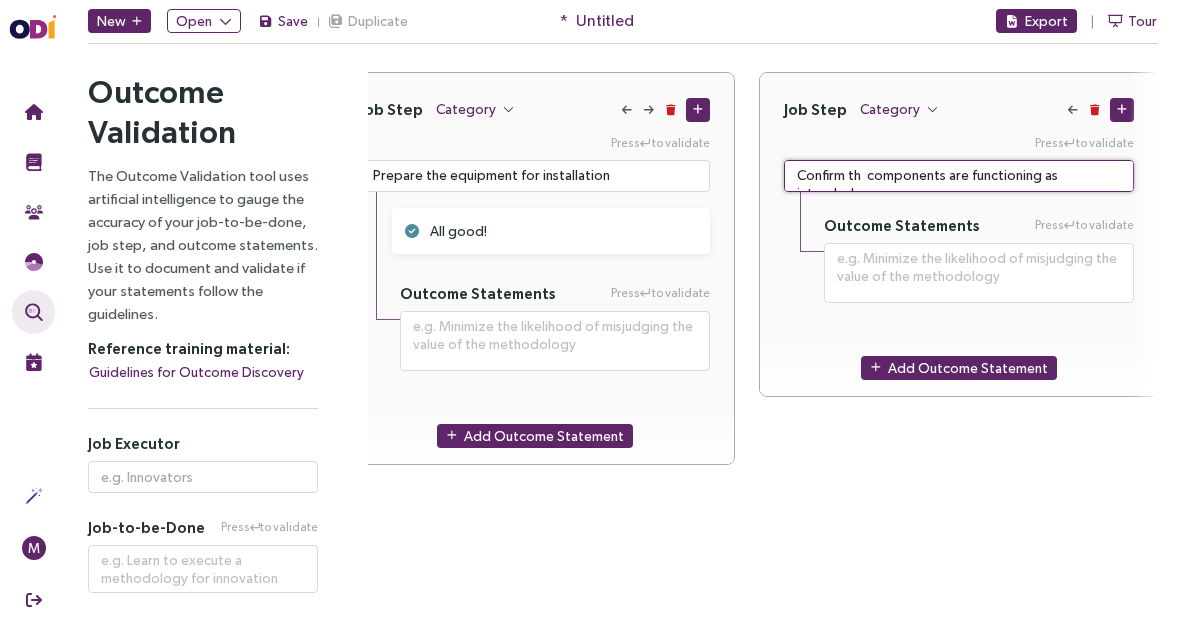 type on "**********" 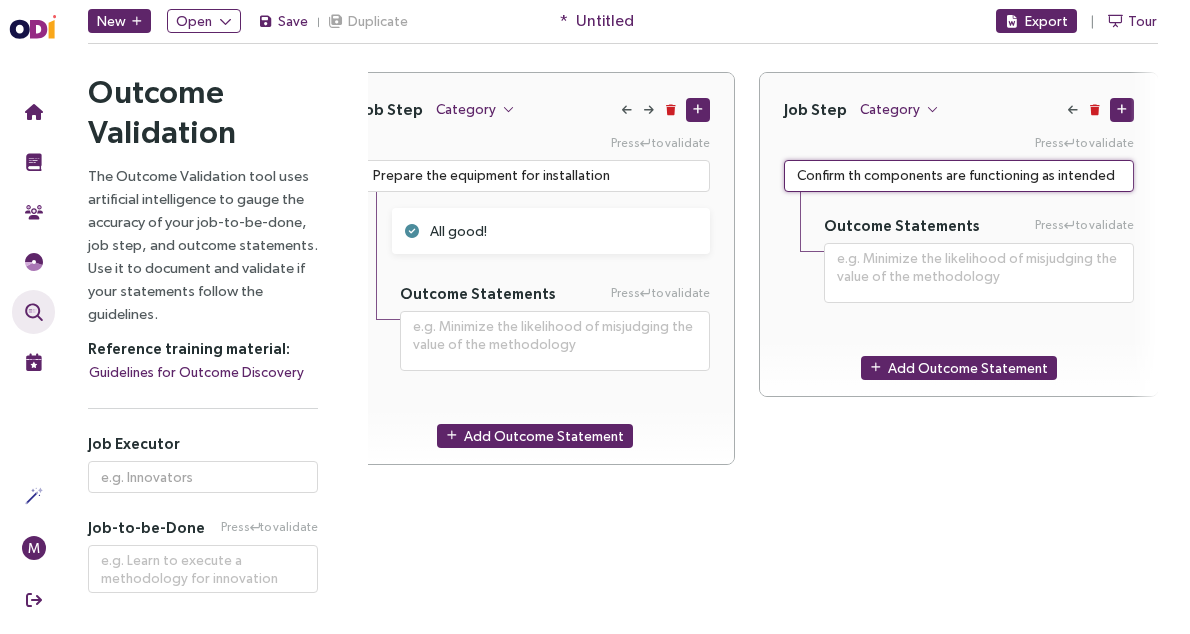 type on "**********" 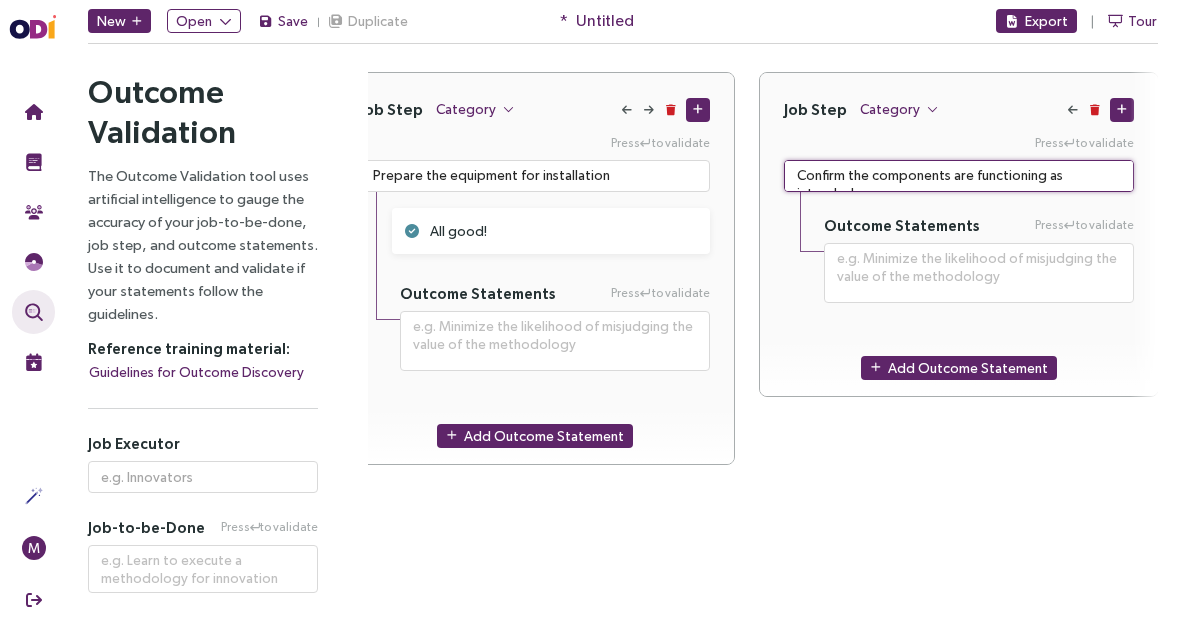 type on "Confirm the components are functioning as intended" 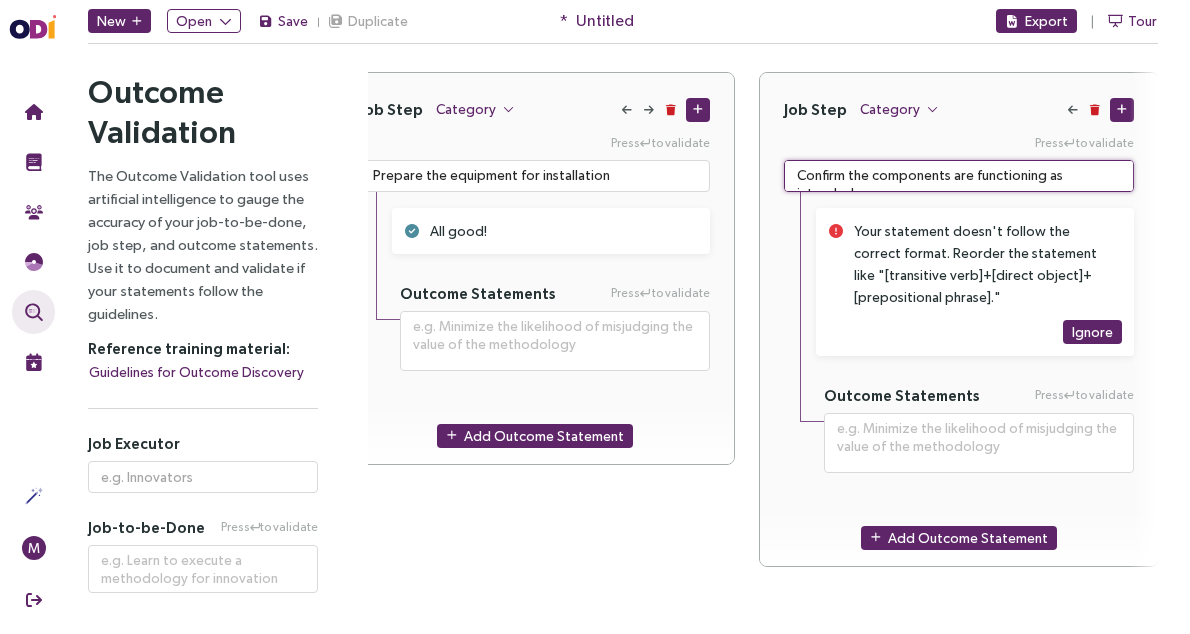 click on "Confirm the components are functioning as intended" at bounding box center [959, 176] 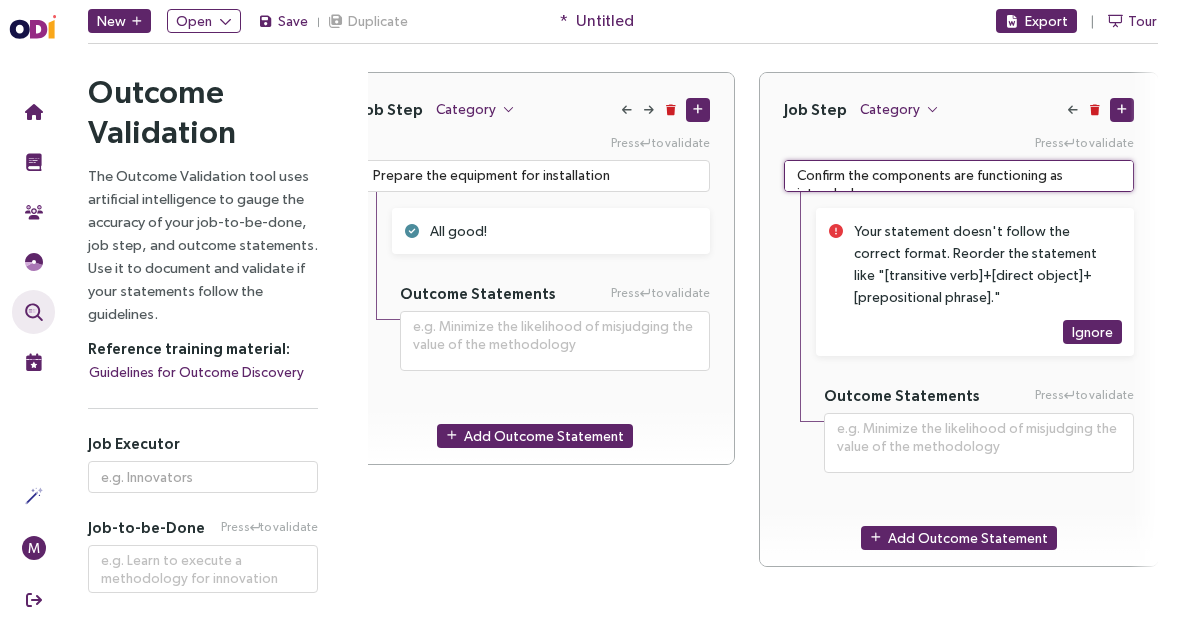 drag, startPoint x: 844, startPoint y: 175, endPoint x: 757, endPoint y: 178, distance: 87.05171 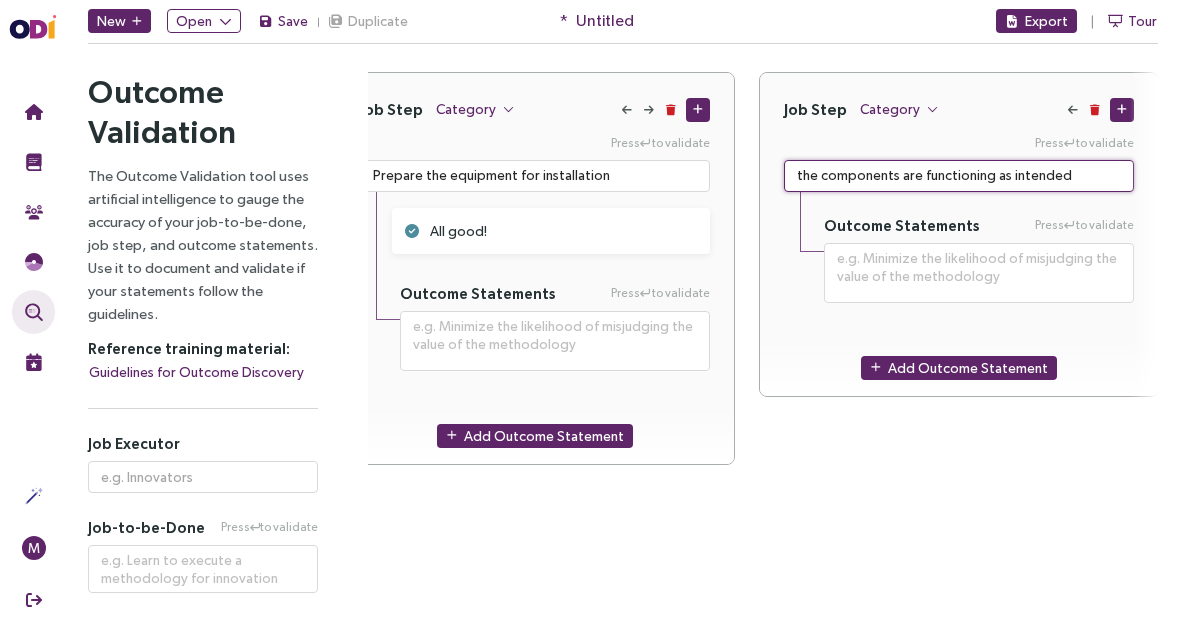 type on "**********" 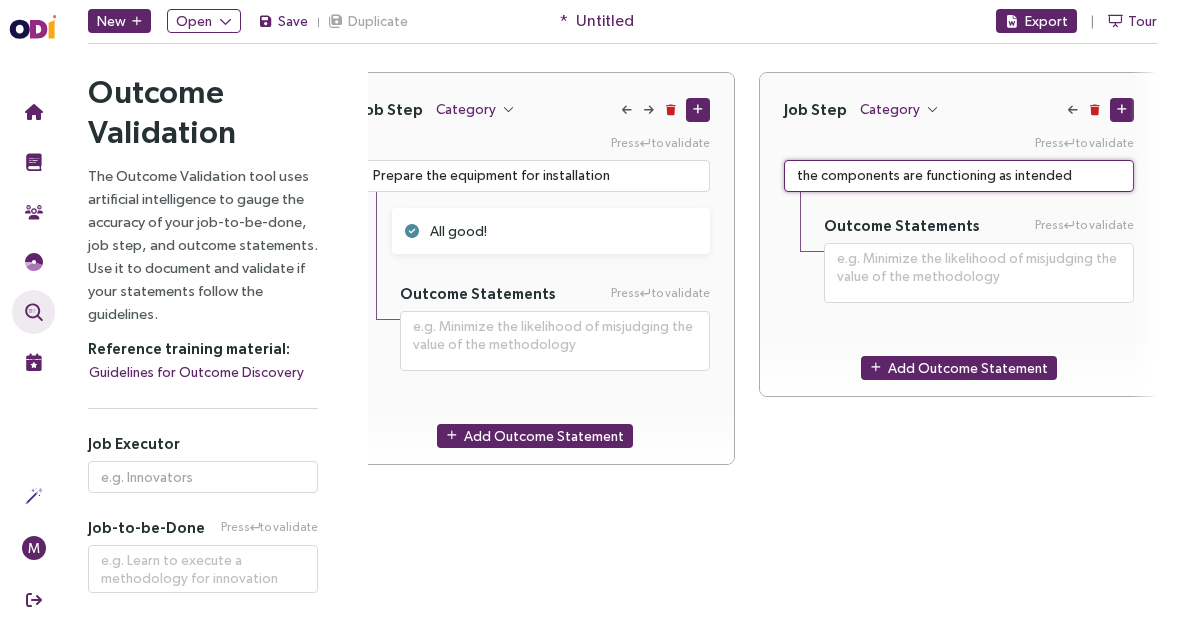 type on "V the components are functioning as intended" 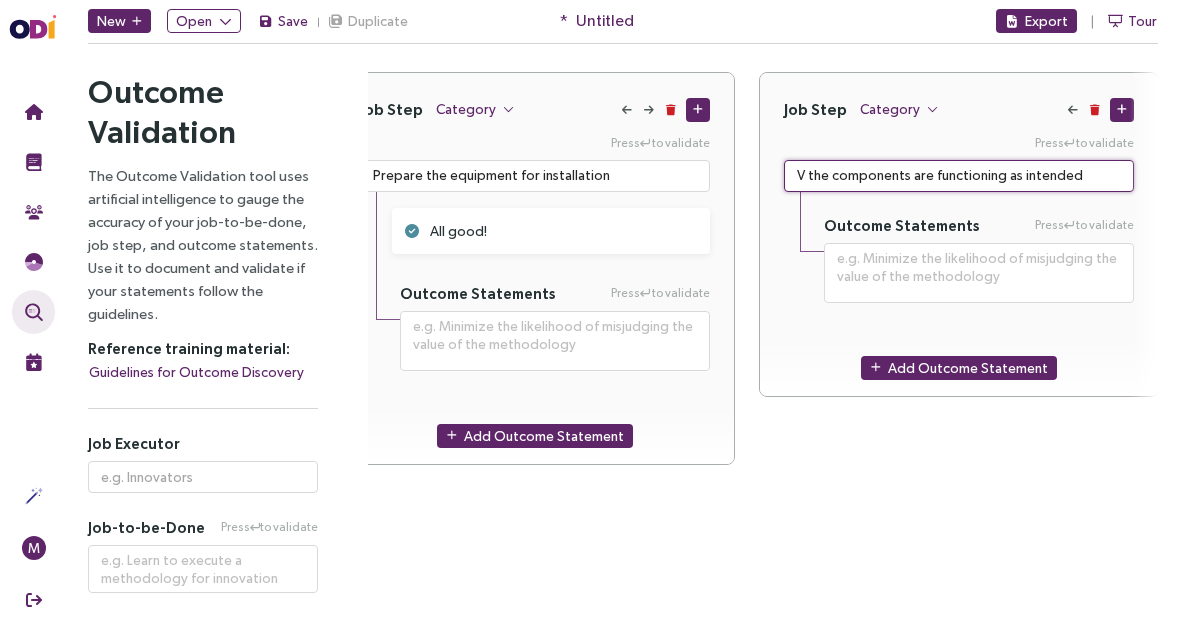 type on "**********" 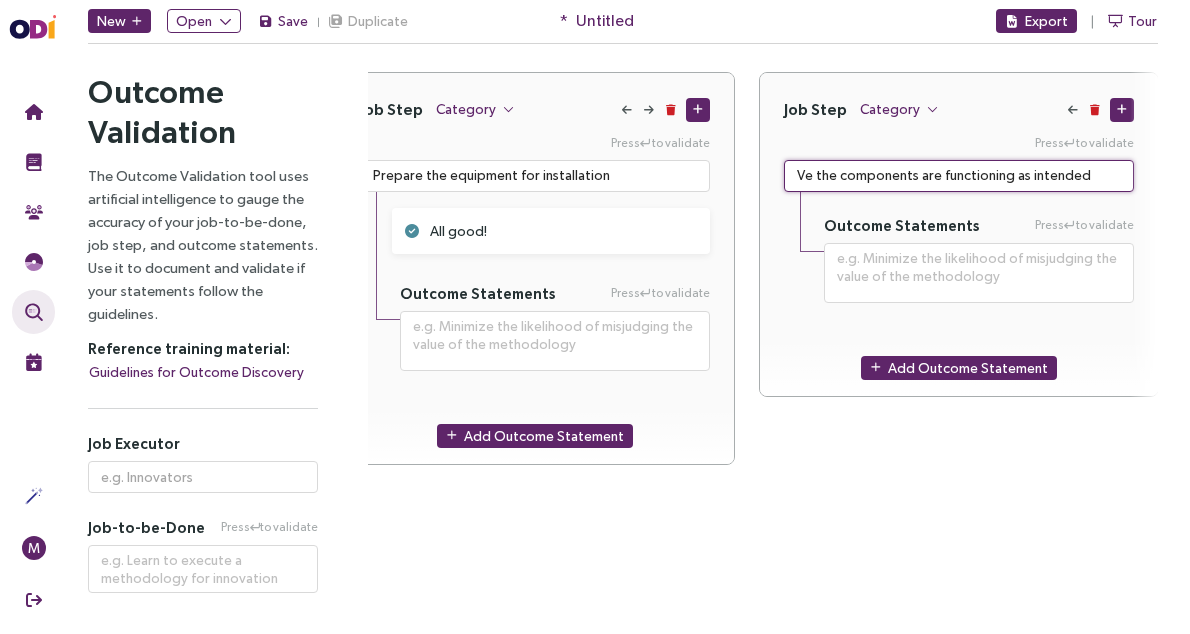 type on "**********" 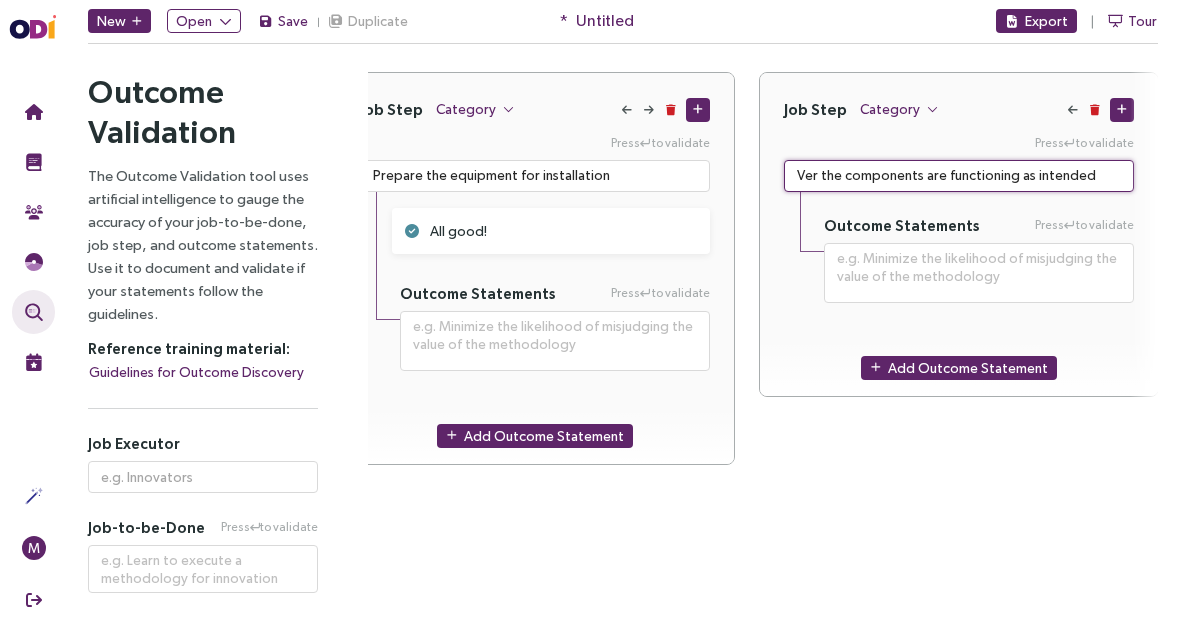 type on "**********" 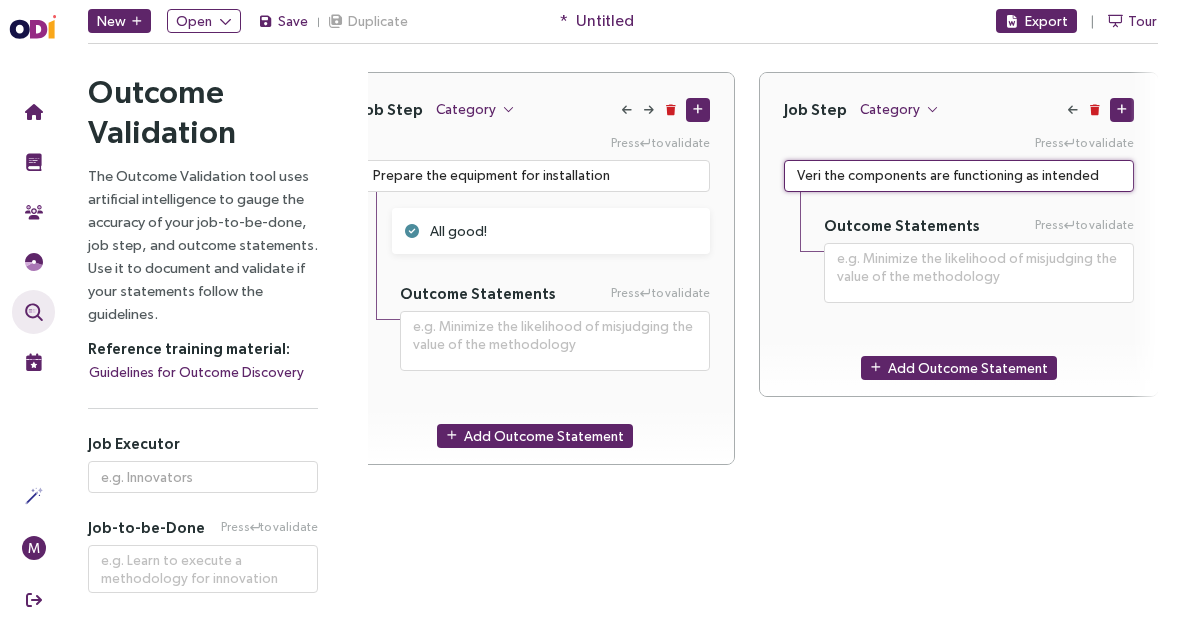 type on "**********" 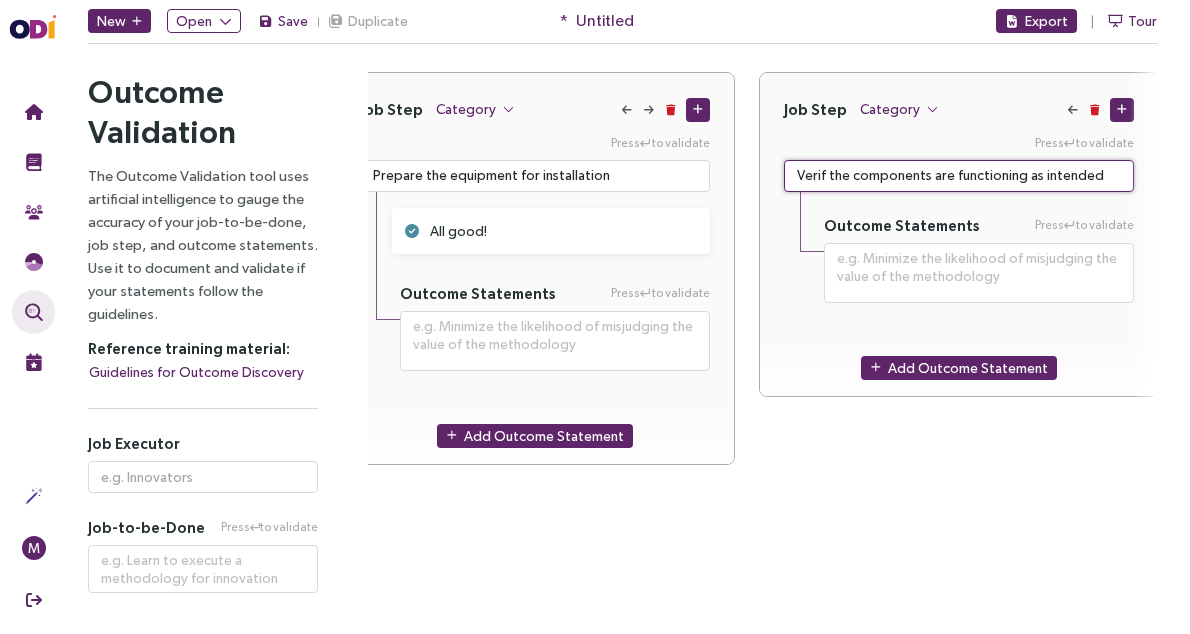 type on "**********" 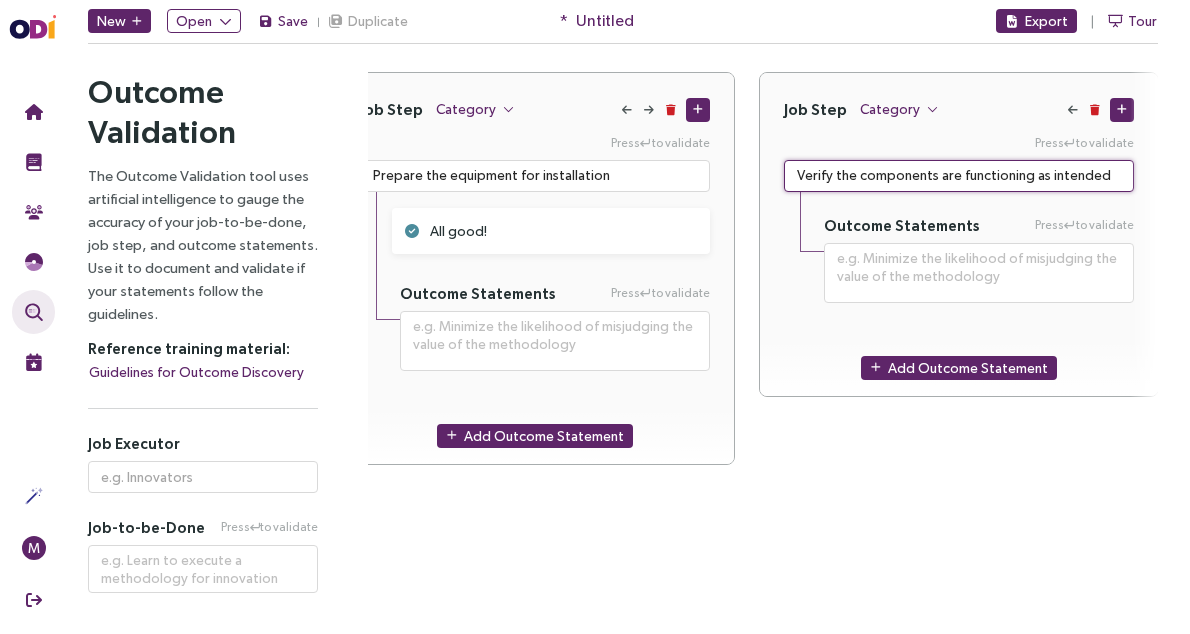 type on "Verify the components are functioning as intended" 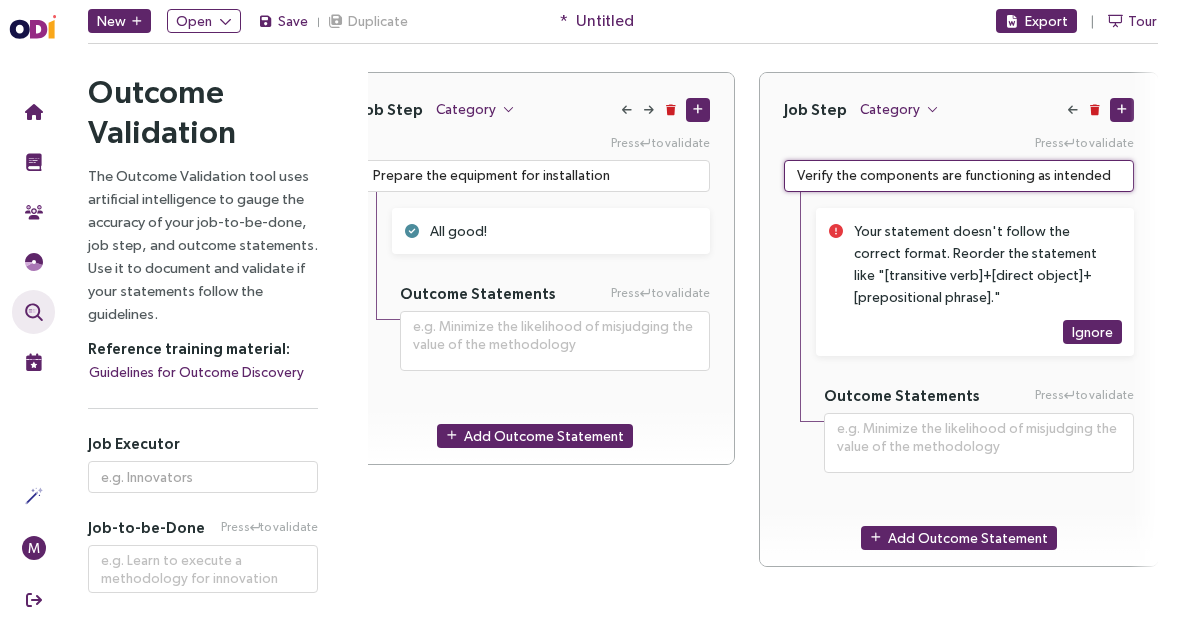 click on "Verify the components are functioning as intended" at bounding box center (959, 176) 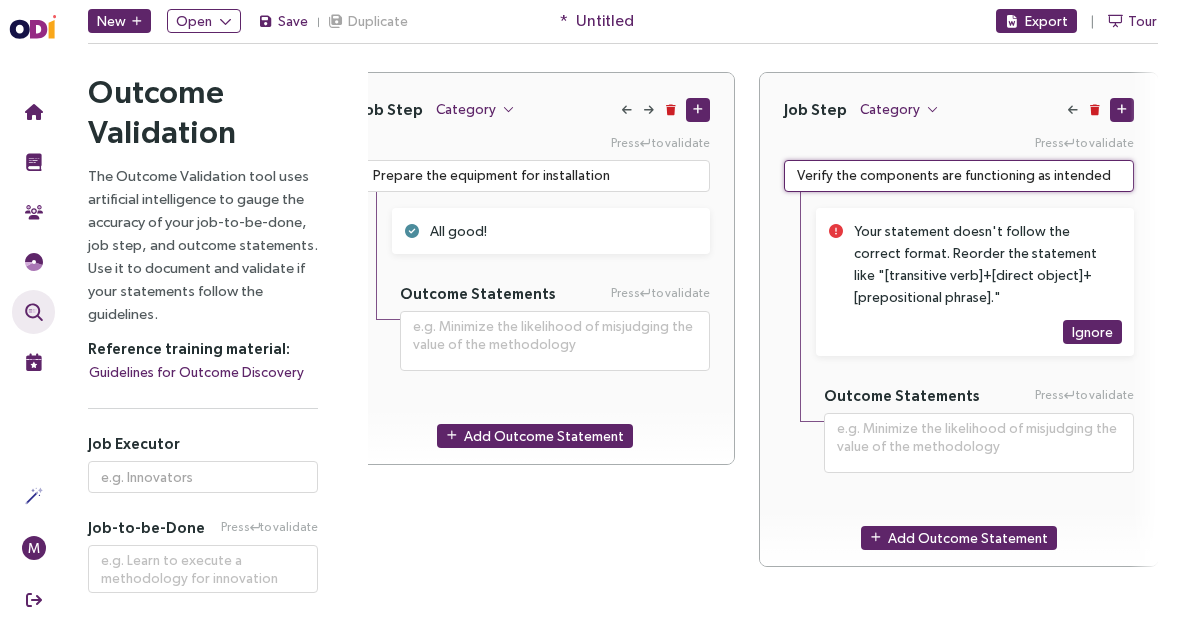 click on "Verify the components are functioning as intended" at bounding box center [959, 176] 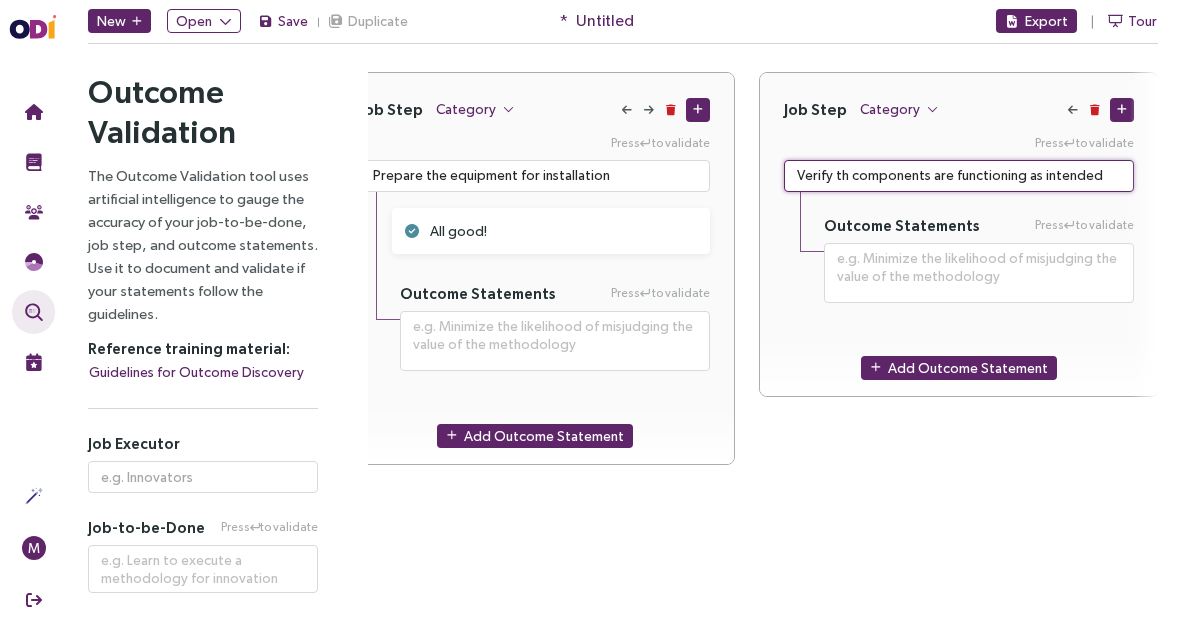 type on "**********" 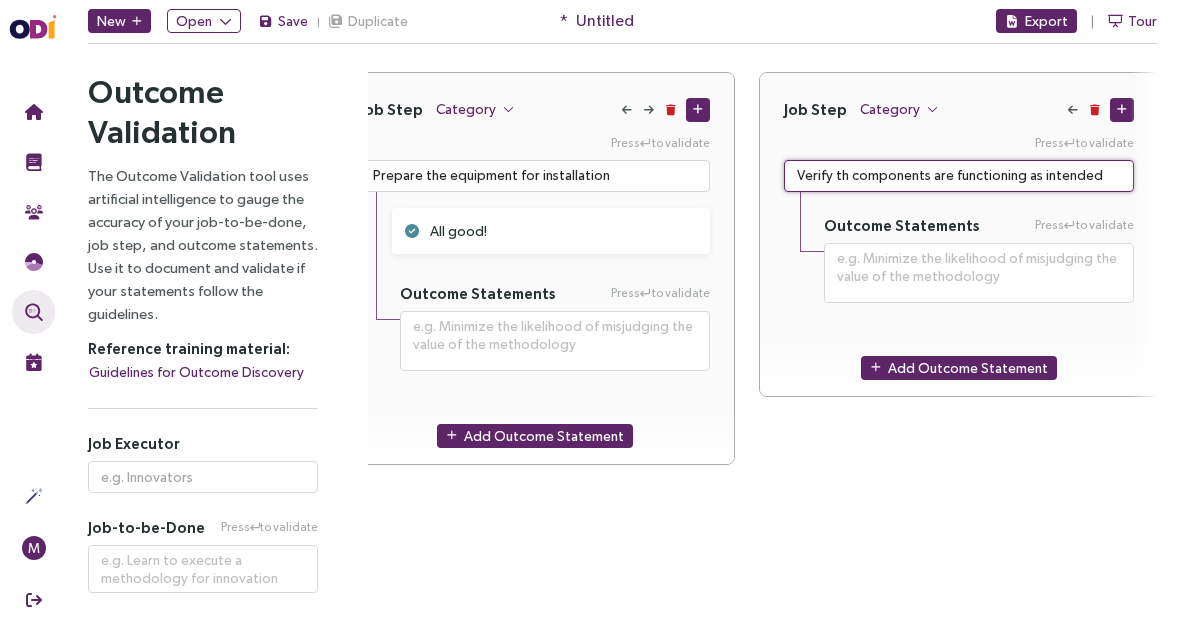 type on "Verify t components are functioning as intended" 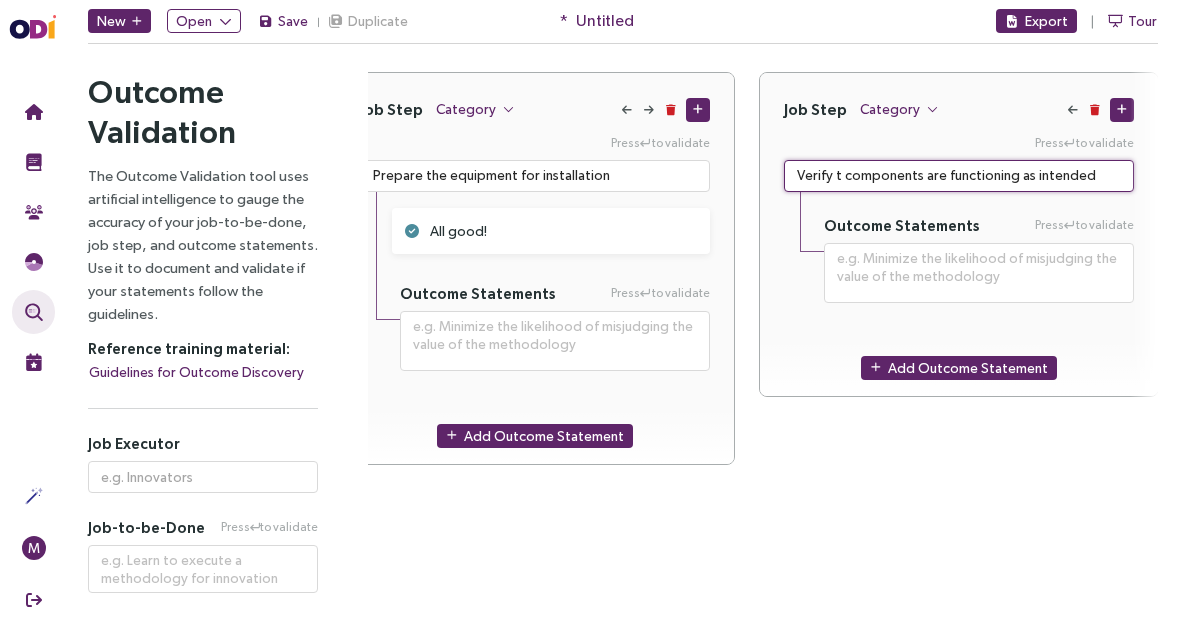 type on "**********" 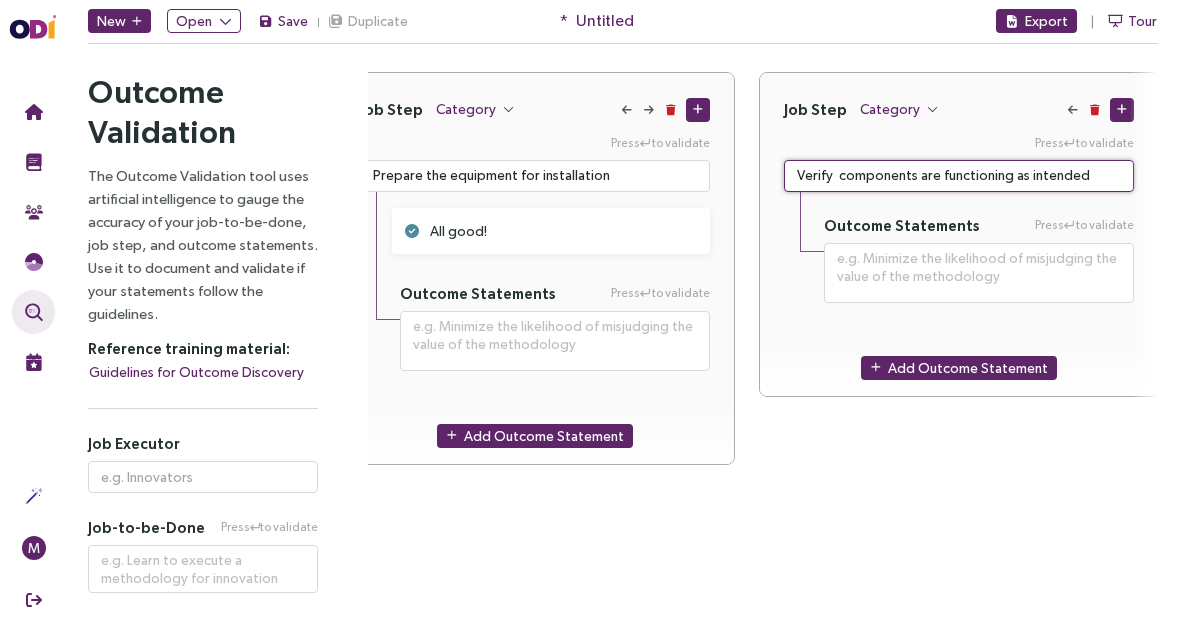 type on "**********" 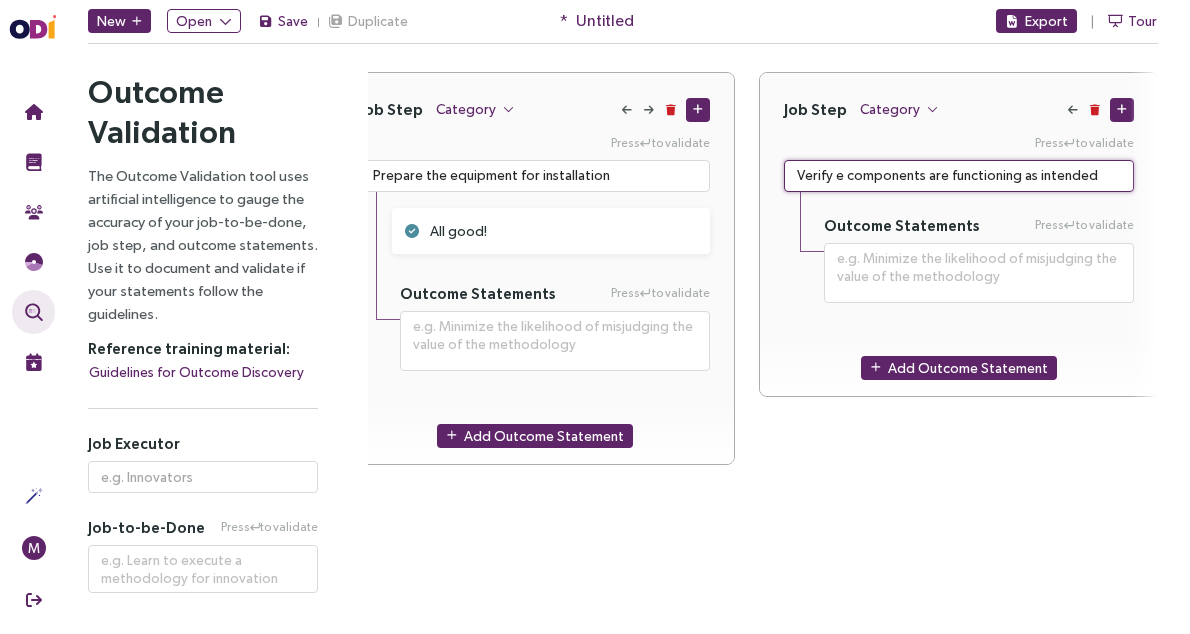 type on "**********" 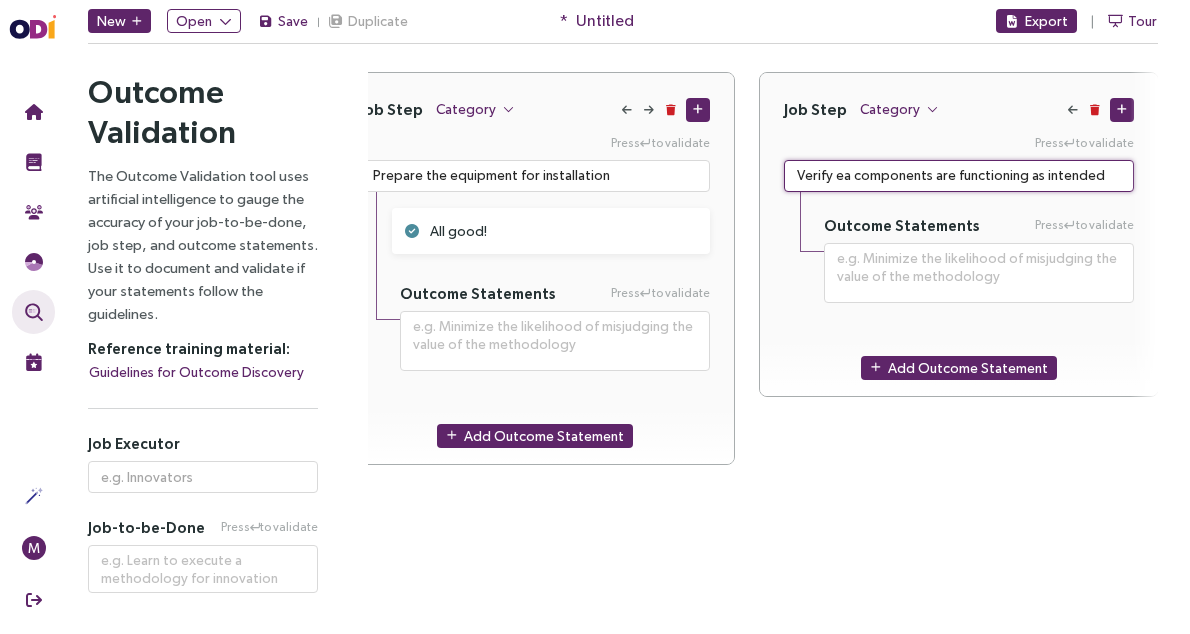 type on "**********" 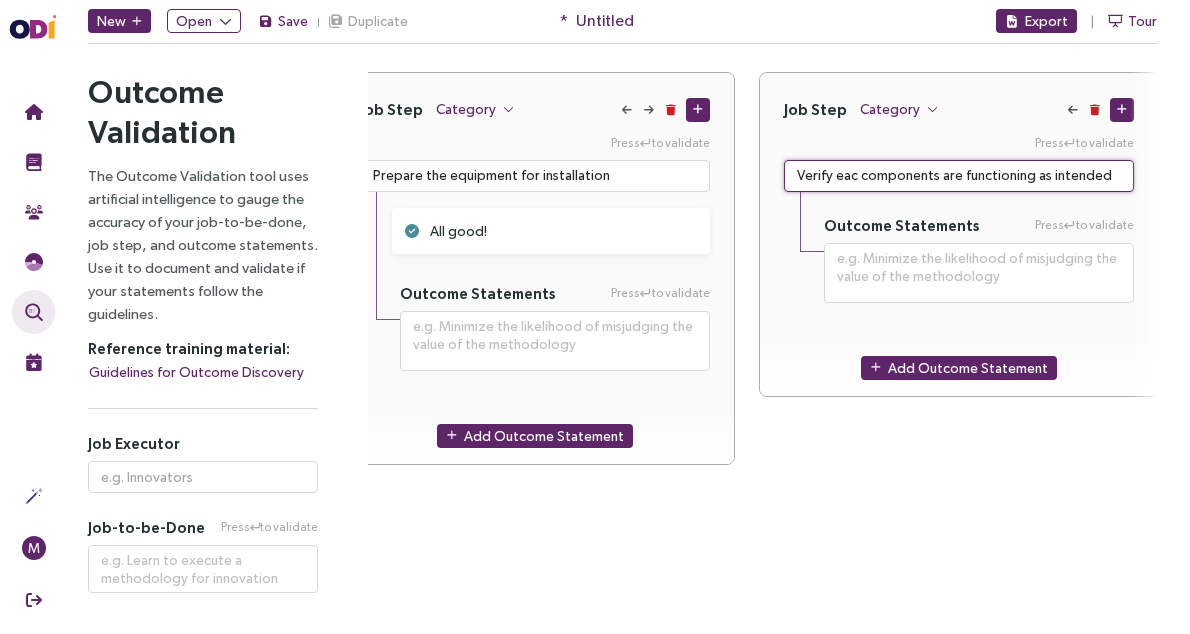 type on "**********" 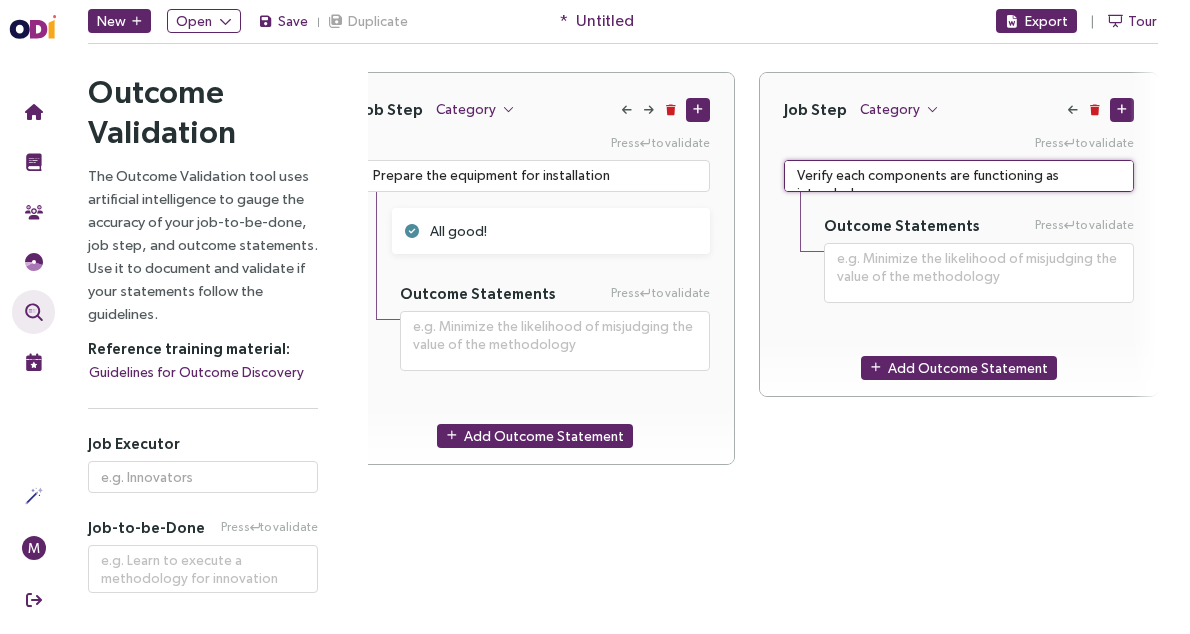 click on "Verify each components are functioning as intended" at bounding box center [959, 176] 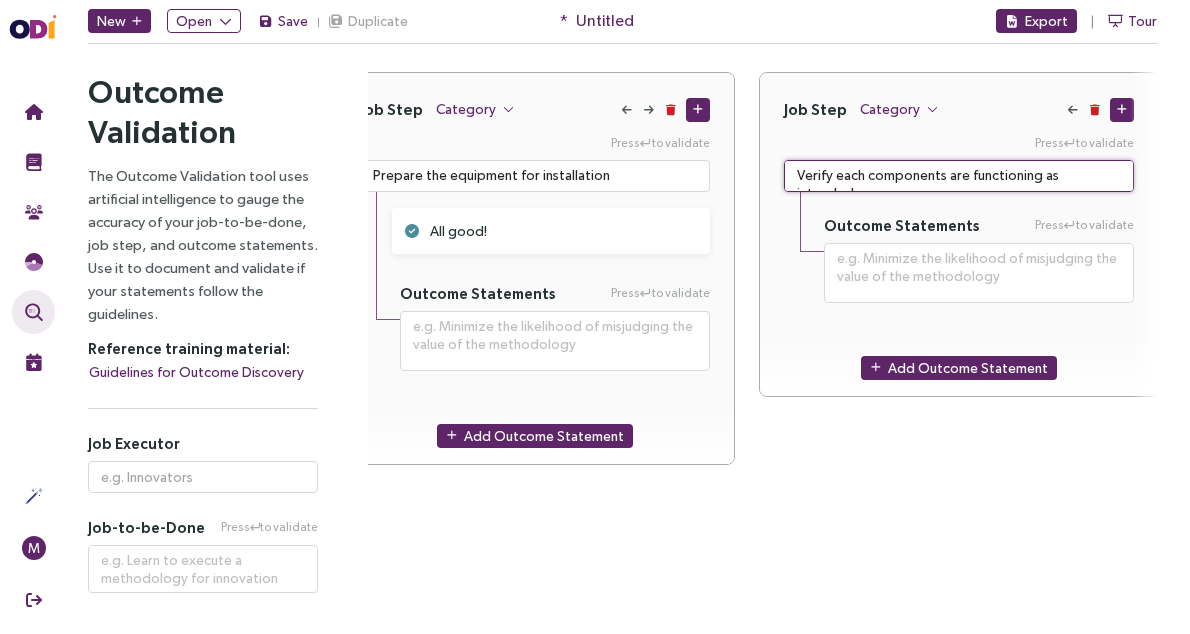 click on "Verify each components are functioning as intended" at bounding box center (959, 176) 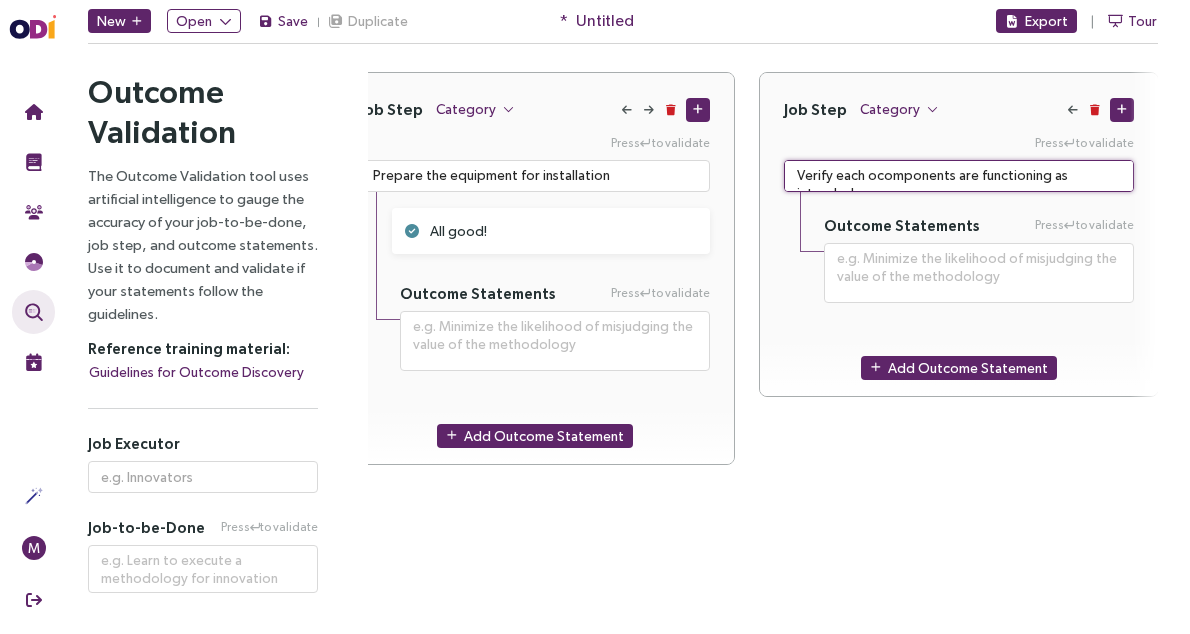type on "**********" 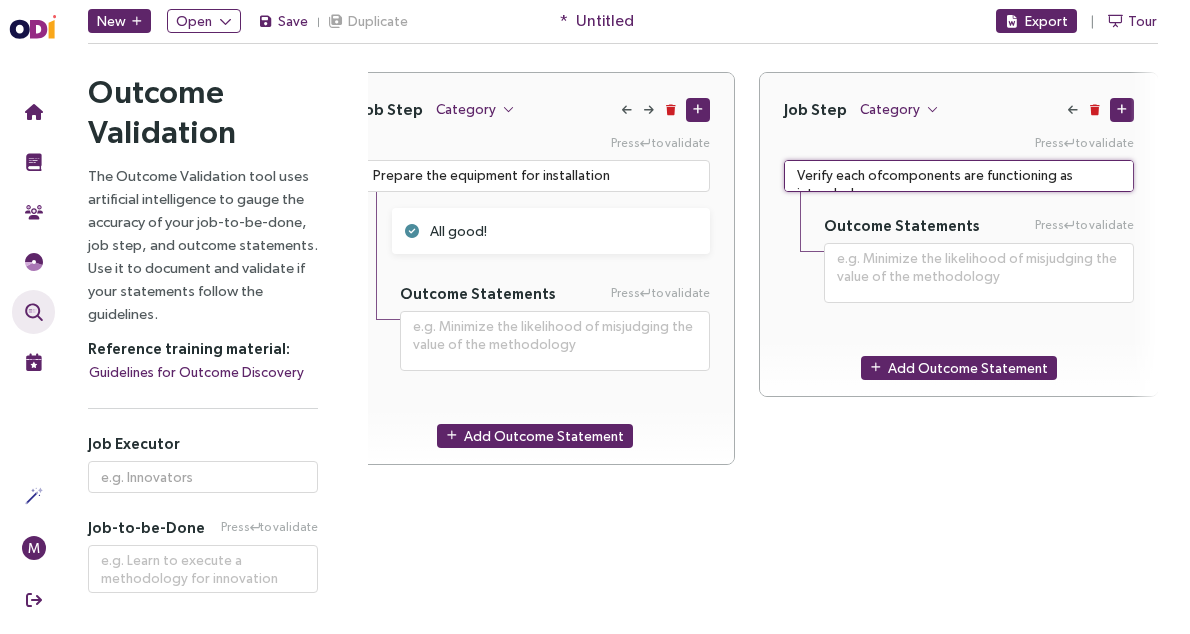 type on "**********" 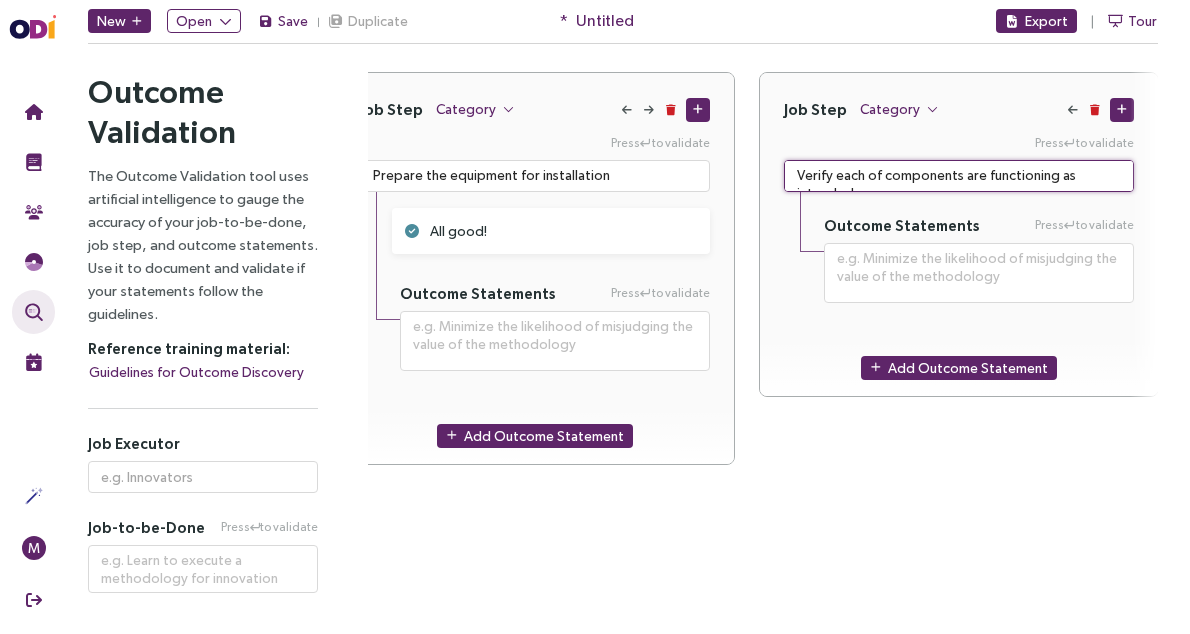 type on "**********" 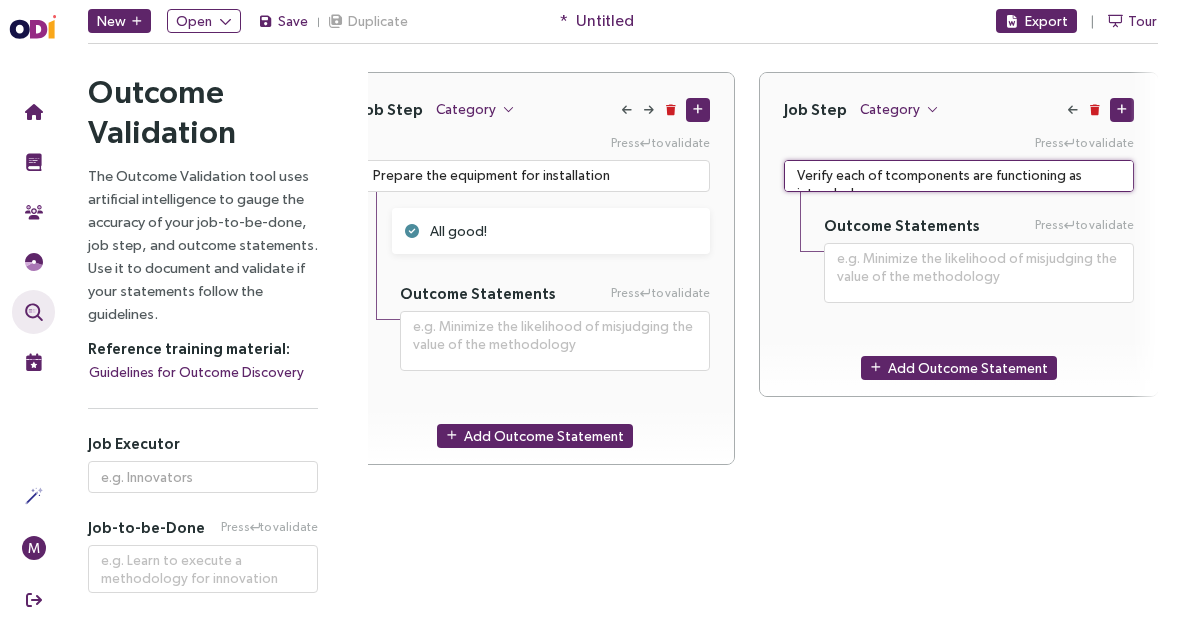 type on "**********" 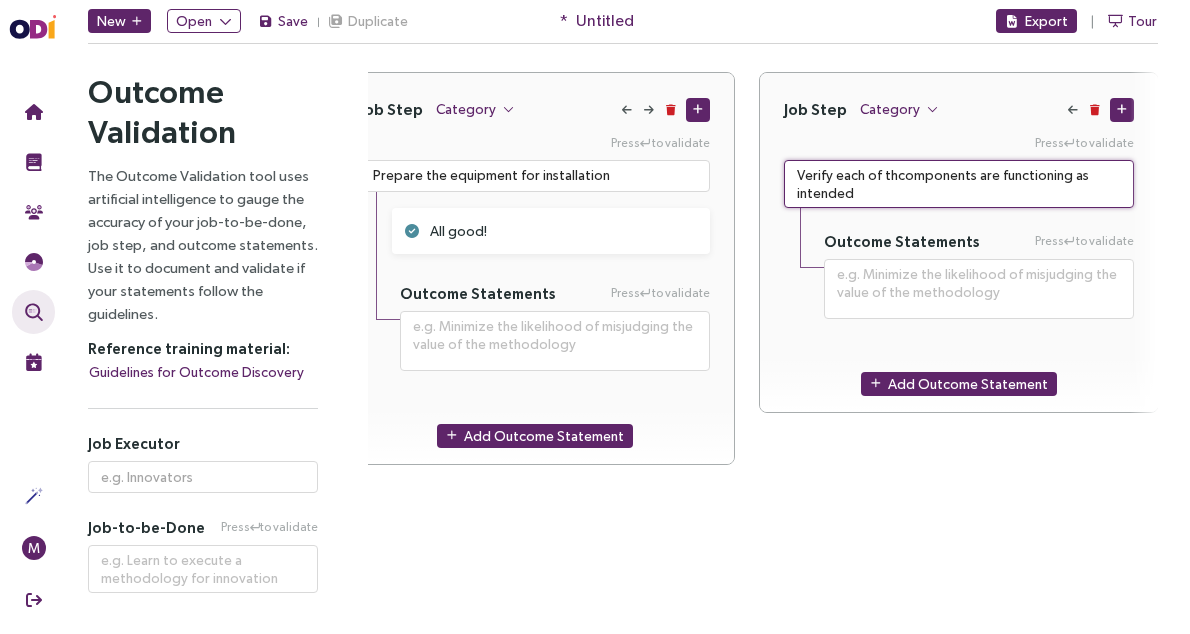 type on "**********" 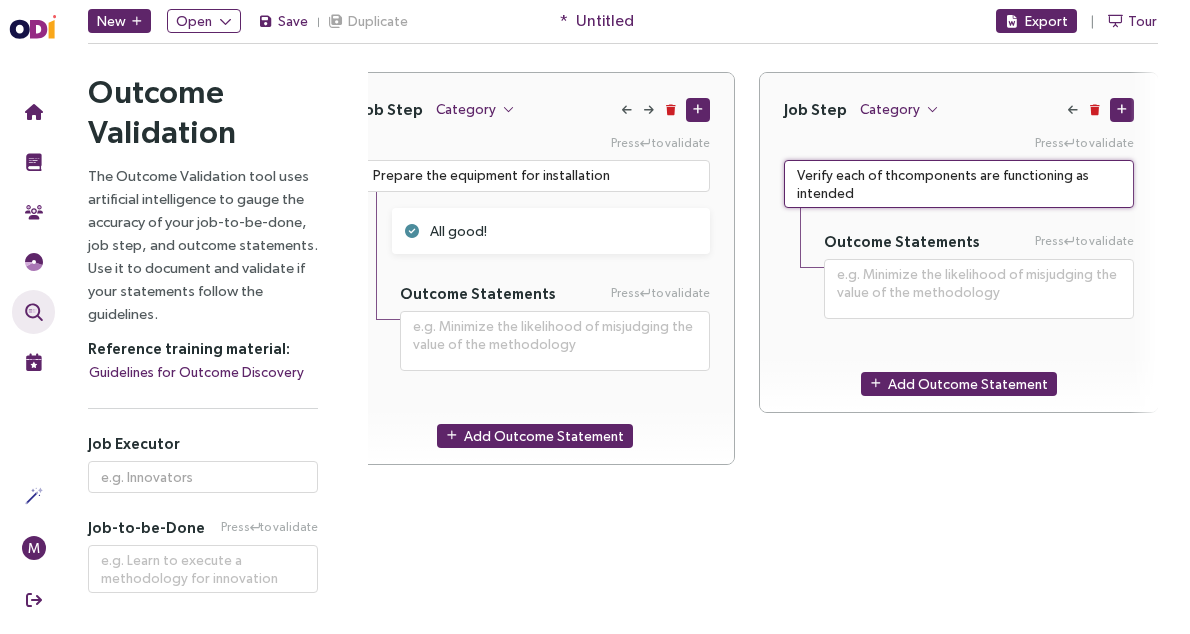 type on "Verify each of thecomponents are functioning as intended" 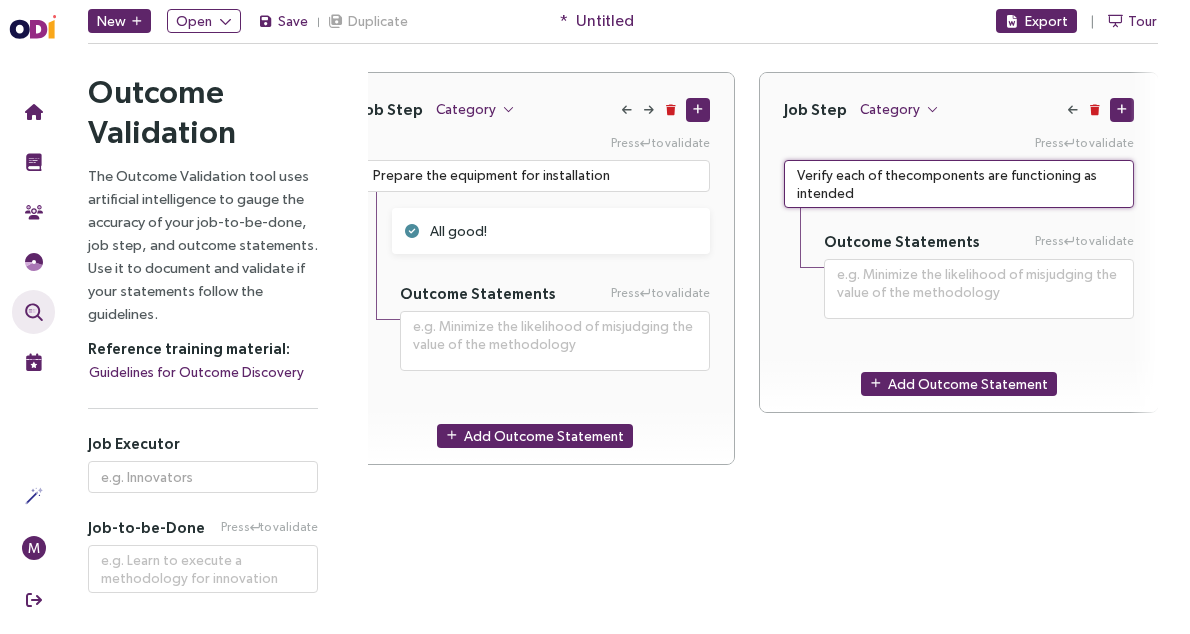type on "**********" 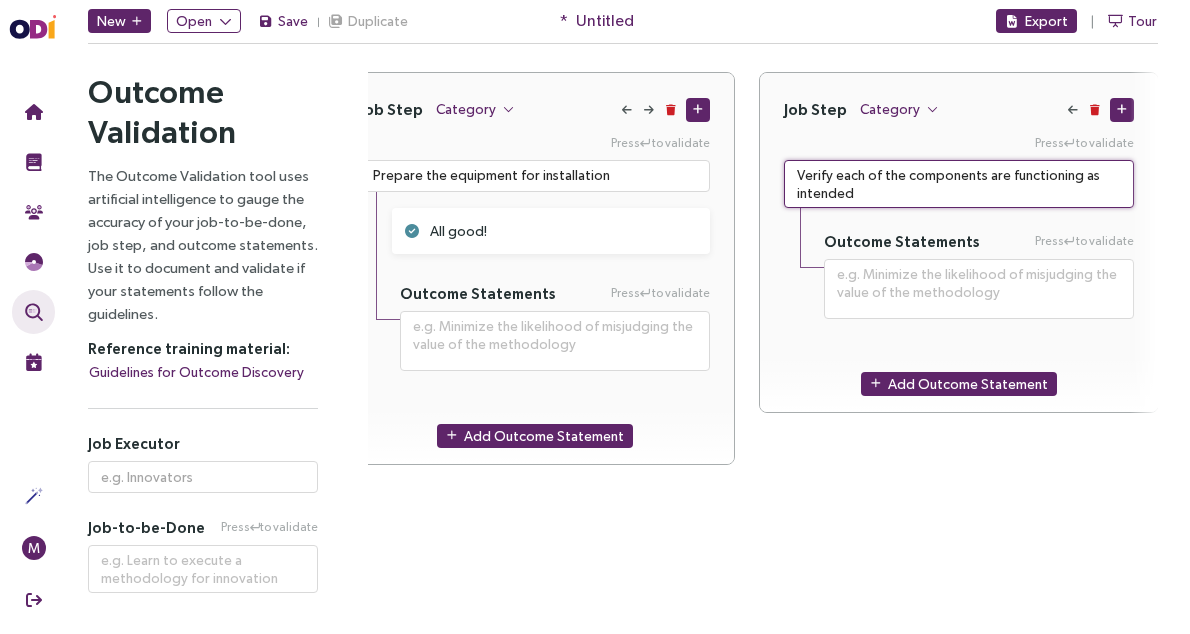 type on "Verify each of the components are functioning as intended" 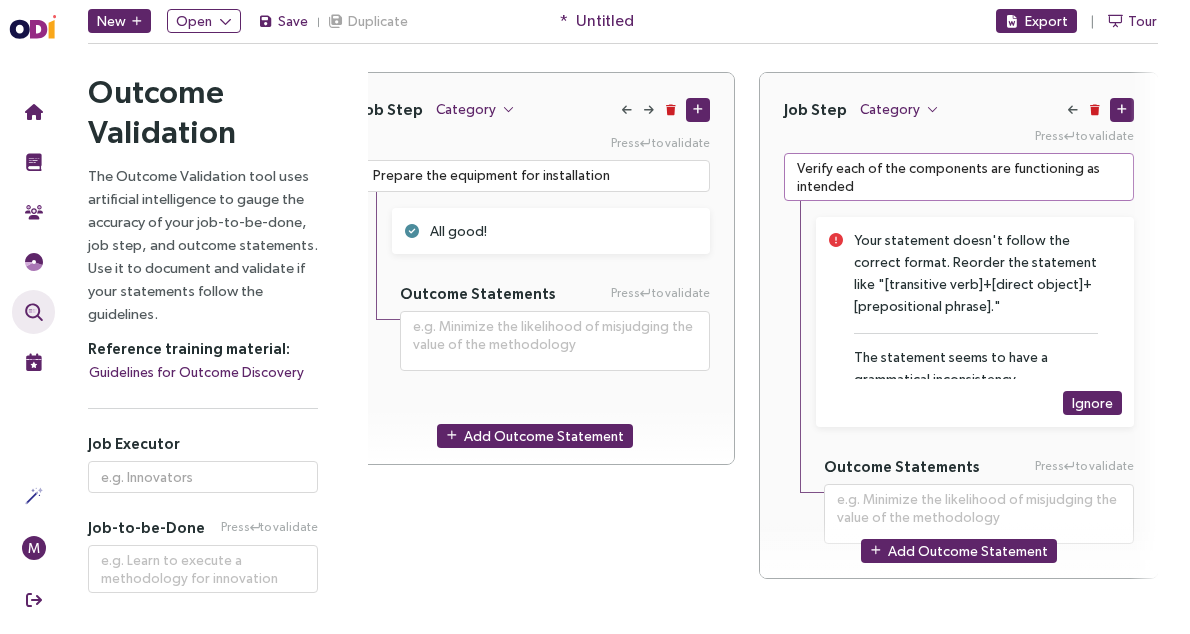 scroll, scrollTop: 0, scrollLeft: 0, axis: both 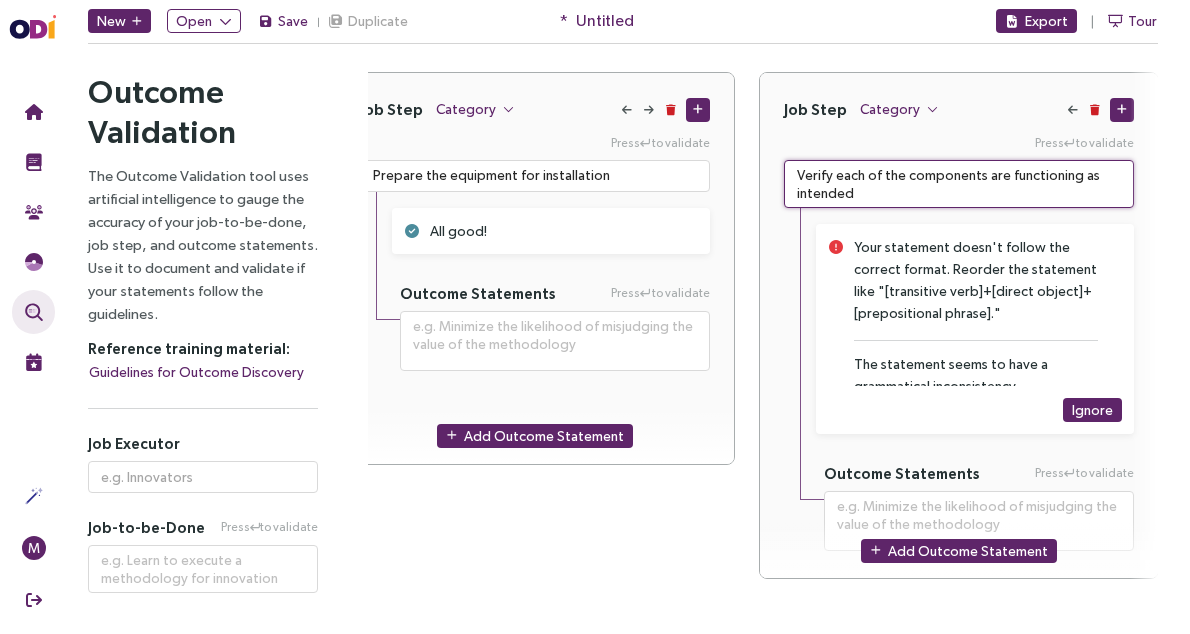 click on "Verify each of the components are functioning as intended" at bounding box center [959, 184] 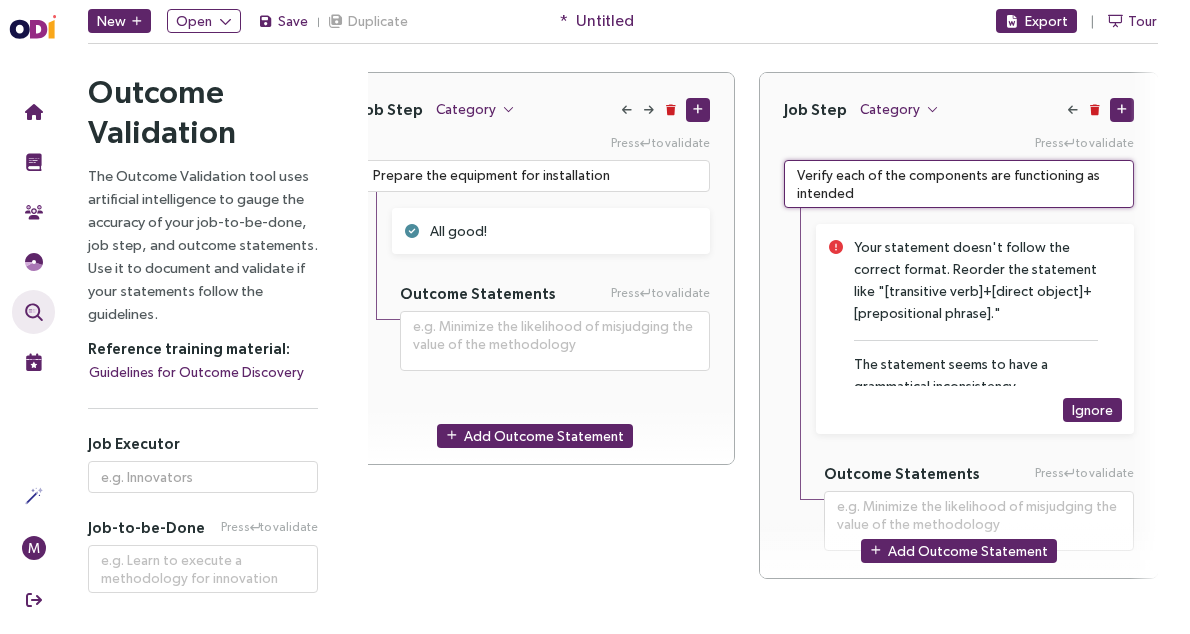 click on "Verify each of the components are functioning as intended" at bounding box center [959, 184] 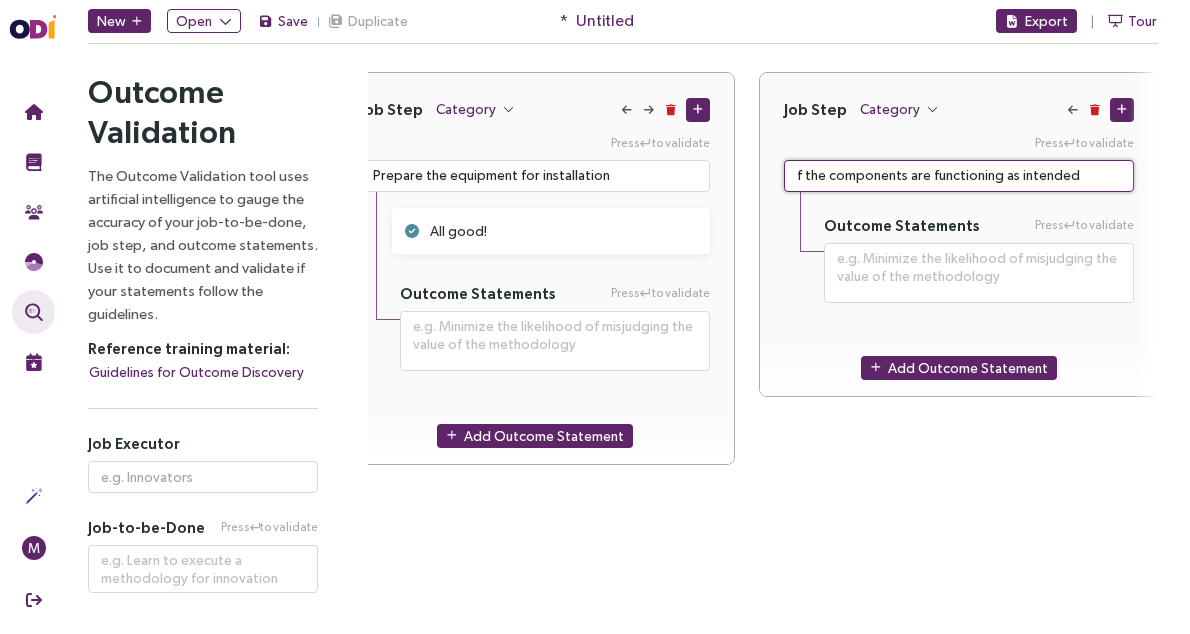 type on "**********" 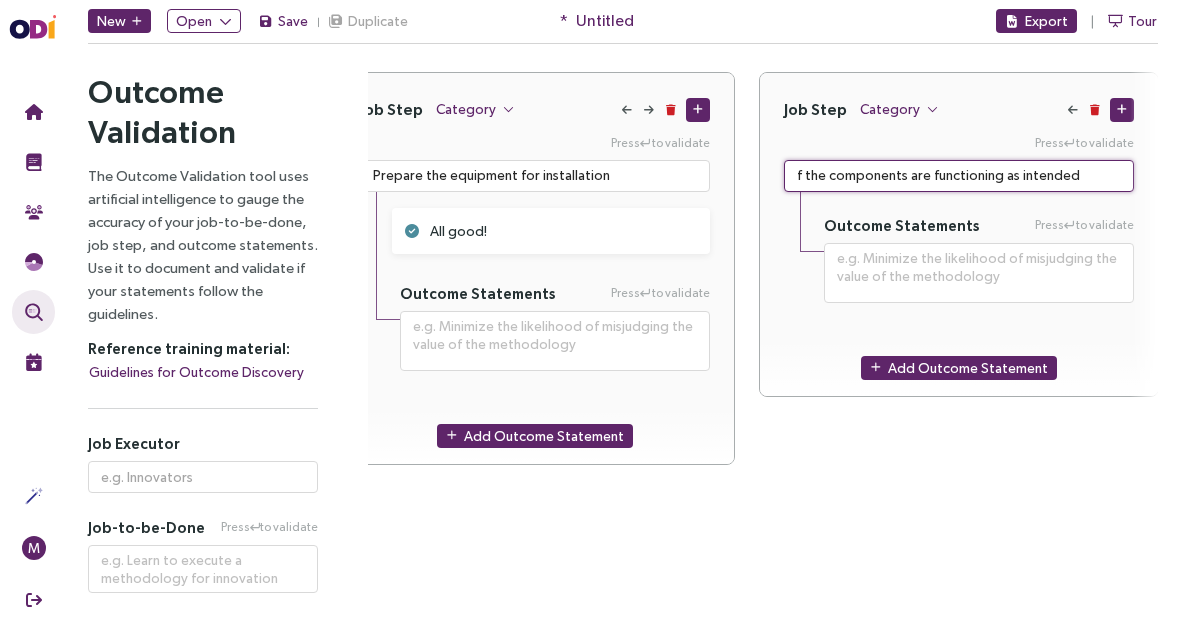 type on "the components are functioning as intended" 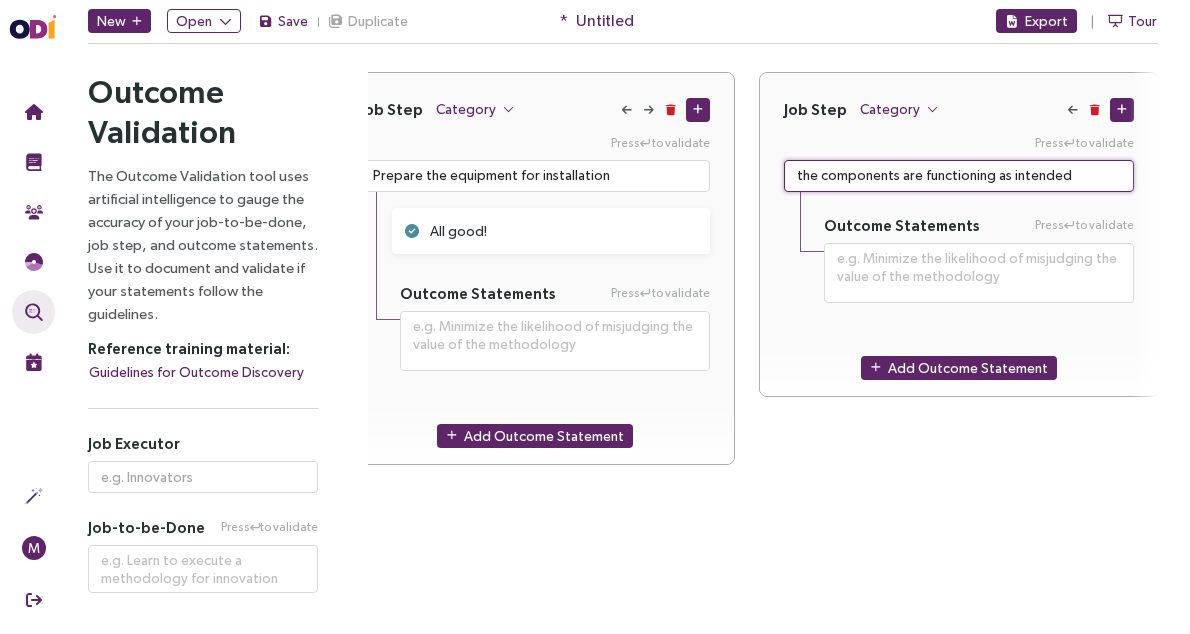 type on "**********" 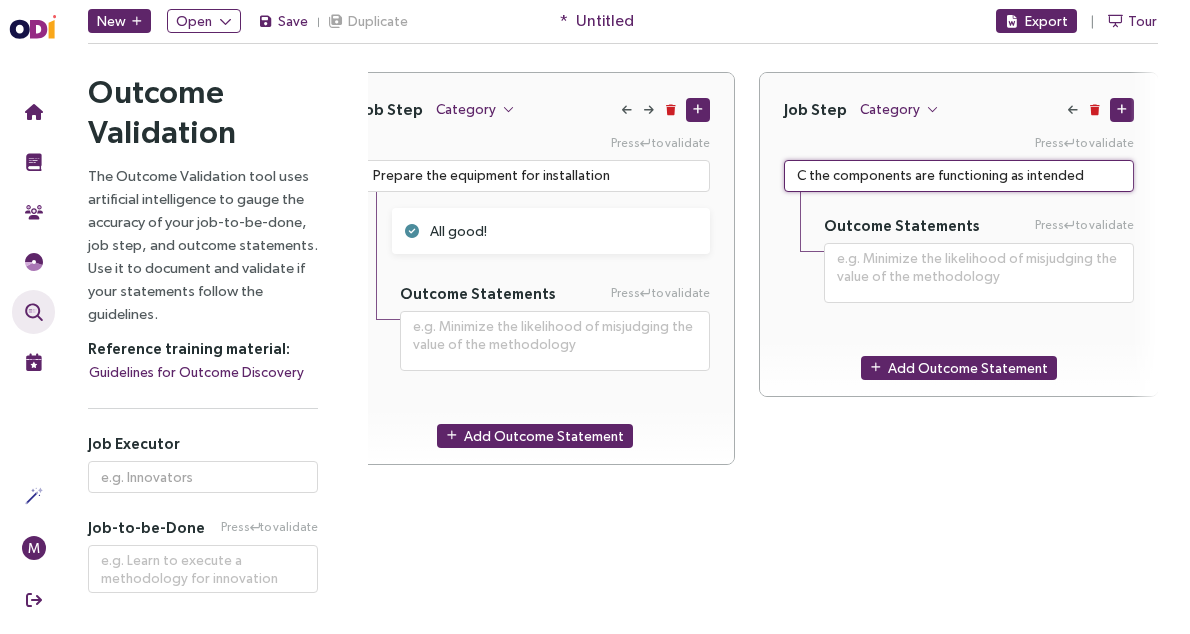 type on "**********" 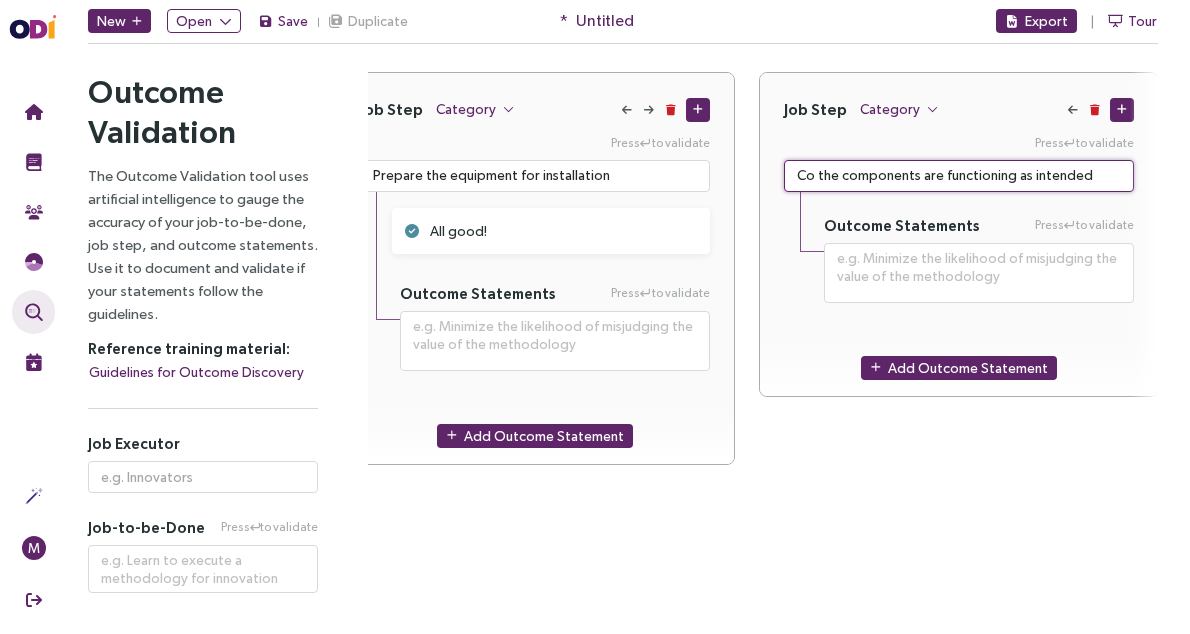 type on "**********" 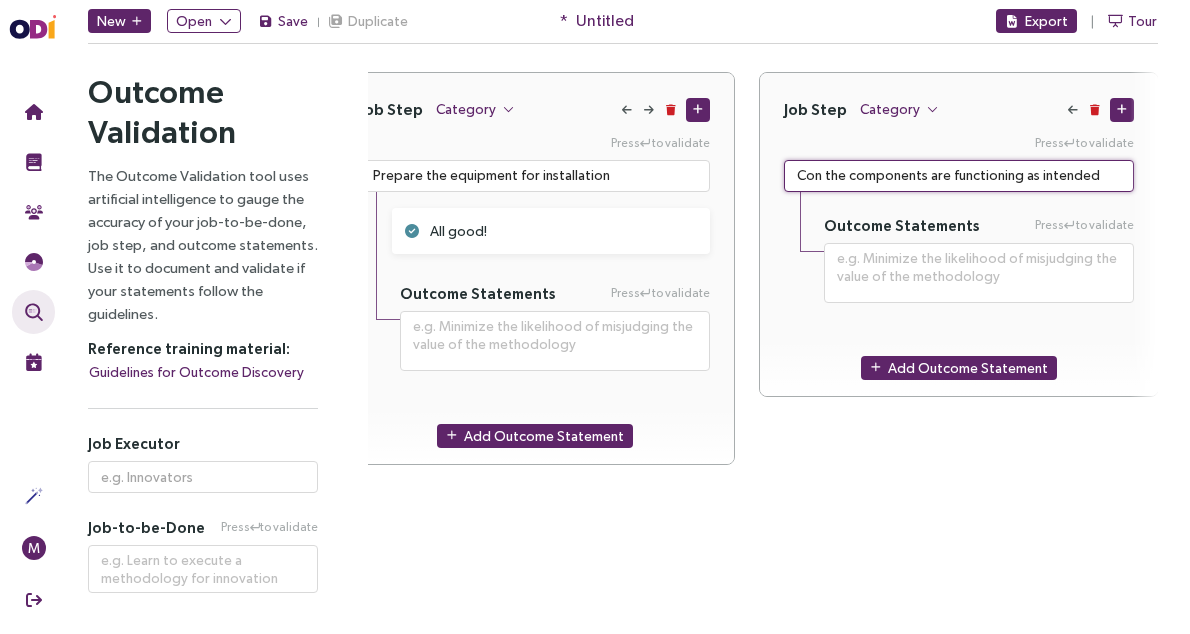 type on "**********" 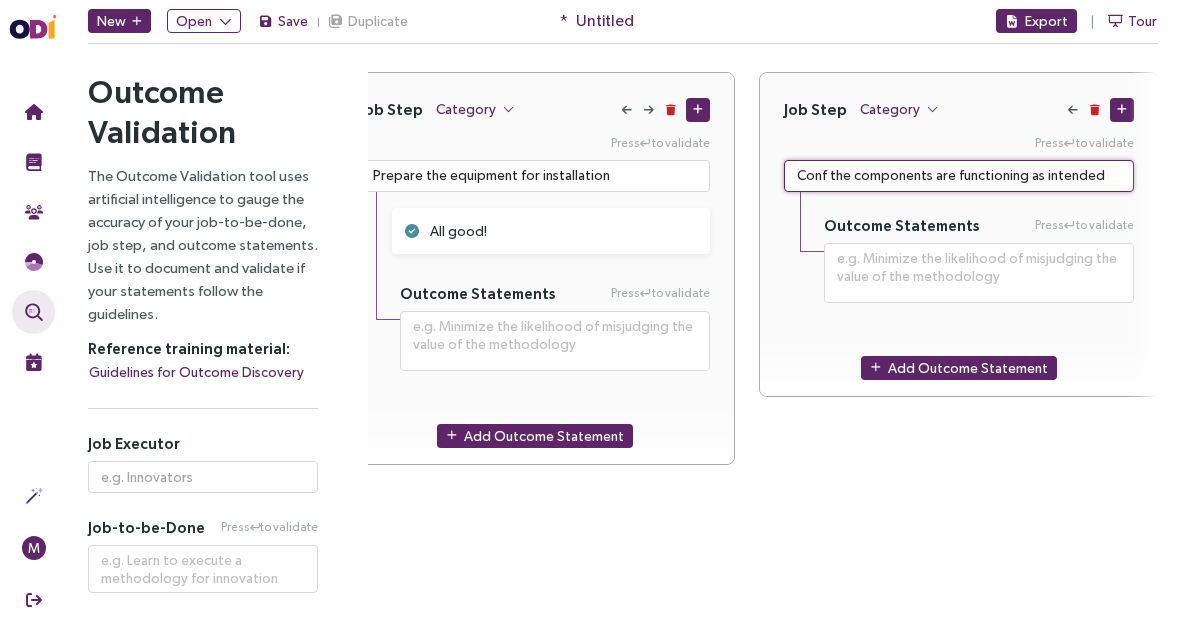 type on "**********" 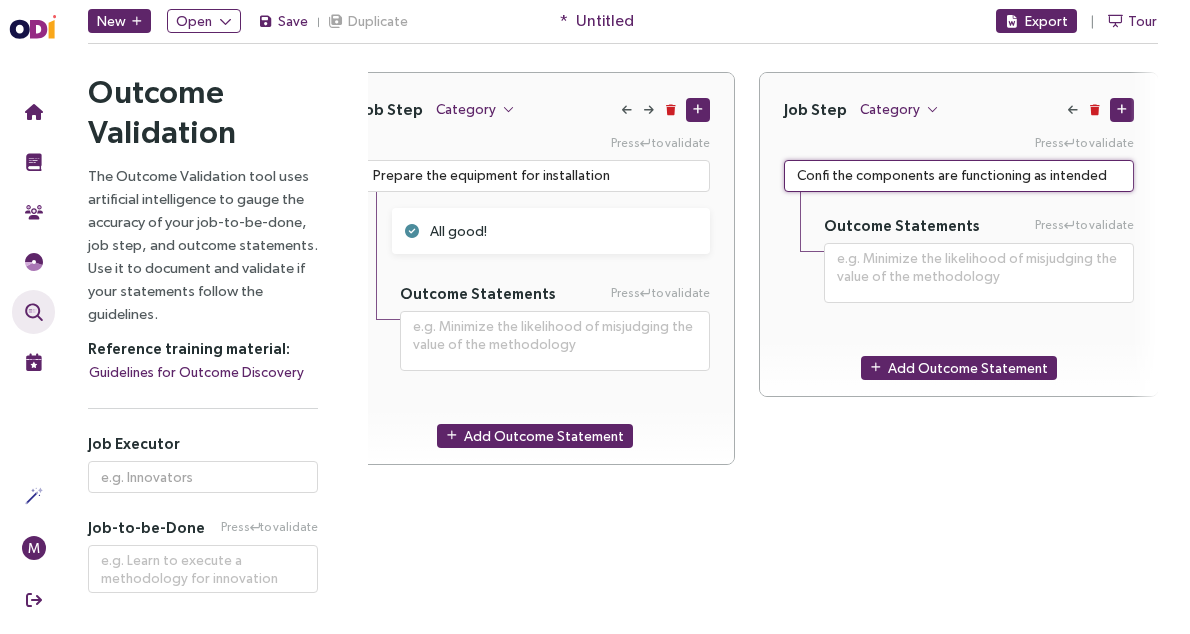 type on "**********" 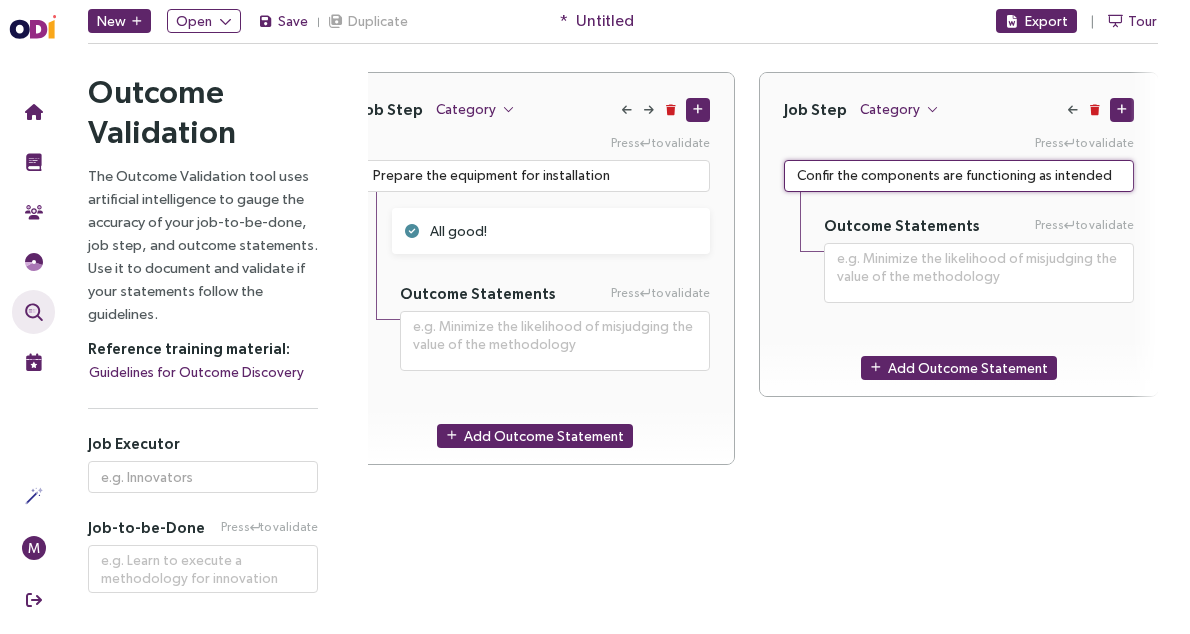type on "**********" 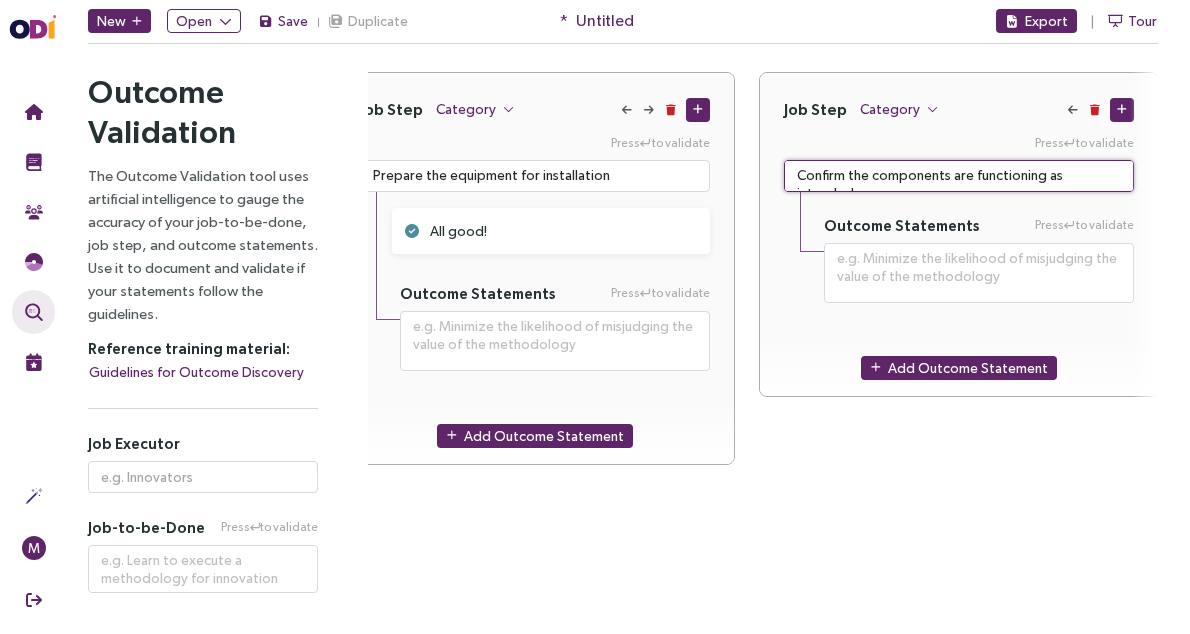 click on "Confirm the components are functioning as intended" at bounding box center [959, 176] 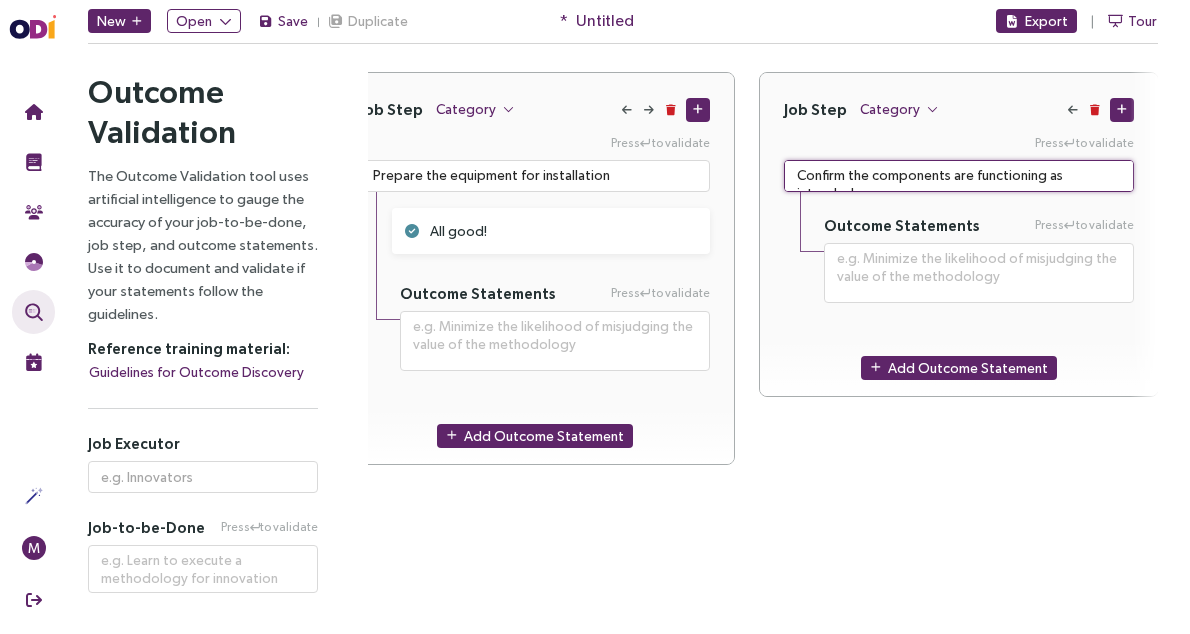 drag, startPoint x: 1116, startPoint y: 176, endPoint x: 866, endPoint y: 178, distance: 250.008 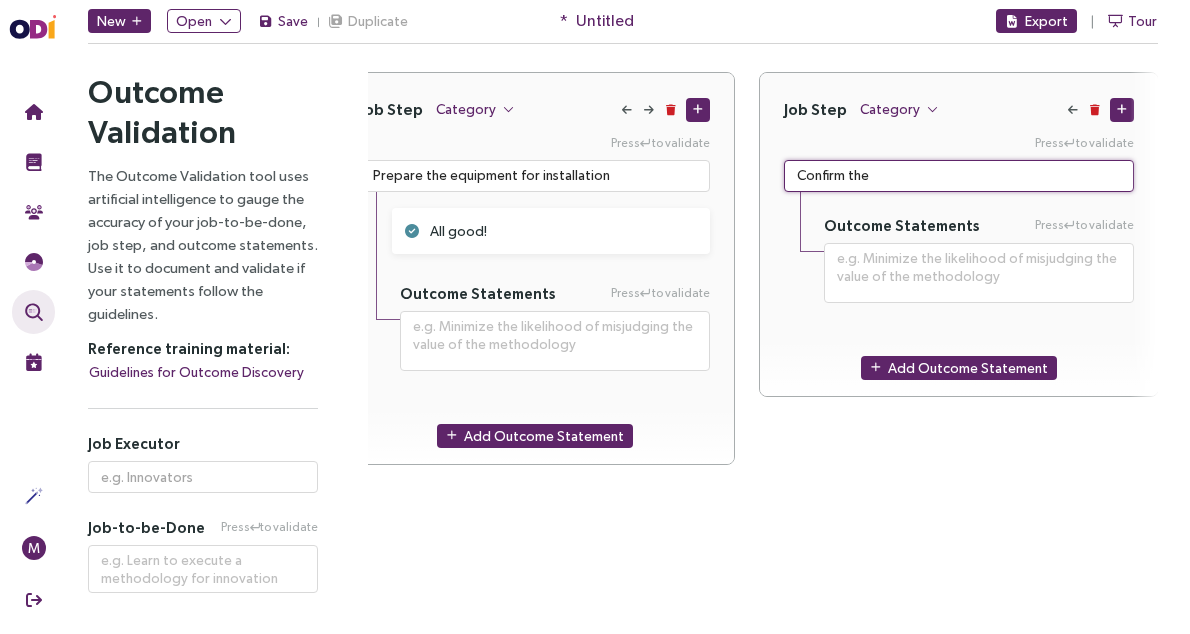 type on "**********" 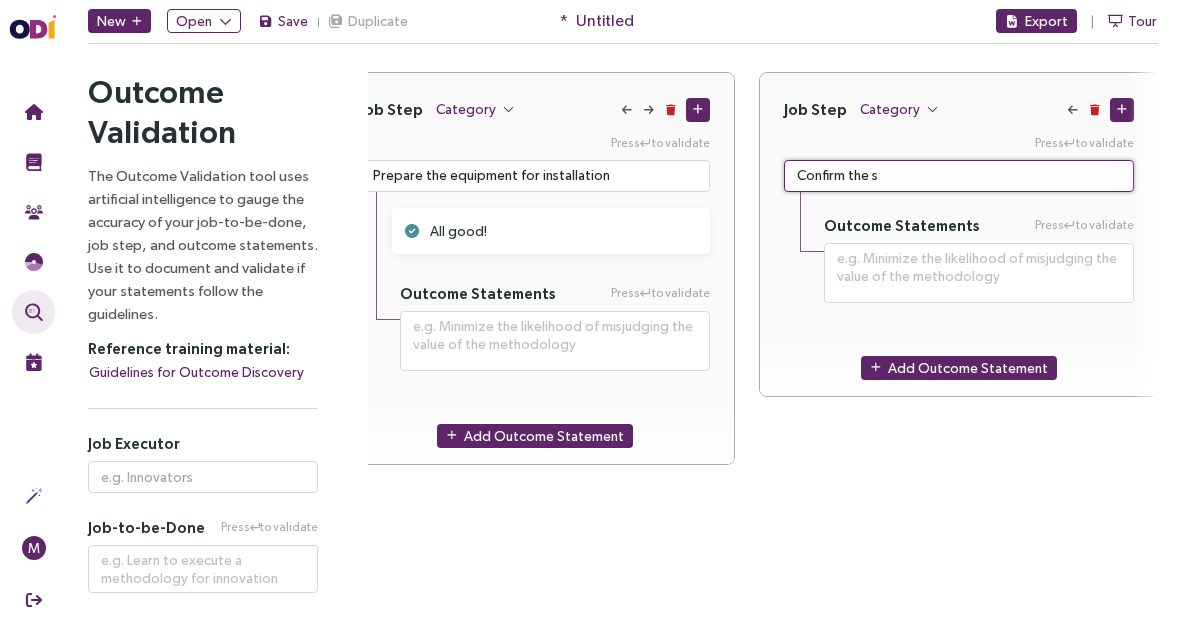 type on "**********" 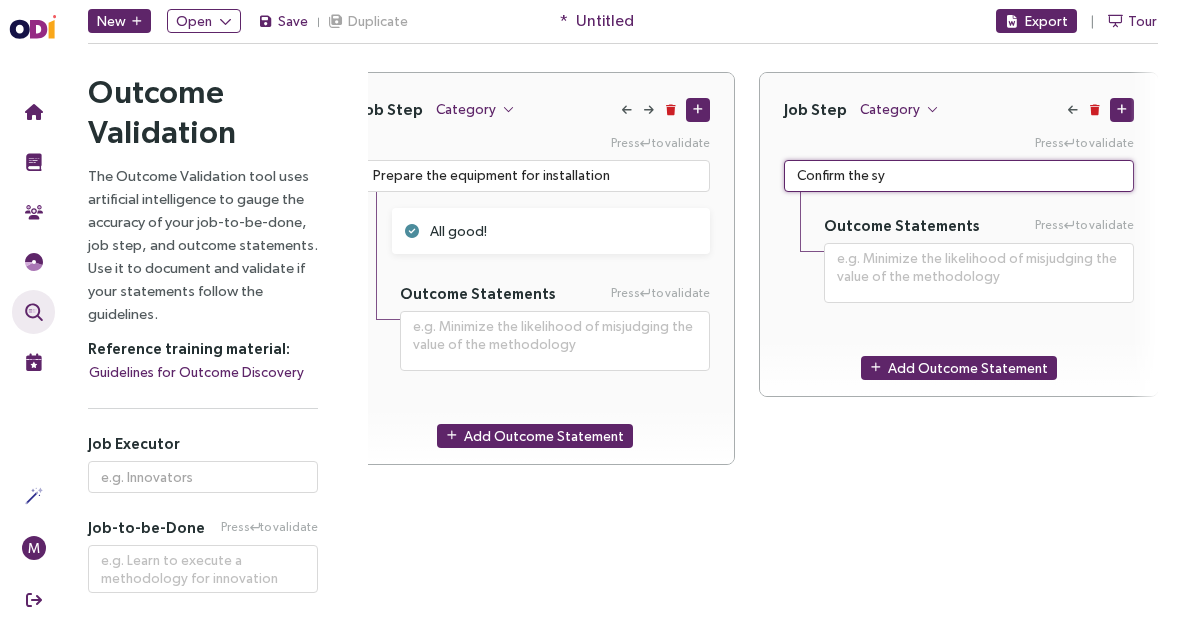 type on "Confirm the sys" 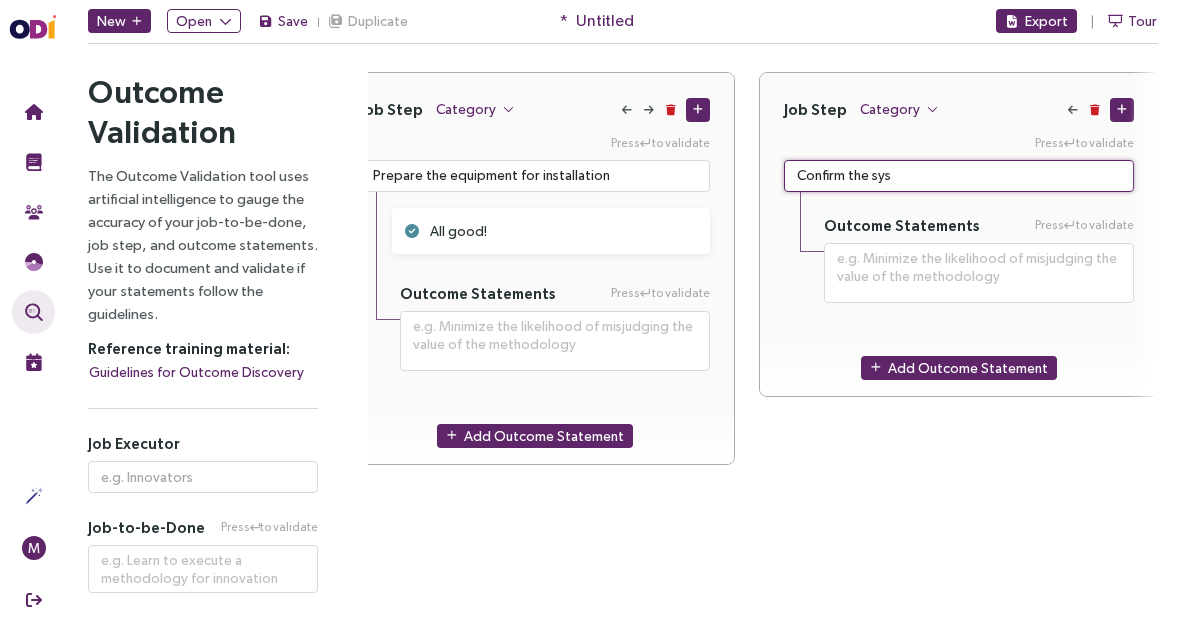 type on "**********" 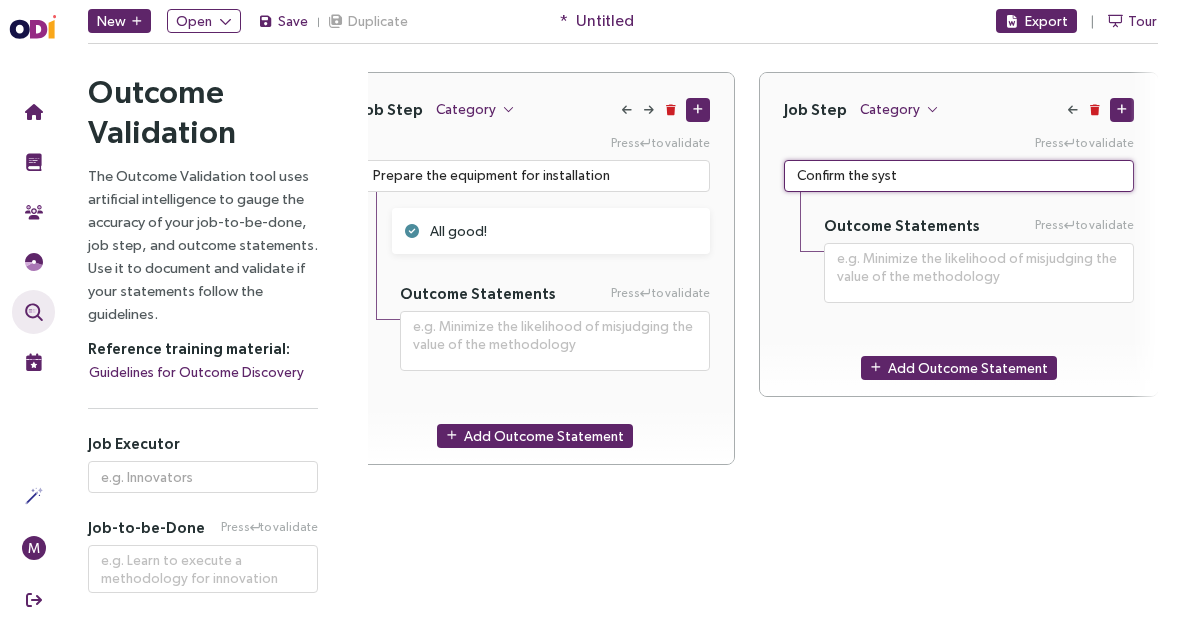 type on "**********" 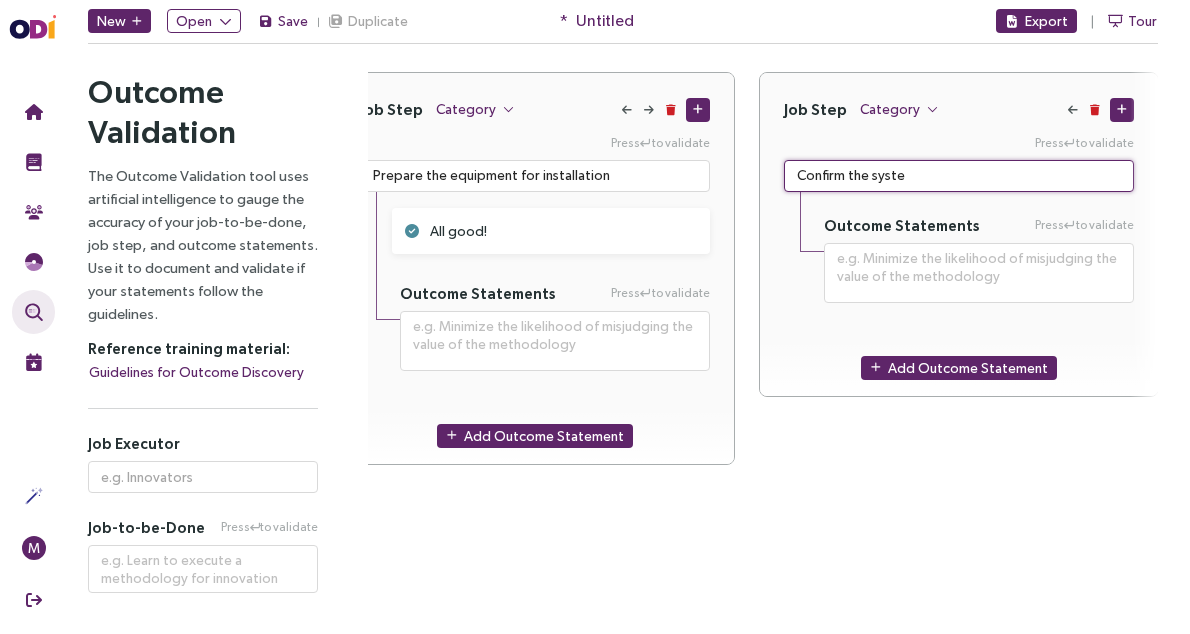 type on "**********" 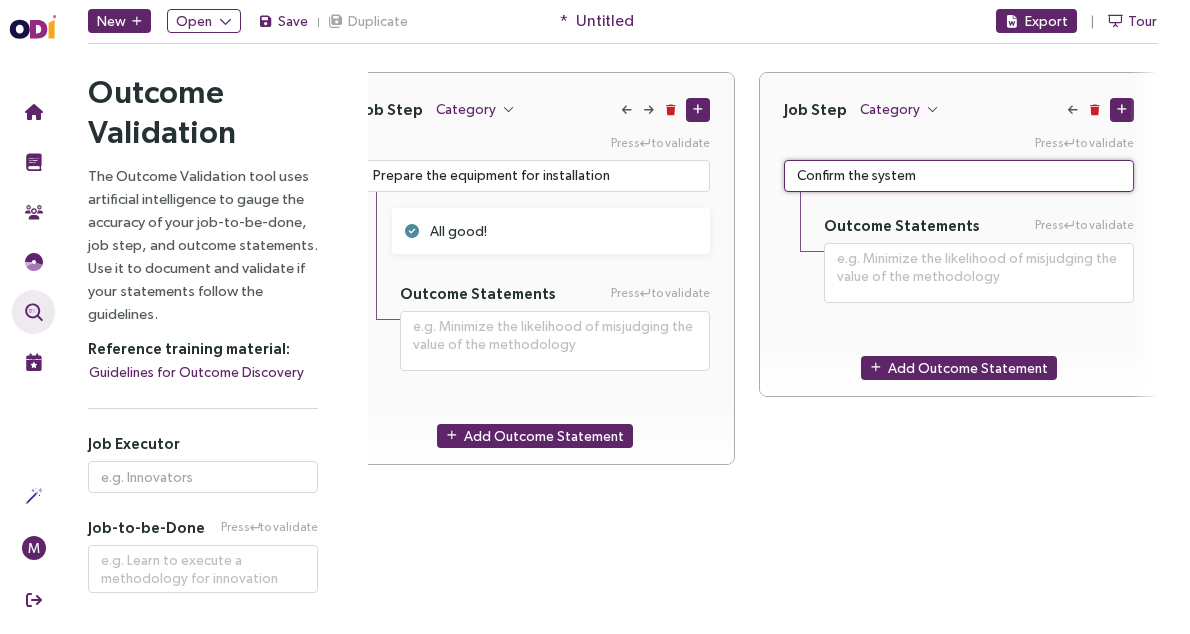 type on "**********" 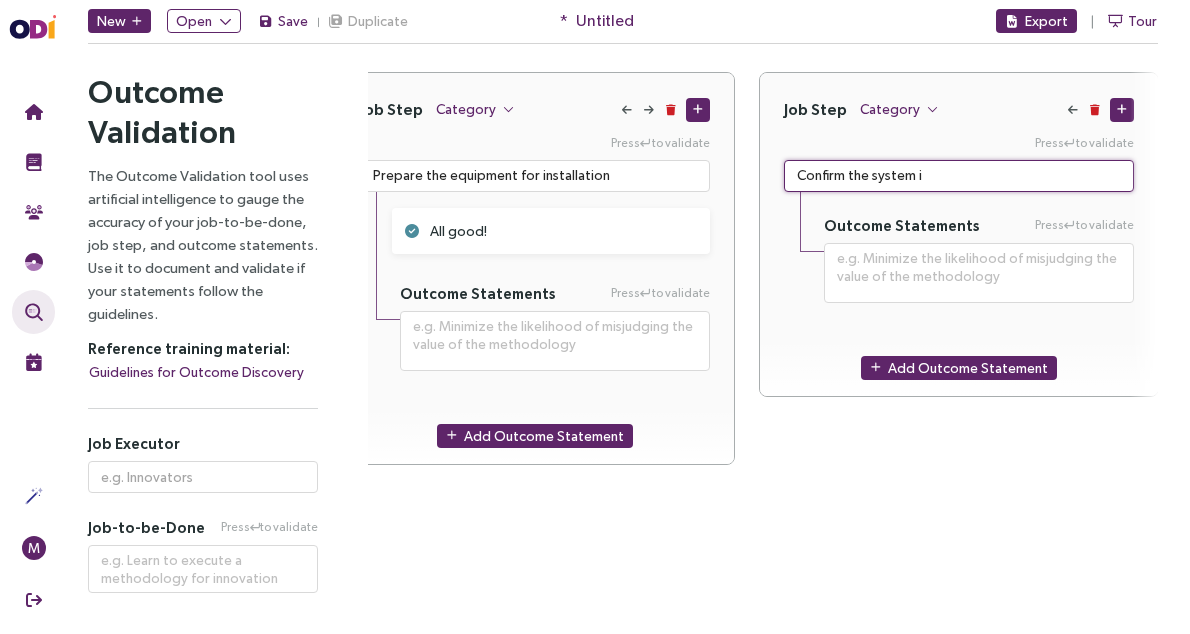 type on "**********" 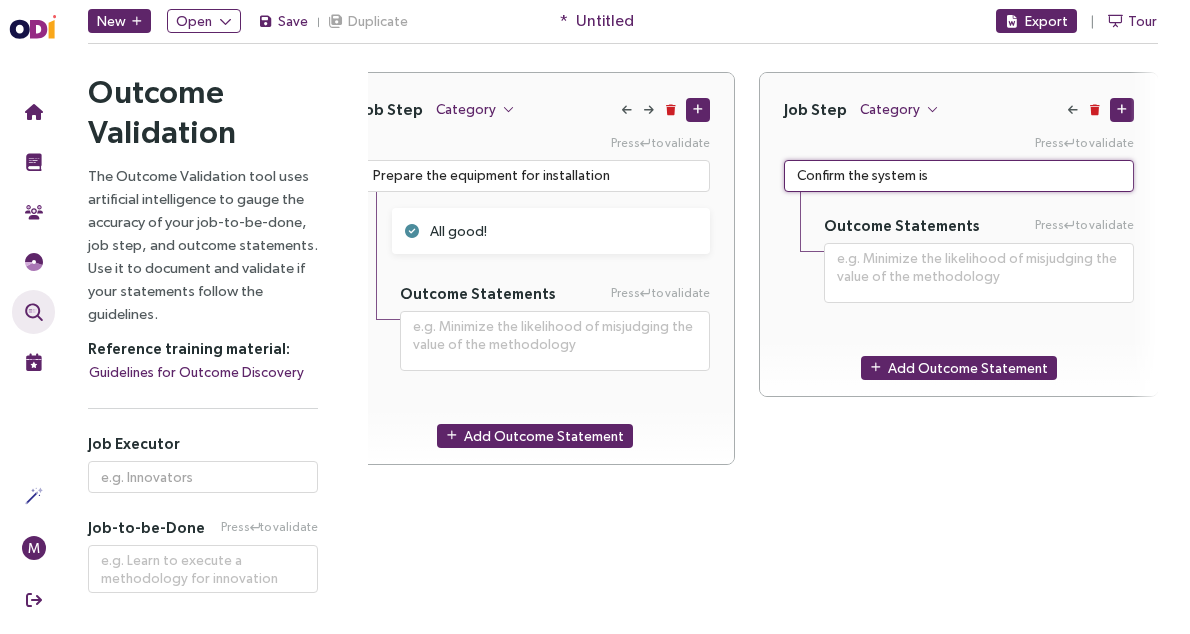 type on "**********" 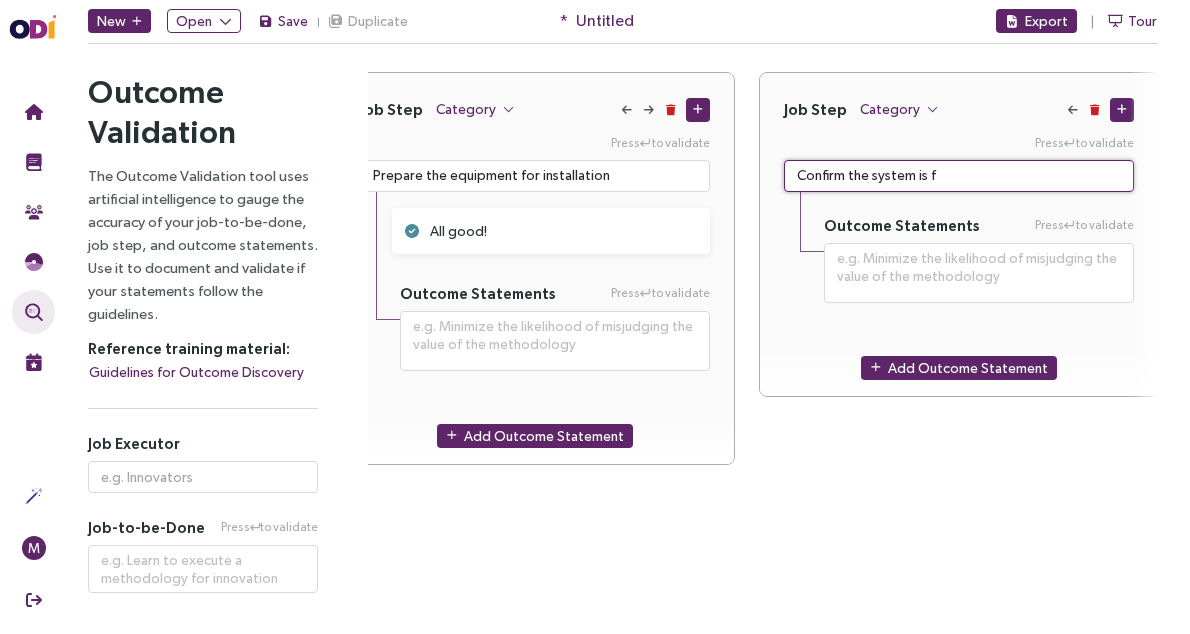 type on "**********" 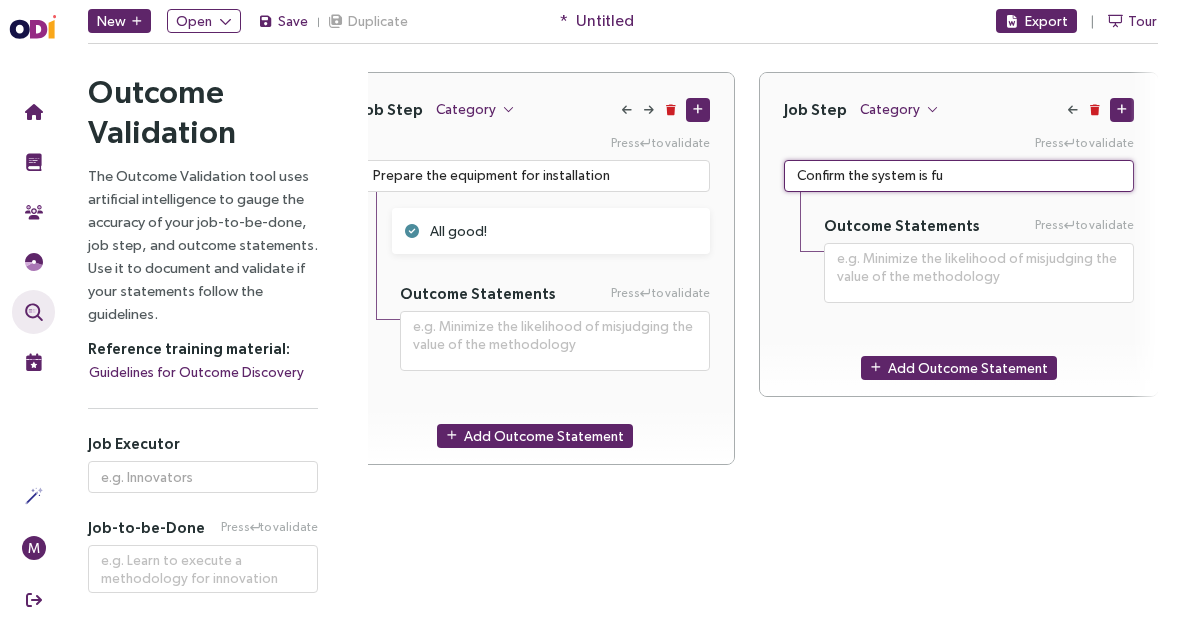 type on "**********" 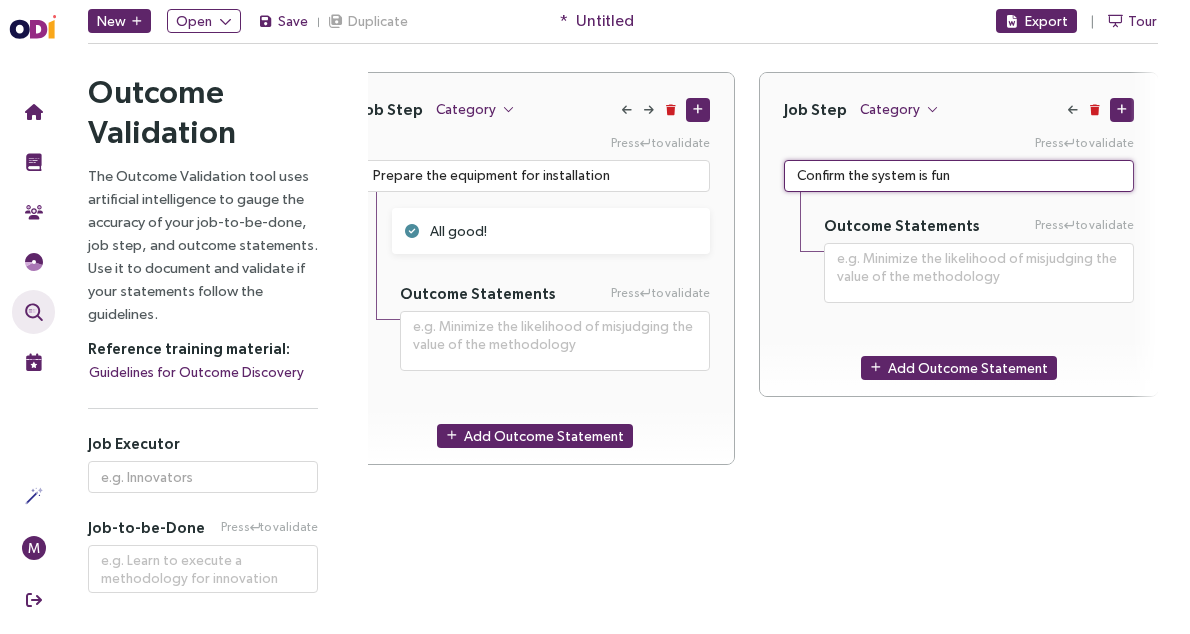 type on "**********" 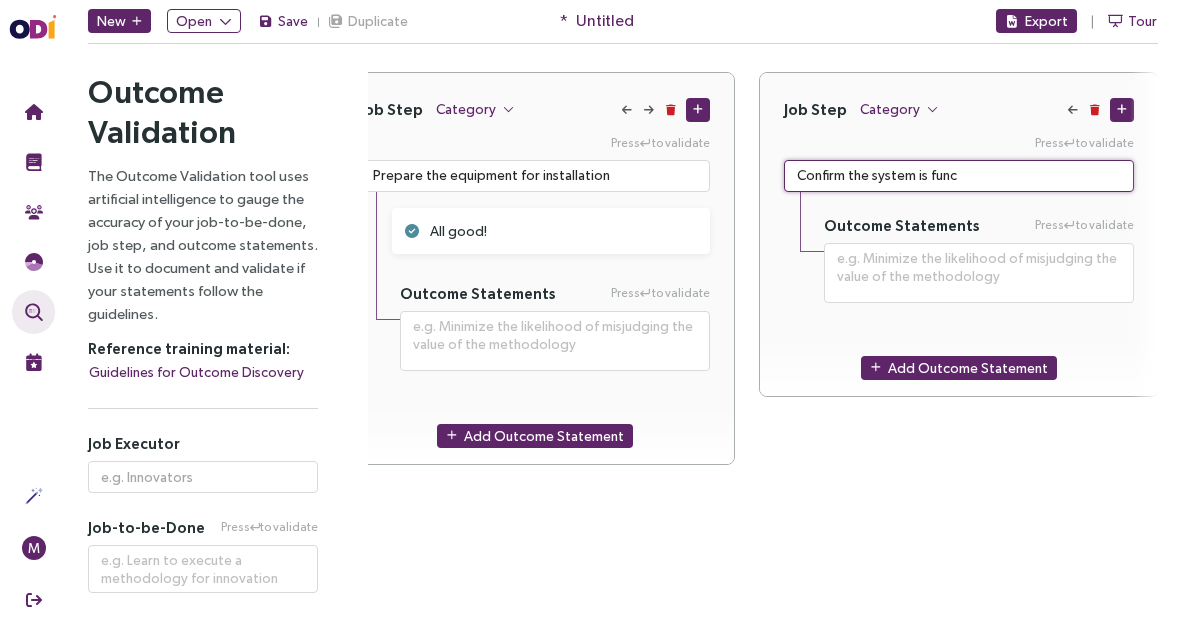 type on "**********" 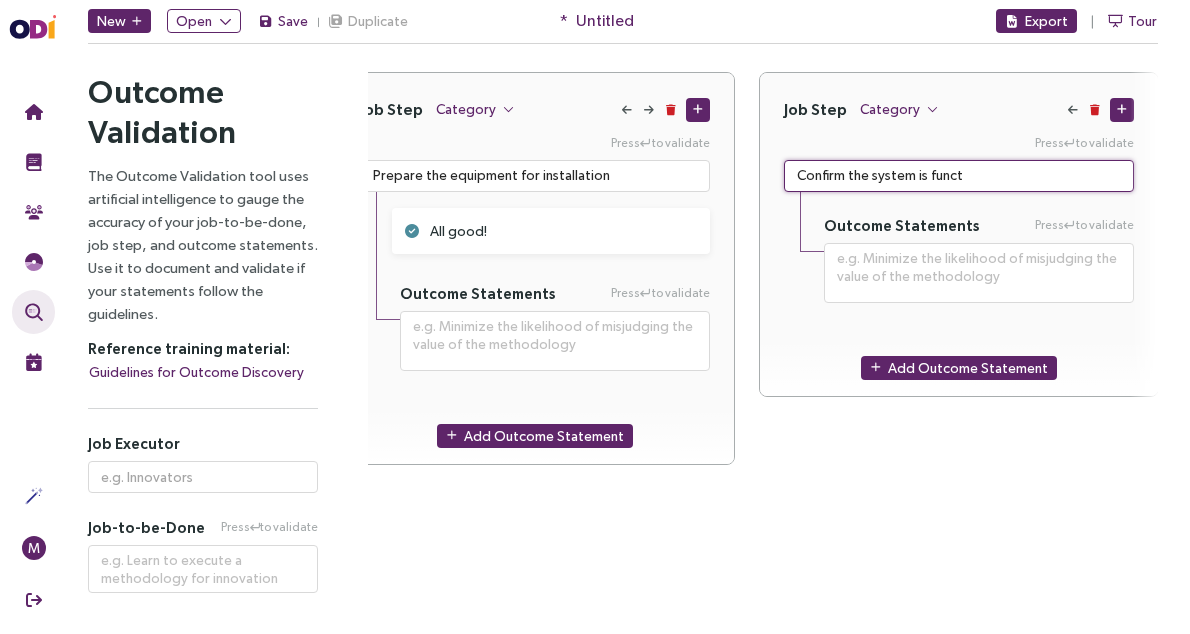 type on "**********" 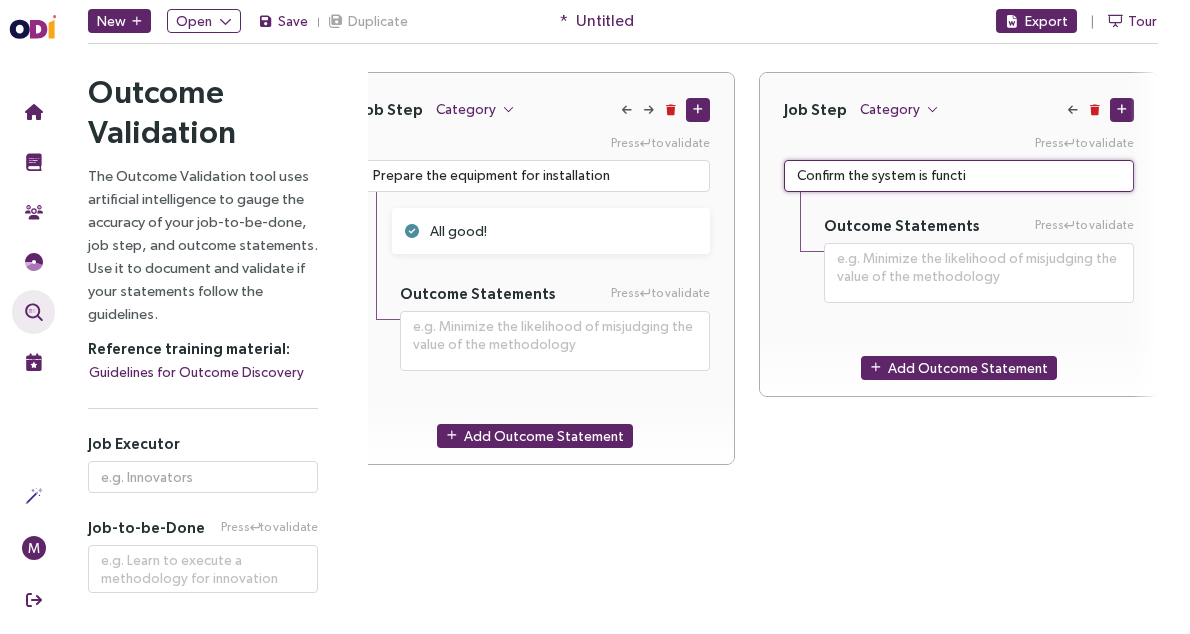 type on "**********" 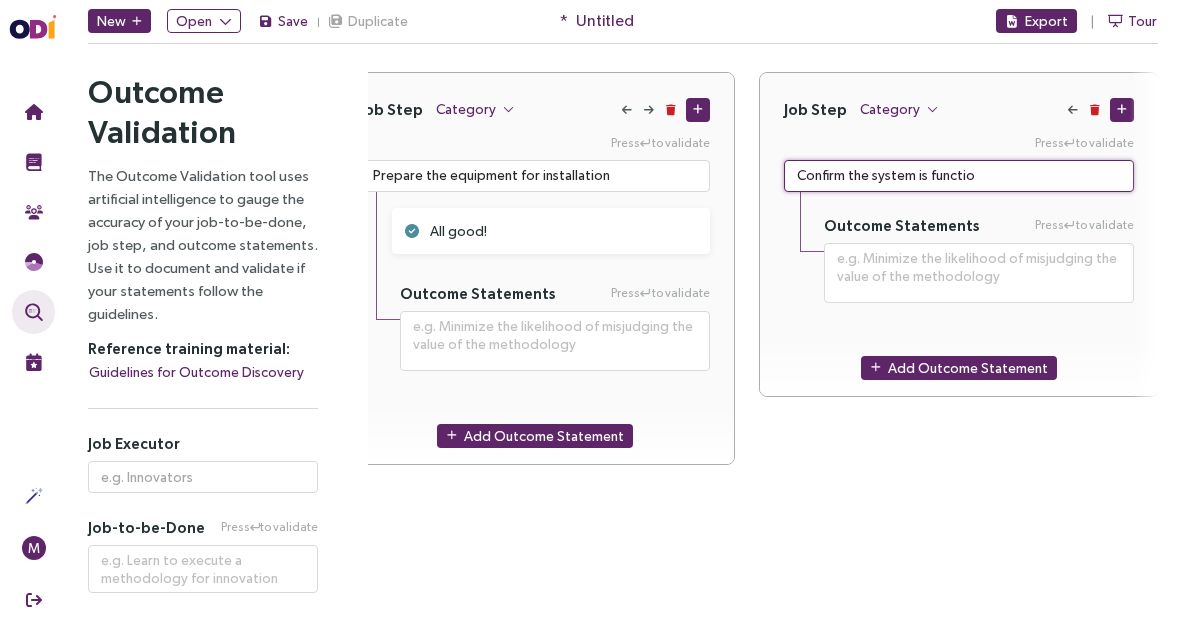 type on "**********" 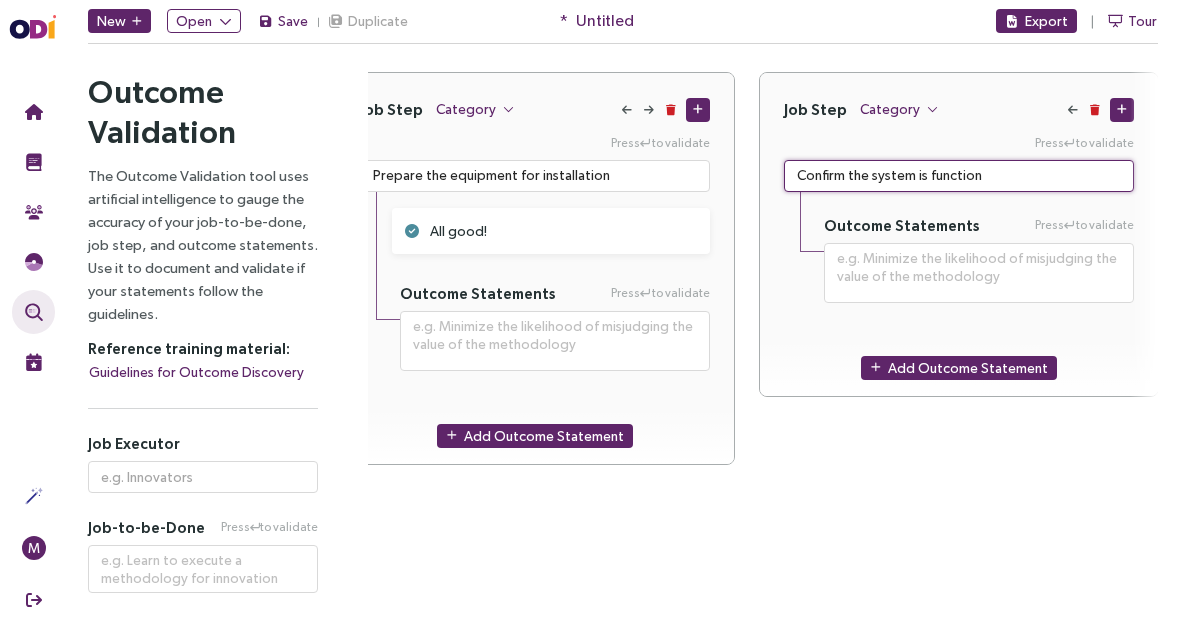 type on "**********" 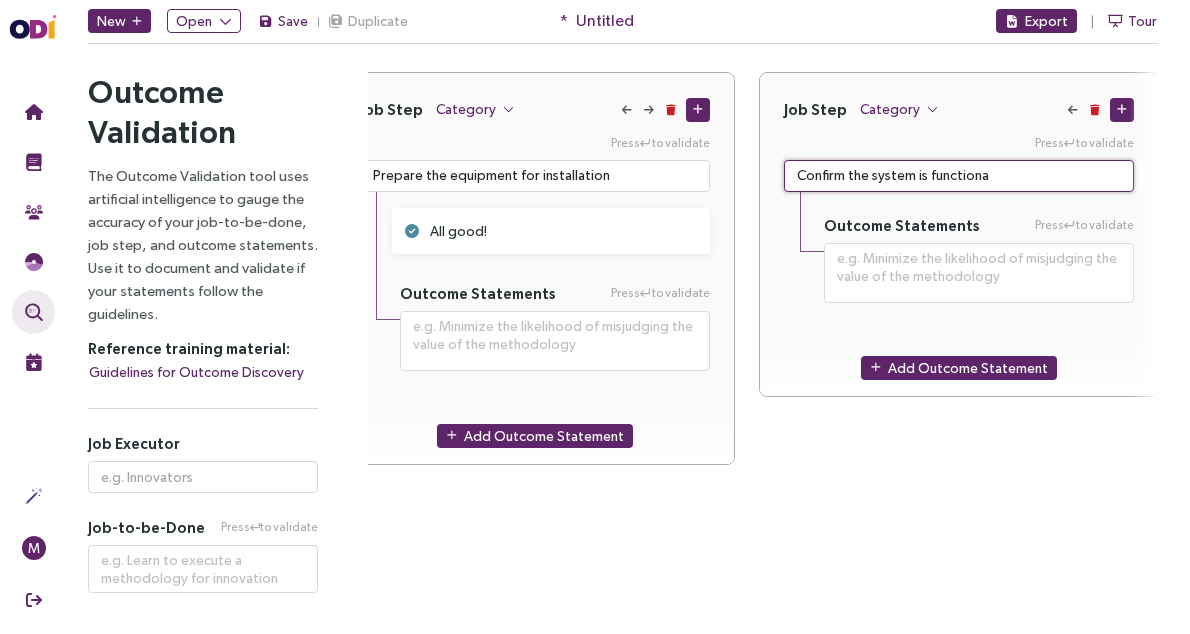 type on "**********" 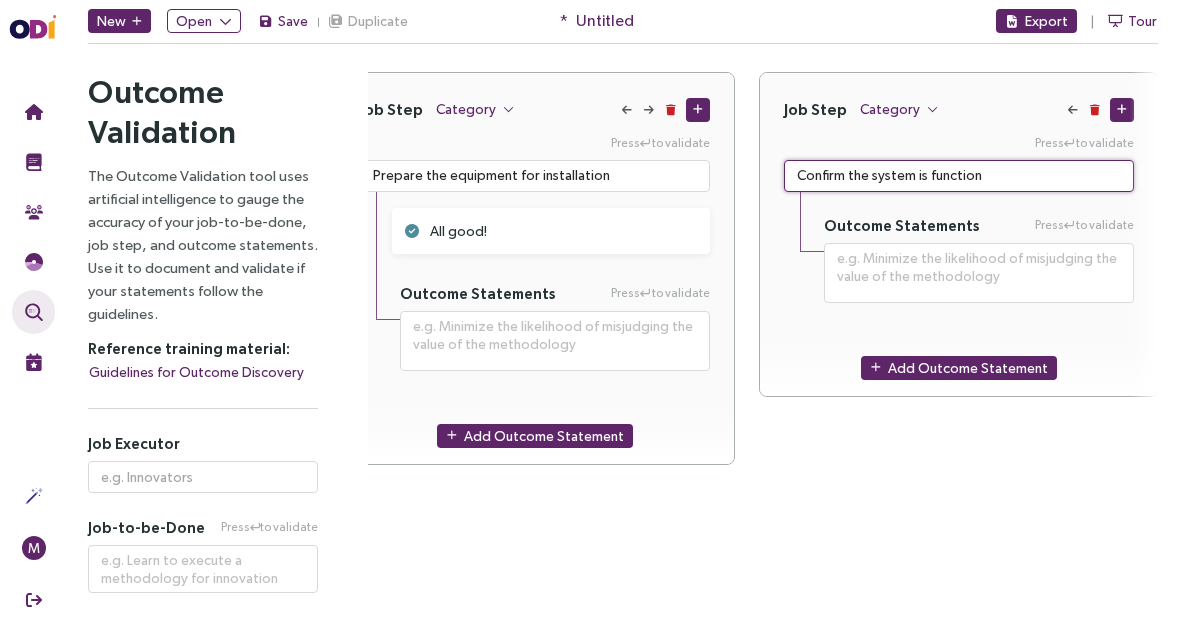 type on "**********" 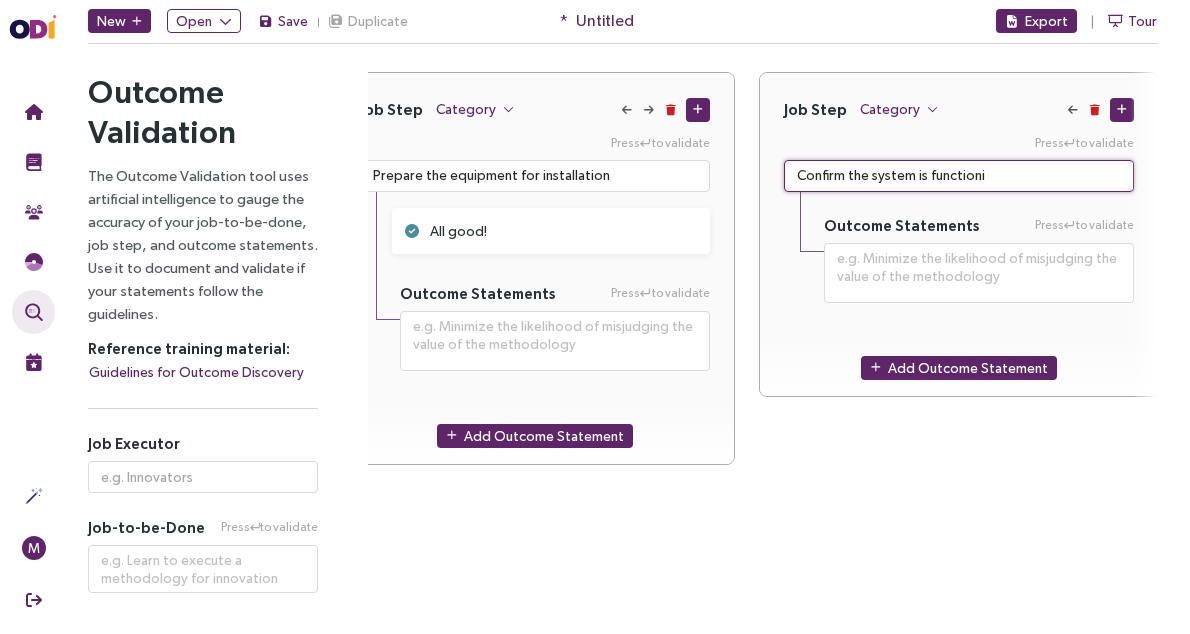 type on "**********" 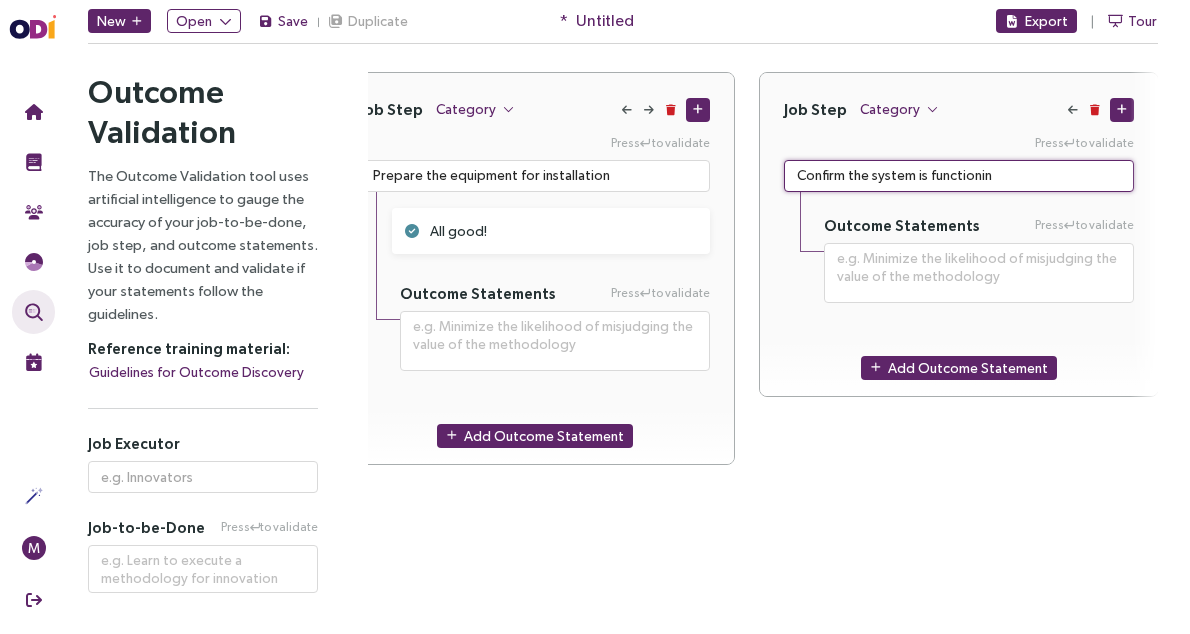 type on "**********" 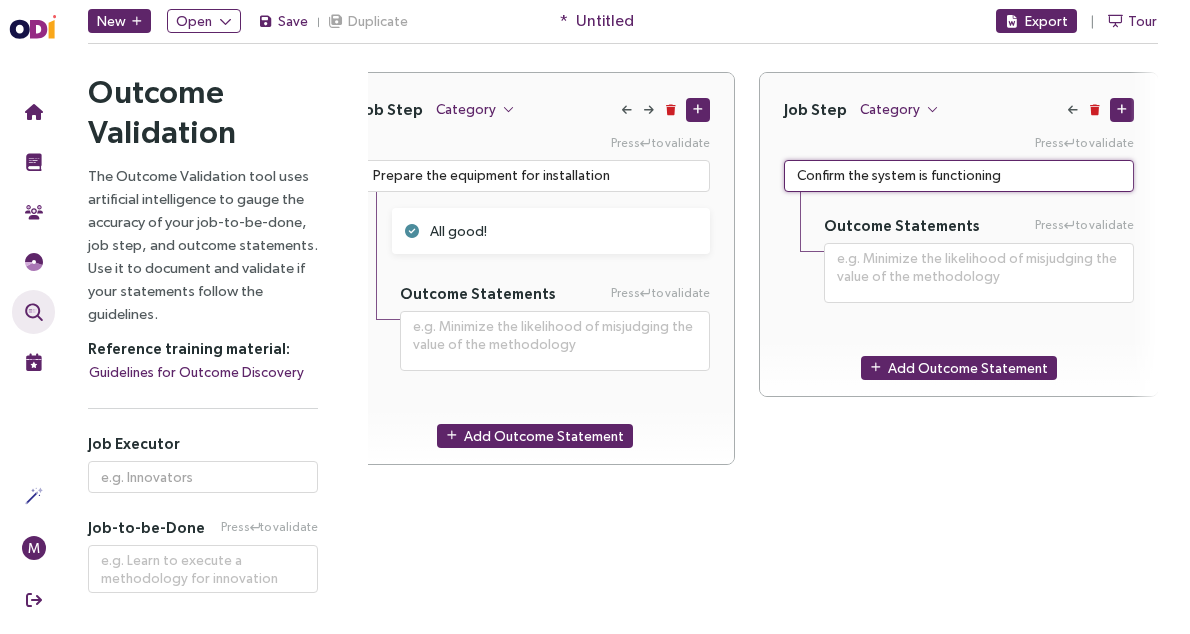 type on "**********" 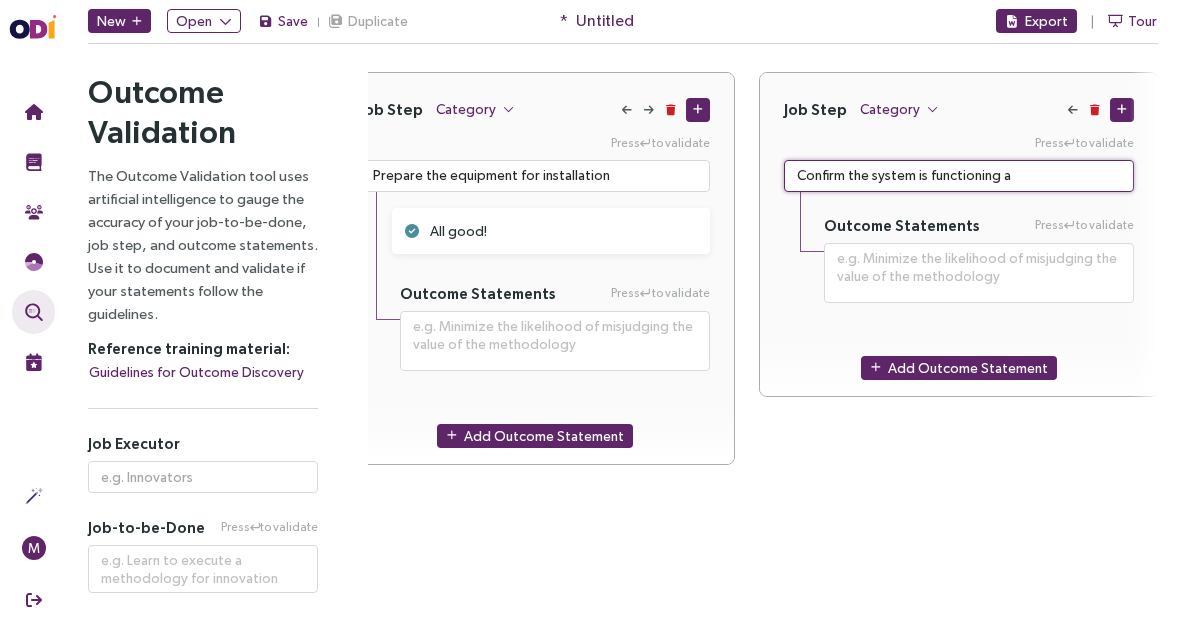 type on "**********" 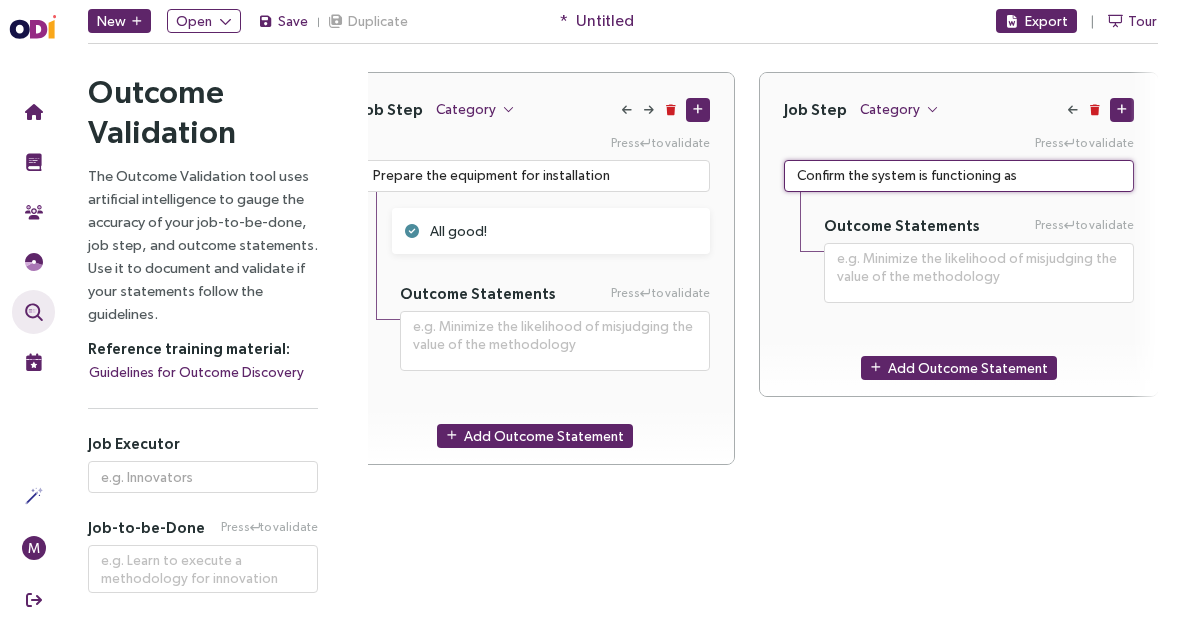 type 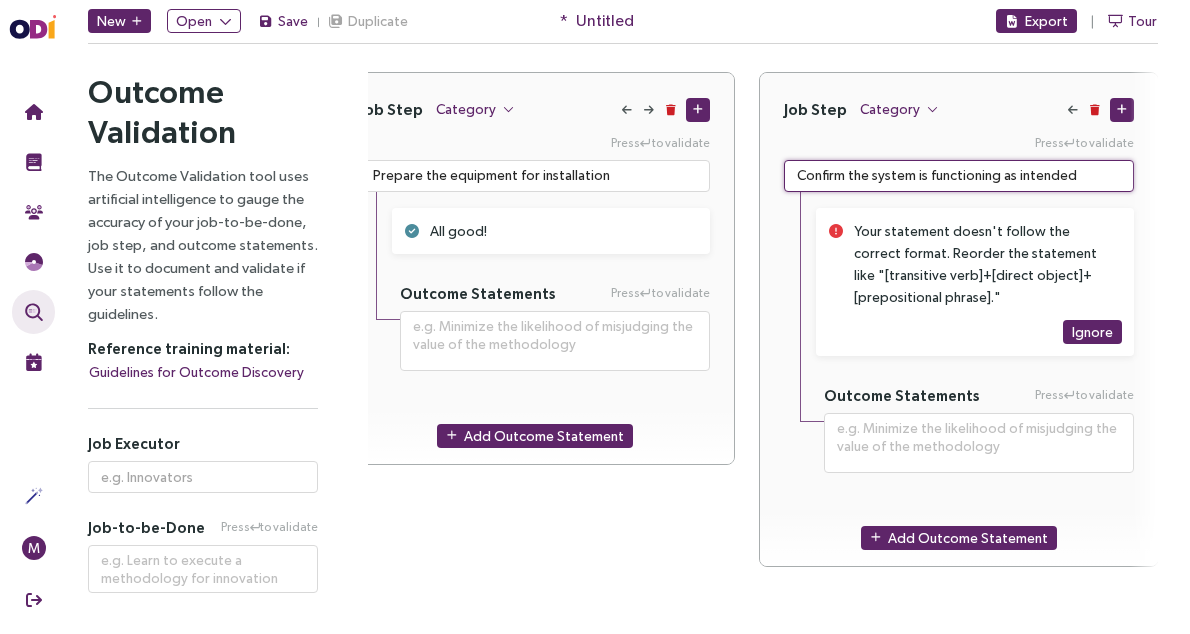 click on "Confirm the system is functioning as intended" at bounding box center [959, 176] 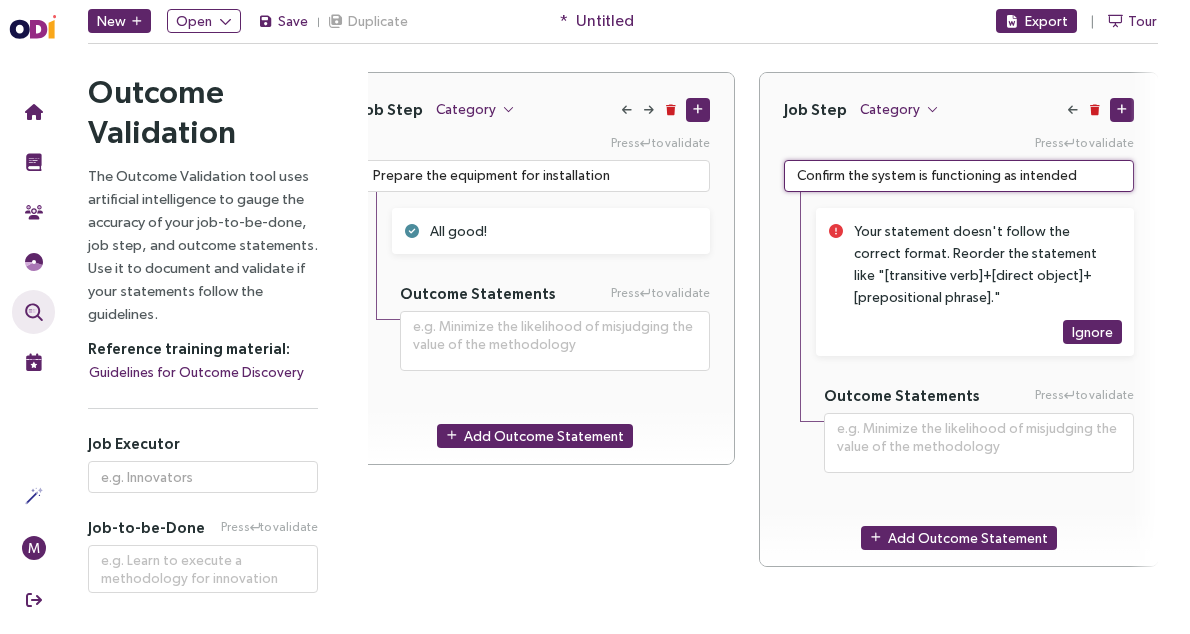 click on "Confirm the system is functioning as intended" at bounding box center [959, 176] 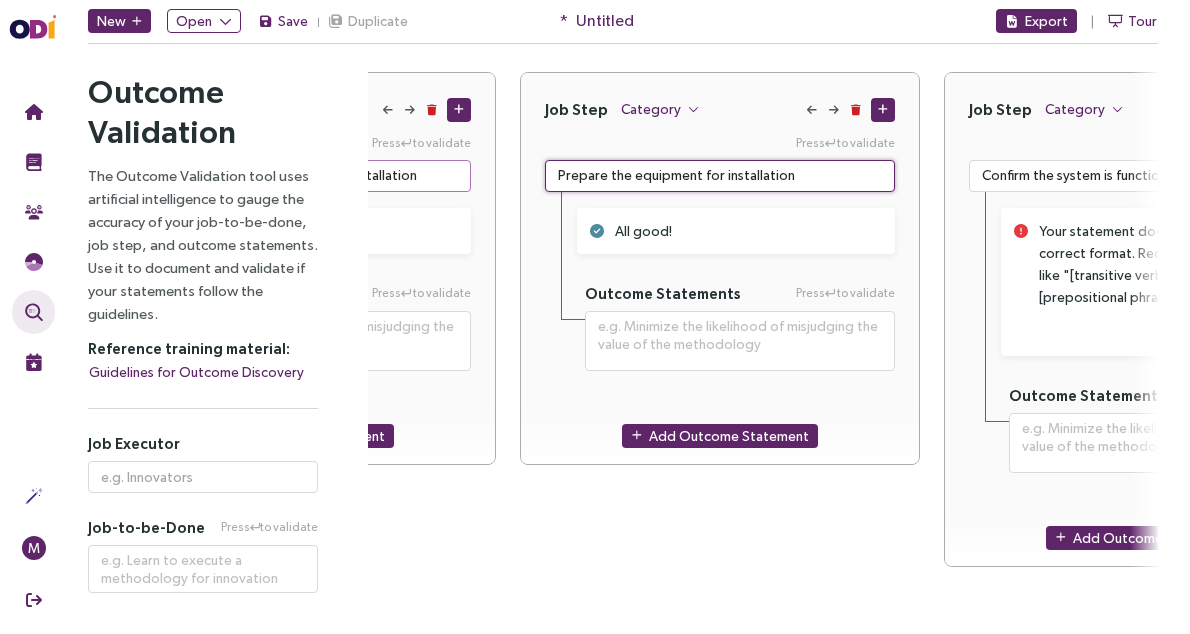 drag, startPoint x: 567, startPoint y: 175, endPoint x: 375, endPoint y: 176, distance: 192.00261 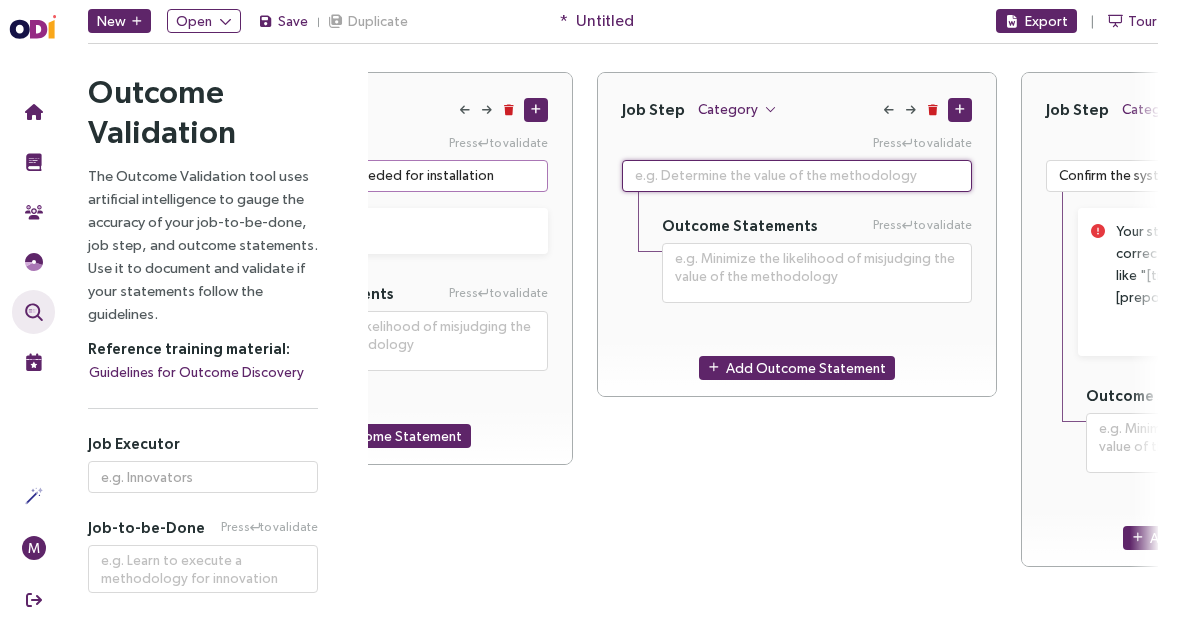 paste on "Establish connections between all components in the audio-visual system" 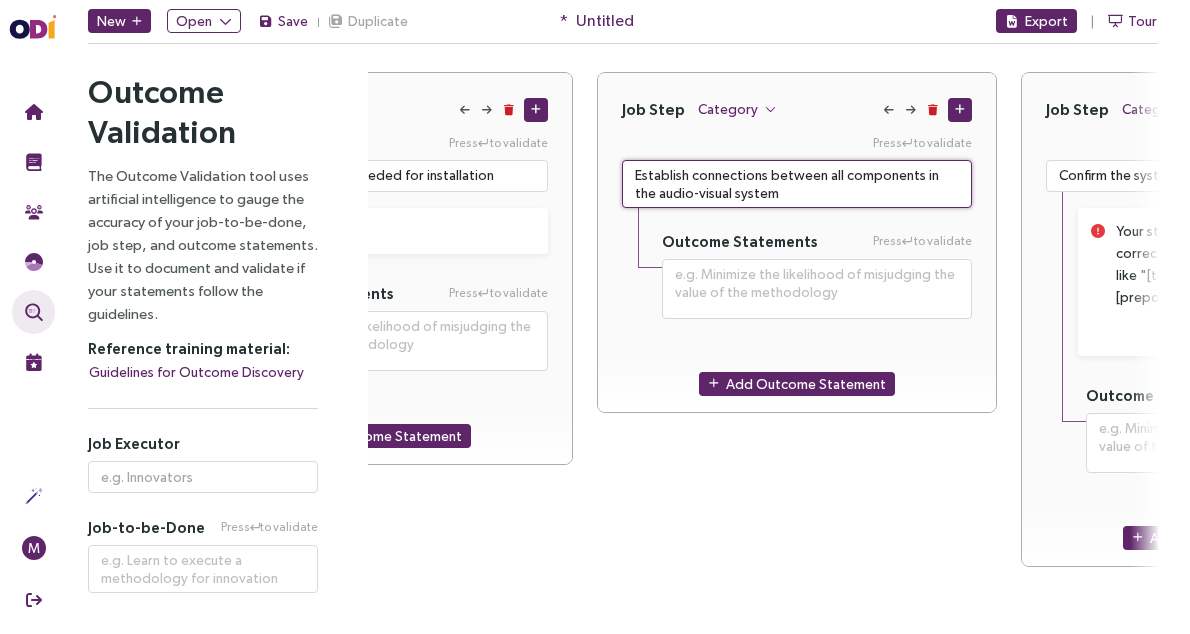 drag, startPoint x: 704, startPoint y: 196, endPoint x: 590, endPoint y: 194, distance: 114.01754 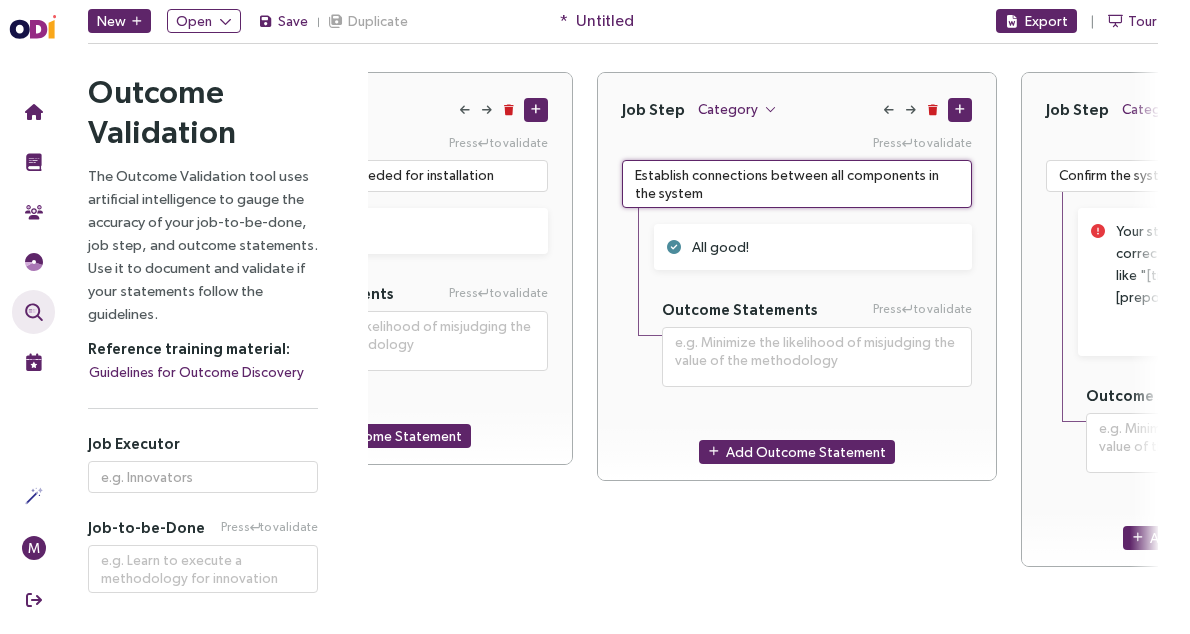 drag, startPoint x: 658, startPoint y: 187, endPoint x: 591, endPoint y: 165, distance: 70.5195 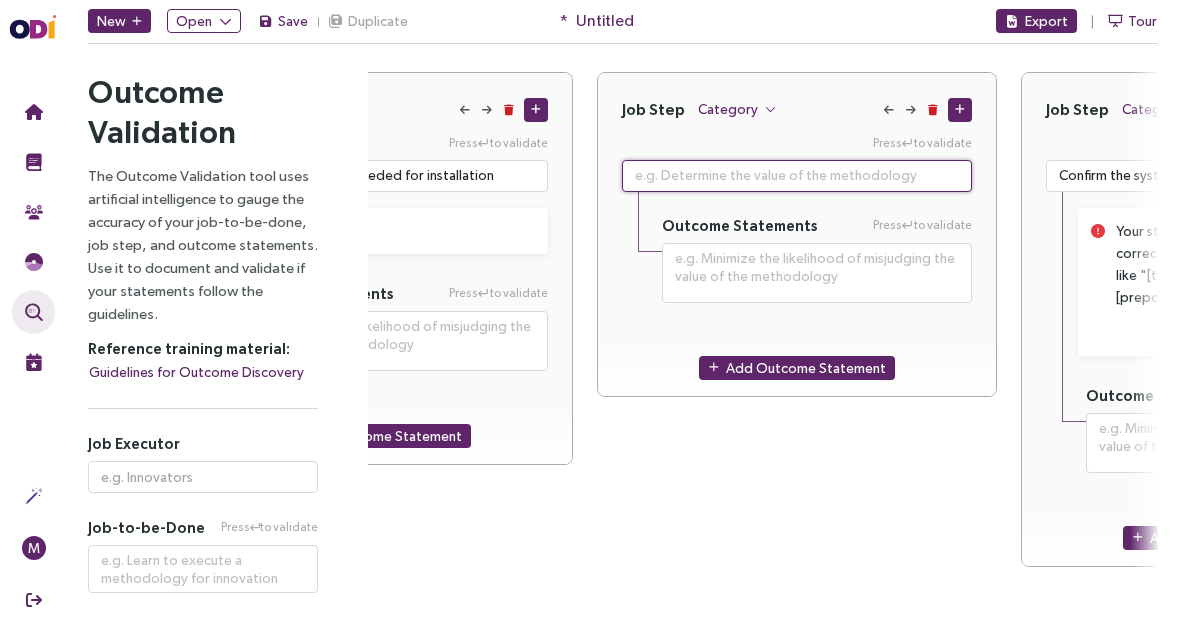 paste on "Confirm the audio-visual system is performing as intended" 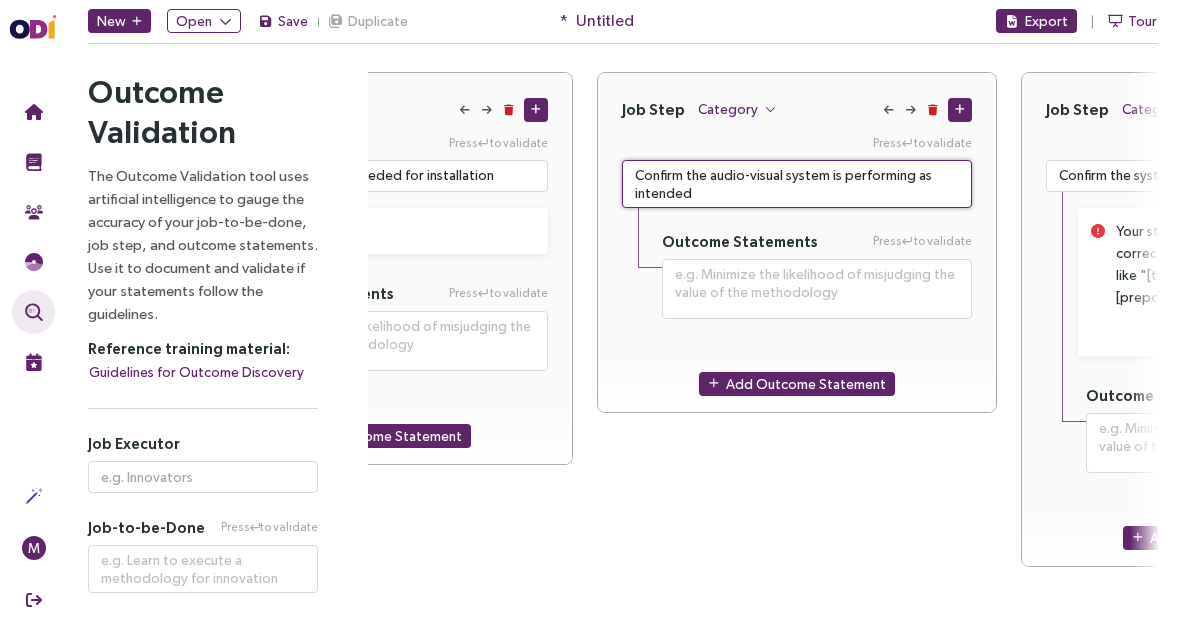 drag, startPoint x: 777, startPoint y: 177, endPoint x: 714, endPoint y: 174, distance: 63.07139 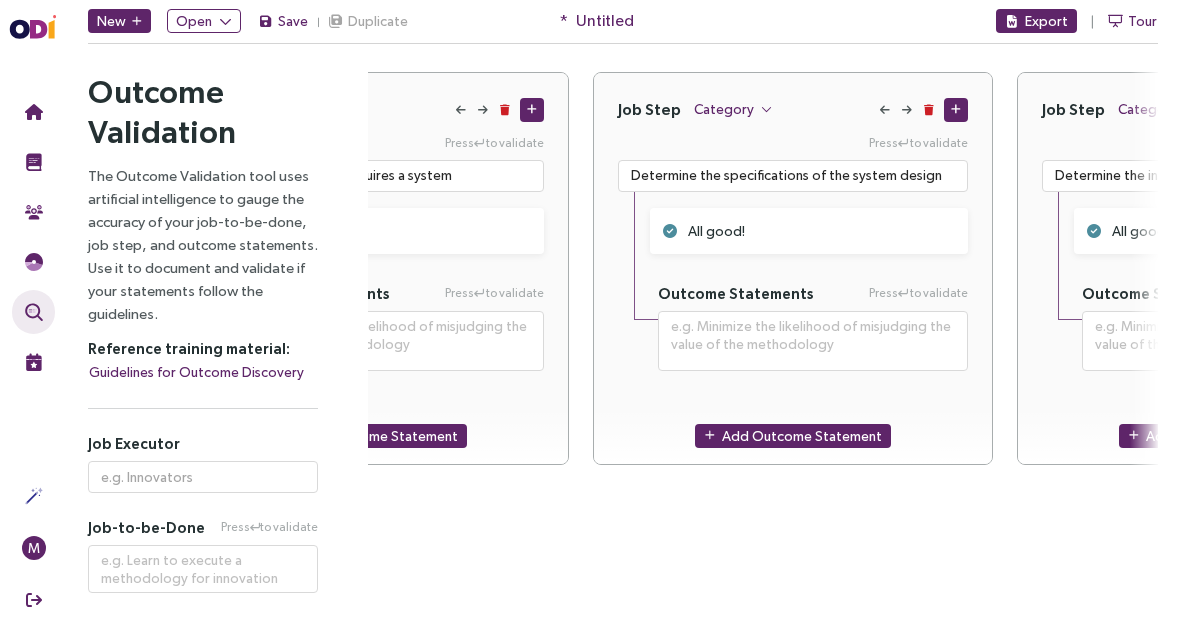 scroll, scrollTop: 0, scrollLeft: 0, axis: both 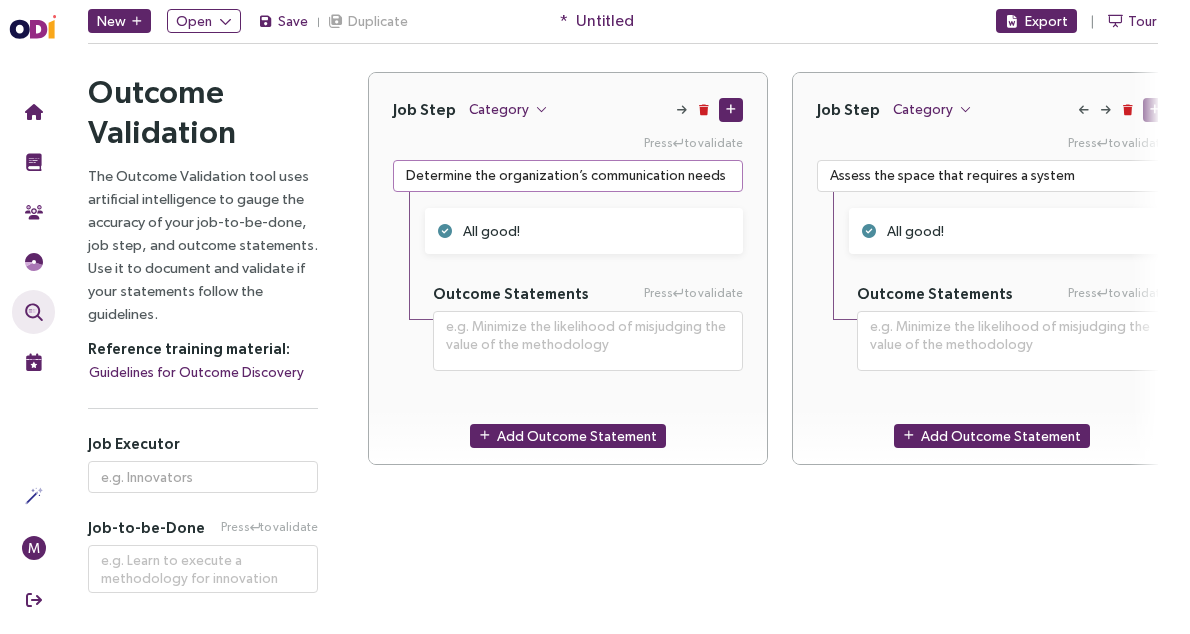 drag, startPoint x: 496, startPoint y: 175, endPoint x: 661, endPoint y: 178, distance: 165.02727 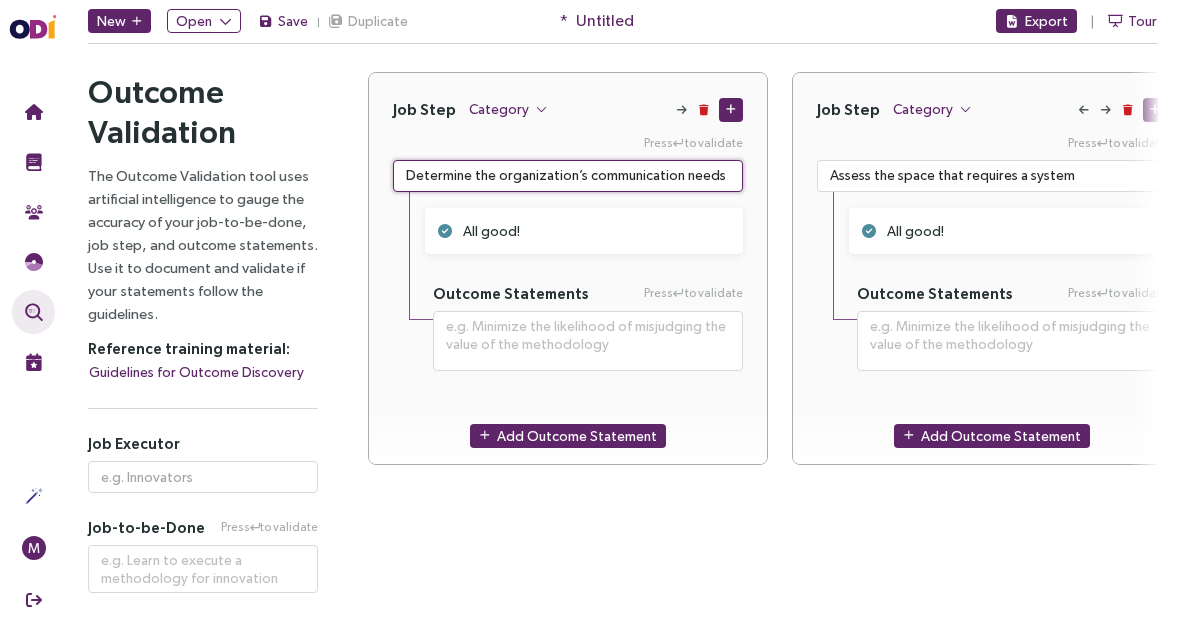 drag, startPoint x: 661, startPoint y: 171, endPoint x: 448, endPoint y: 160, distance: 213.28384 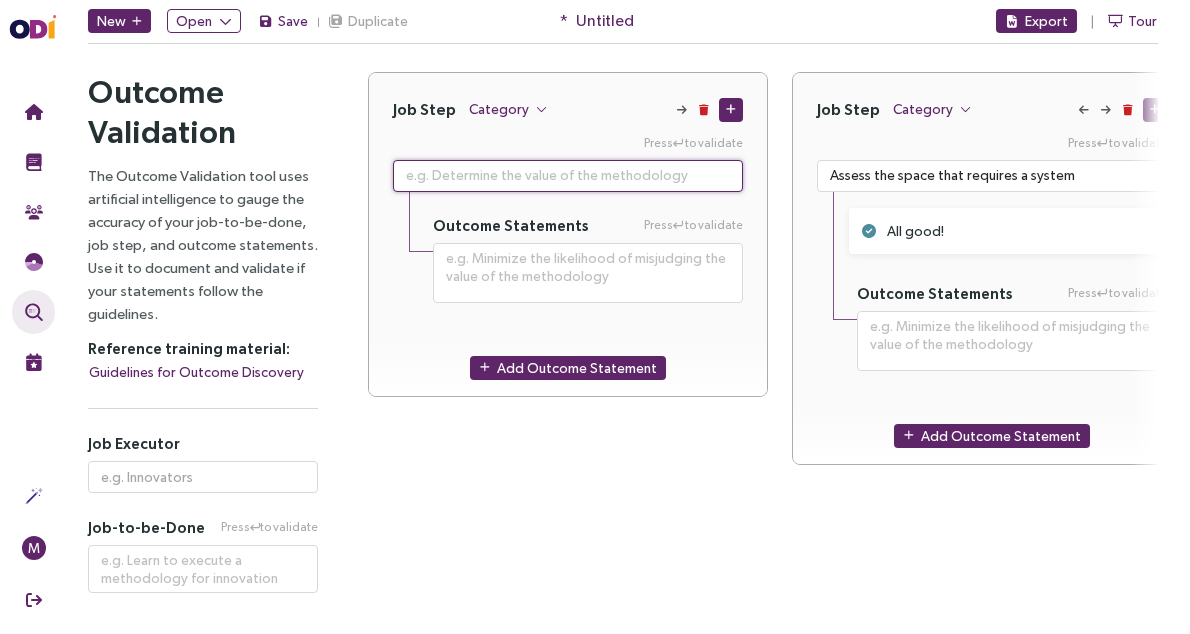 paste on "Ensure that the organization understands the functionality of the audio-visual system" 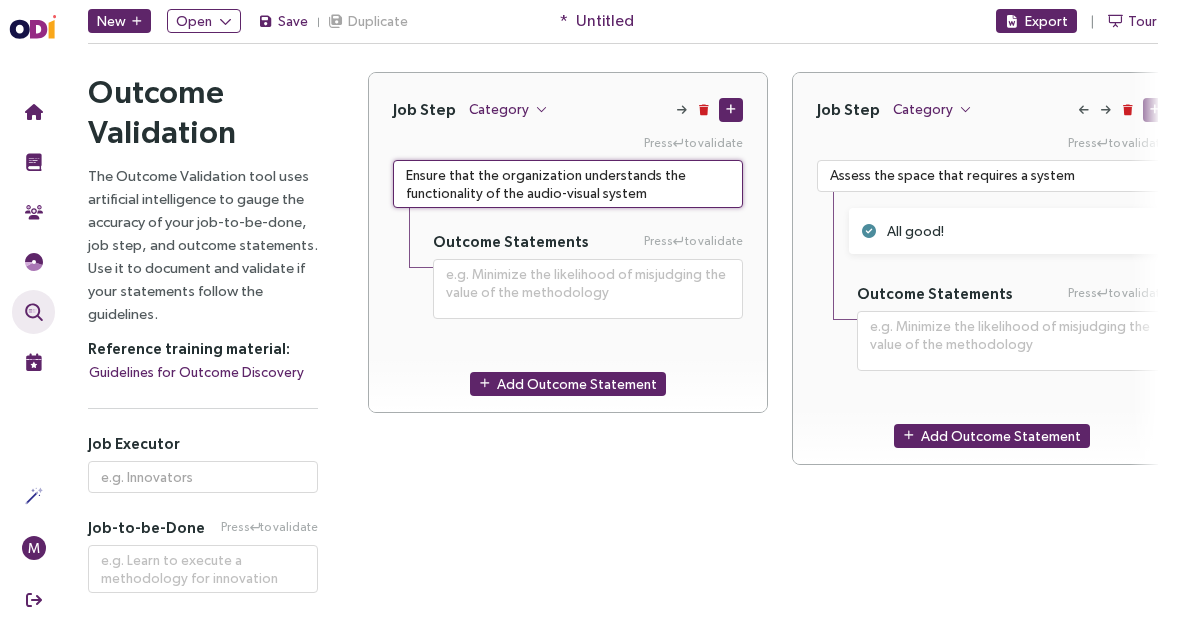drag, startPoint x: 592, startPoint y: 192, endPoint x: 515, endPoint y: 196, distance: 77.10383 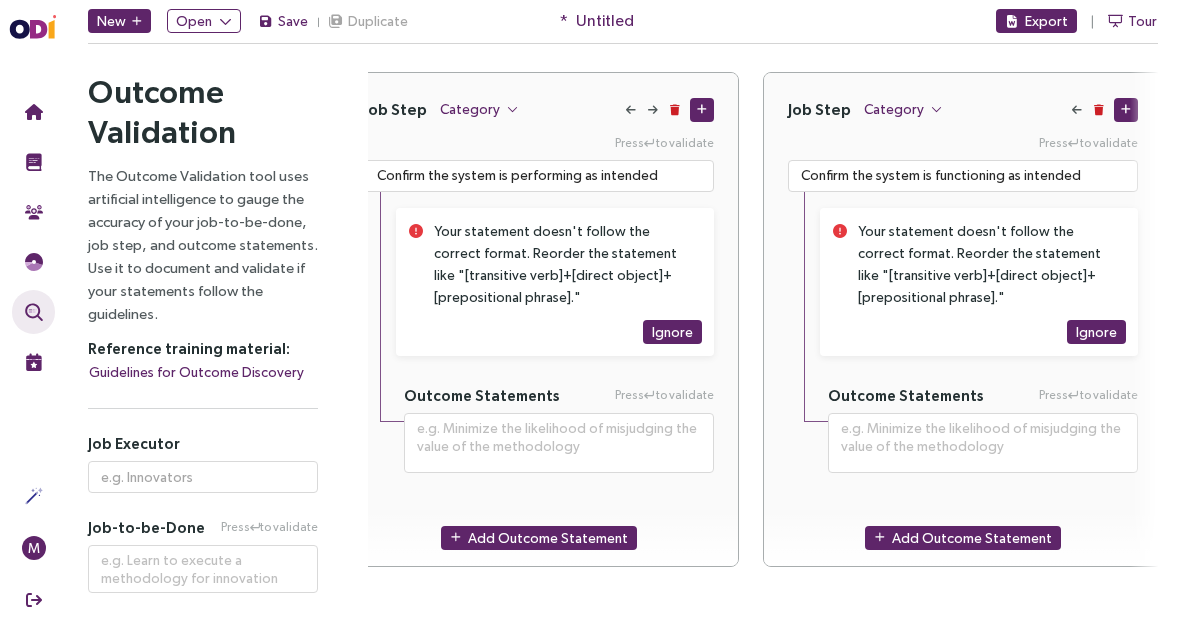scroll, scrollTop: 0, scrollLeft: 2153, axis: horizontal 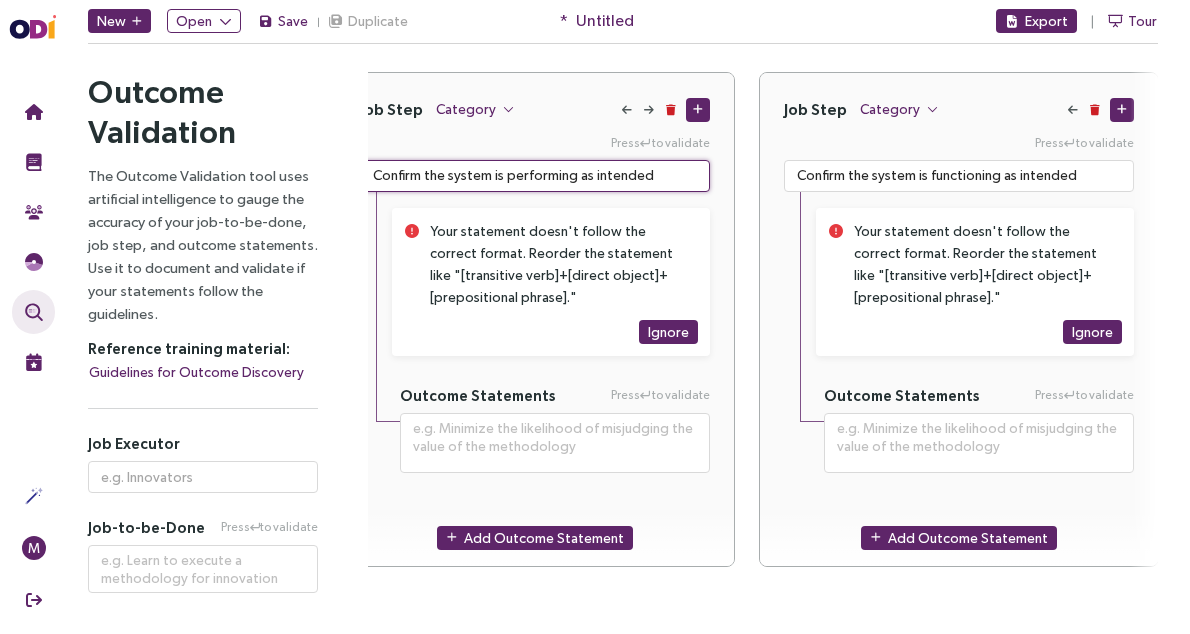 click on "Confirm the system is performing as intended" at bounding box center [535, 176] 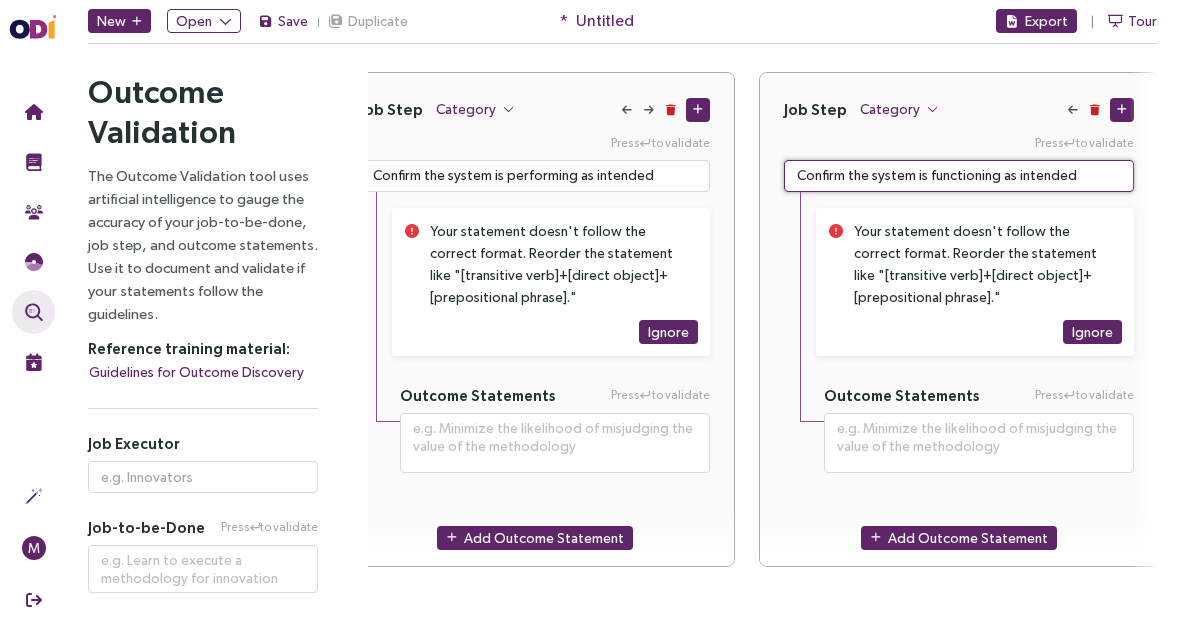 click on "Confirm the system is functioning as intended" at bounding box center (959, 176) 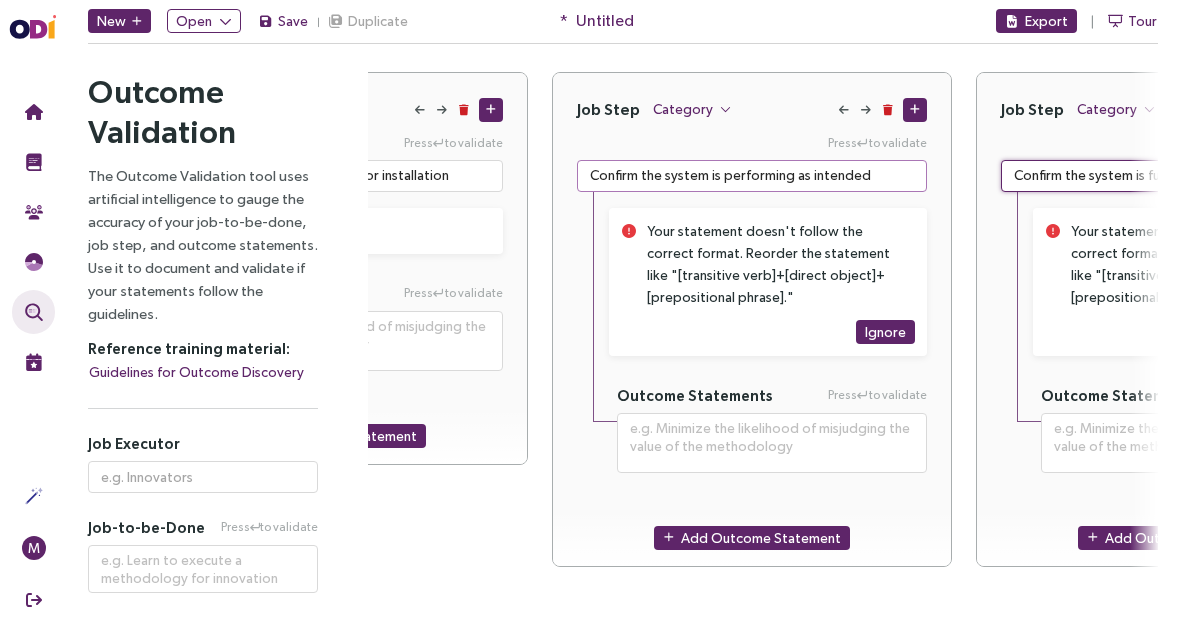 scroll, scrollTop: 0, scrollLeft: 1935, axis: horizontal 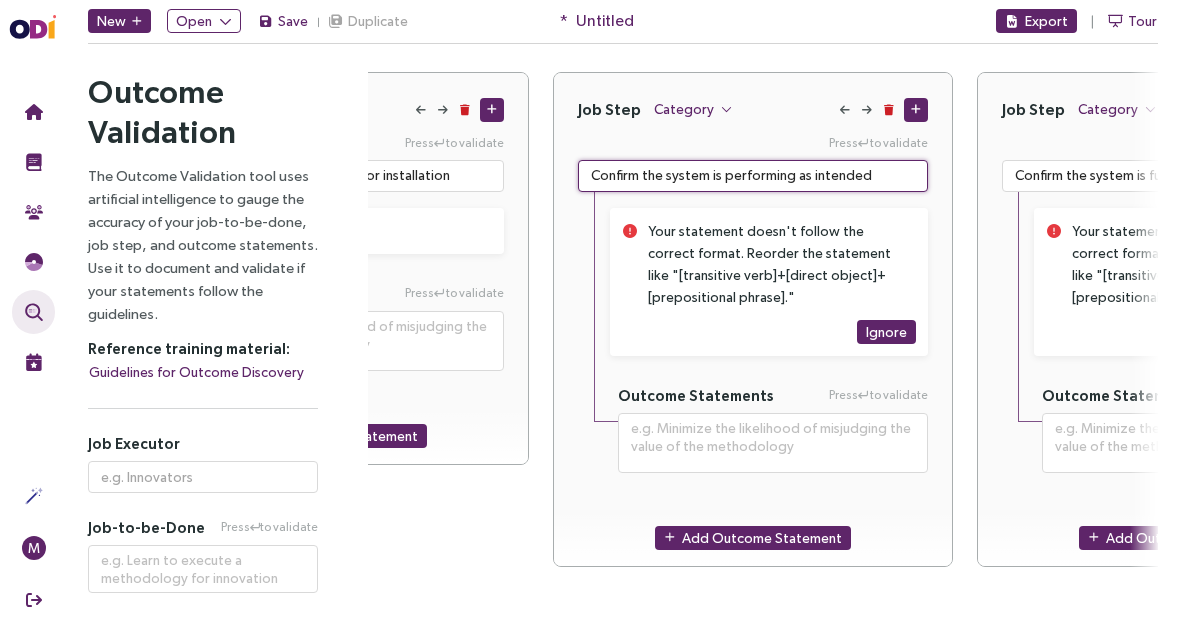 drag, startPoint x: 881, startPoint y: 171, endPoint x: 587, endPoint y: 167, distance: 294.02722 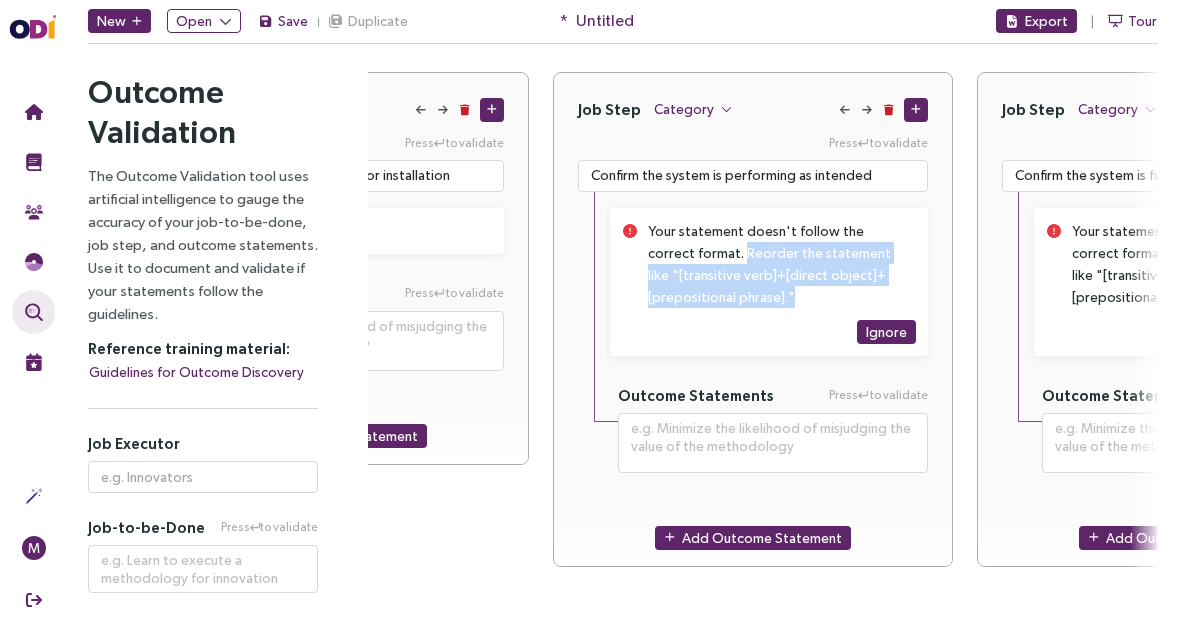 drag, startPoint x: 789, startPoint y: 305, endPoint x: 739, endPoint y: 257, distance: 69.31089 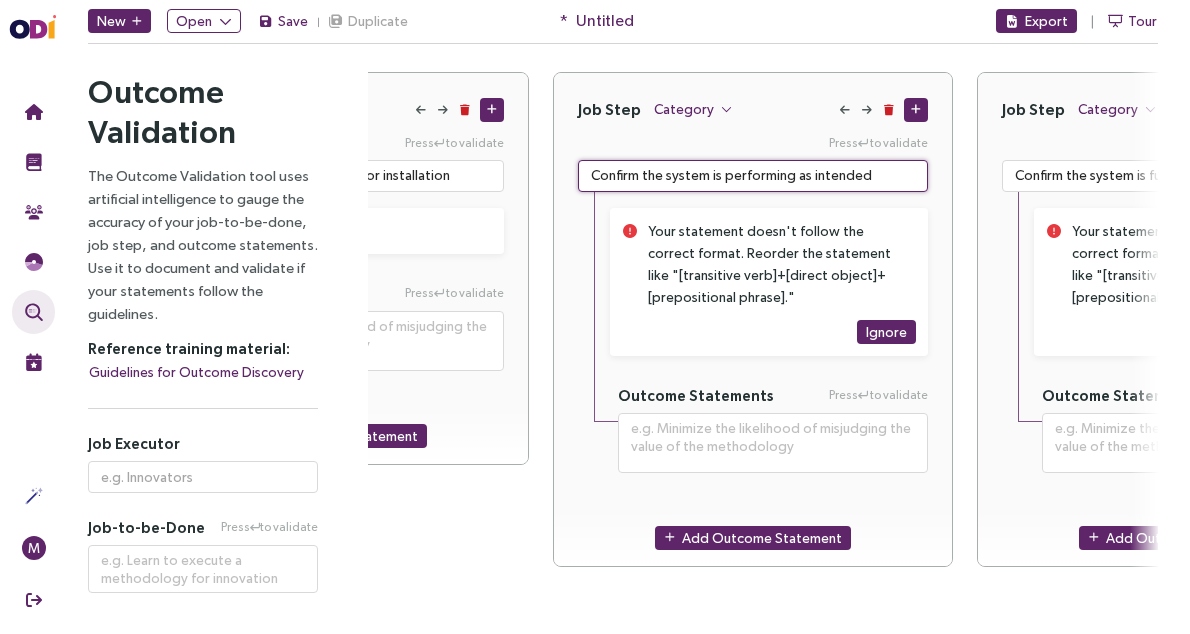click on "Confirm the system is performing as intended" at bounding box center (753, 176) 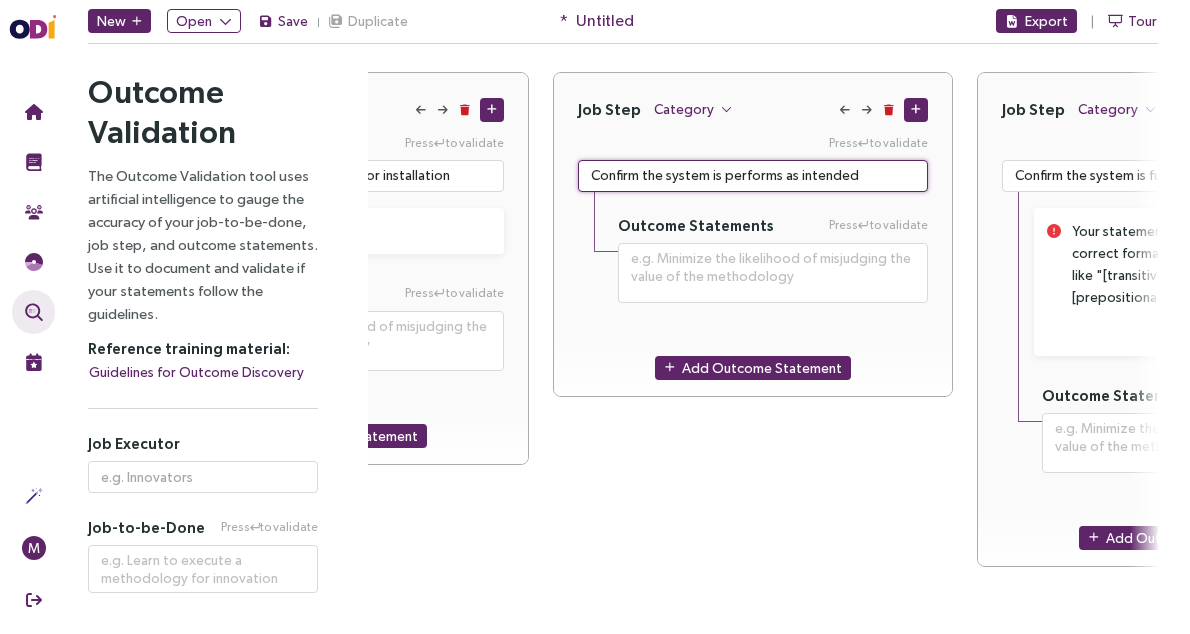 click on "Confirm the system is performs as intended" at bounding box center (753, 176) 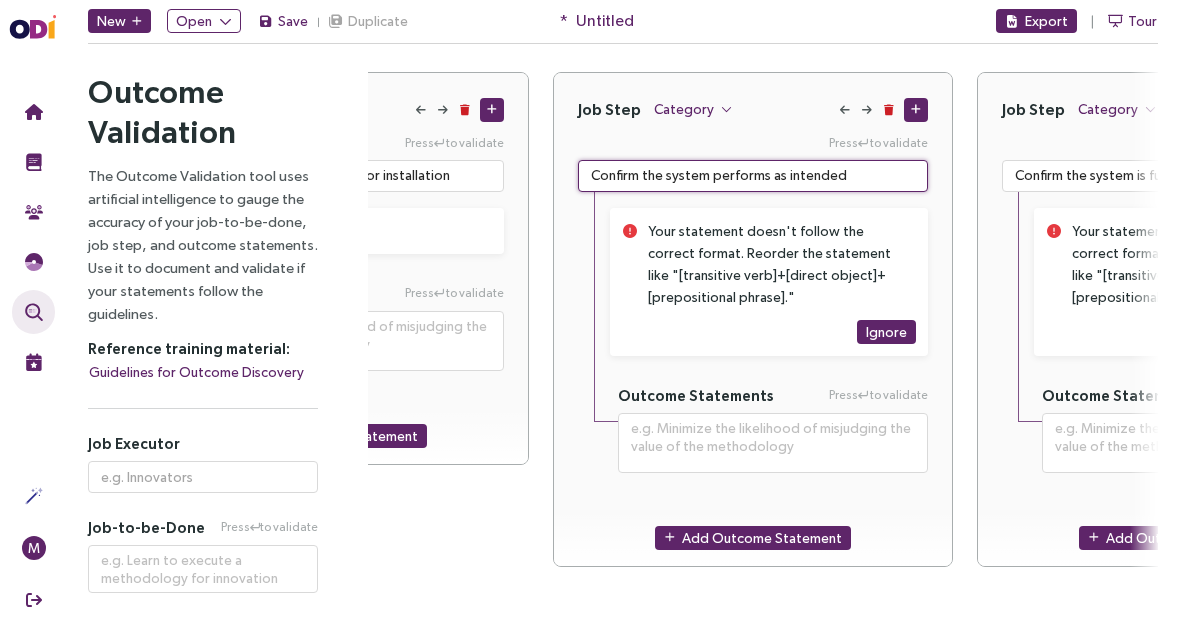 drag, startPoint x: 854, startPoint y: 175, endPoint x: 581, endPoint y: 171, distance: 273.0293 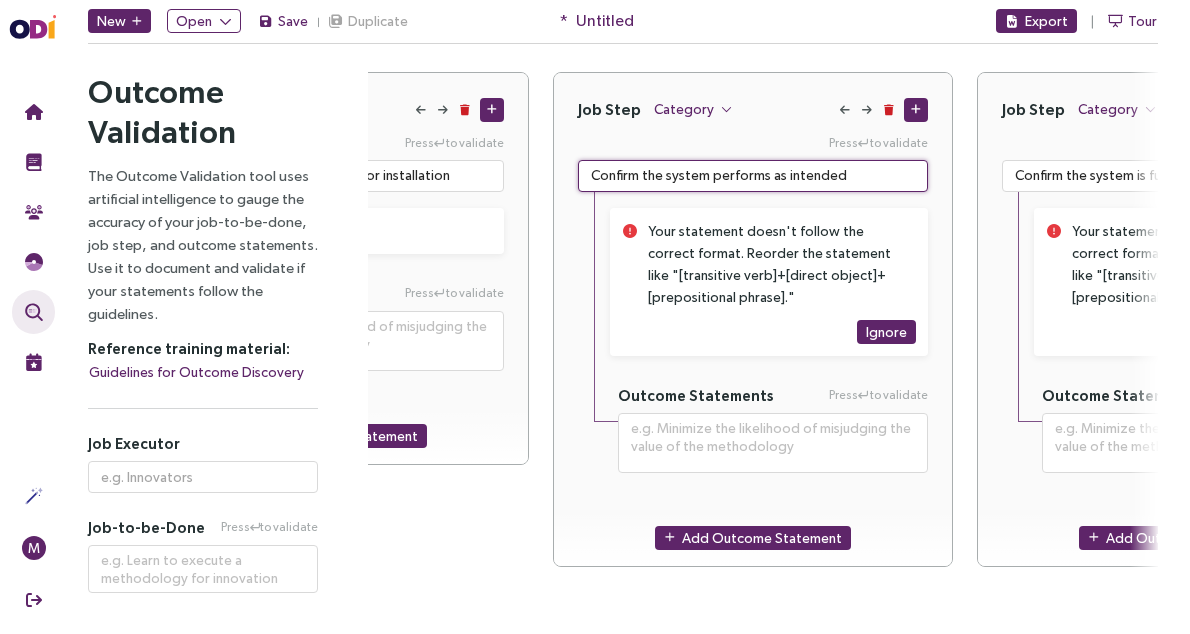 click on "Confirm the system performs as intended" at bounding box center [753, 176] 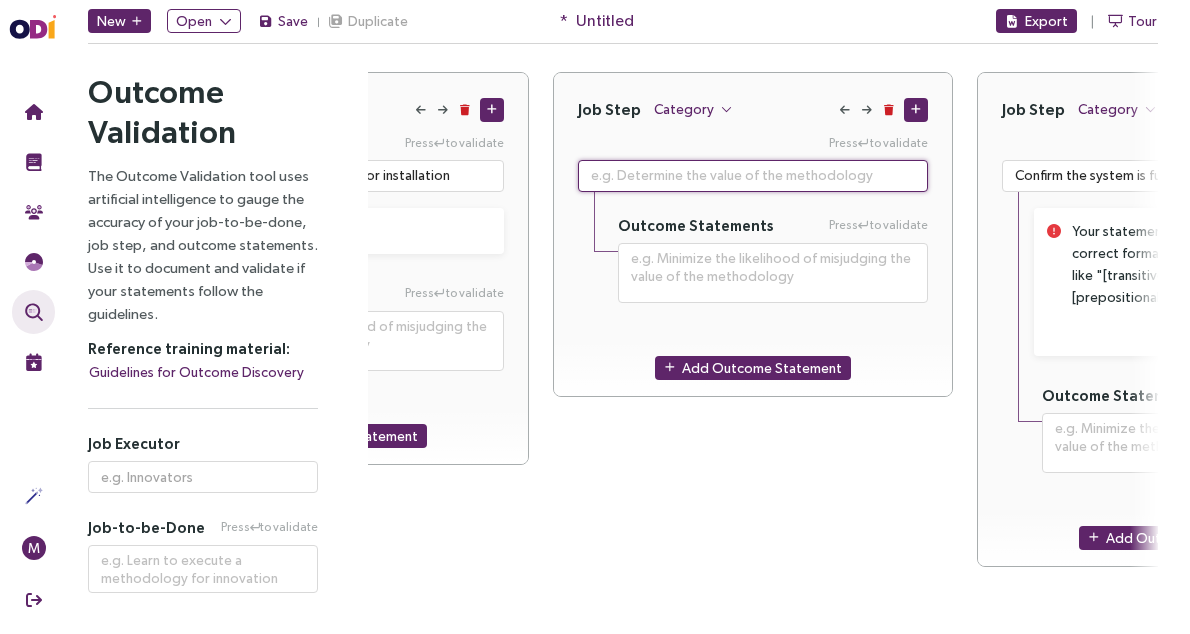 paste on "Confirm that all components are functioning as intended" 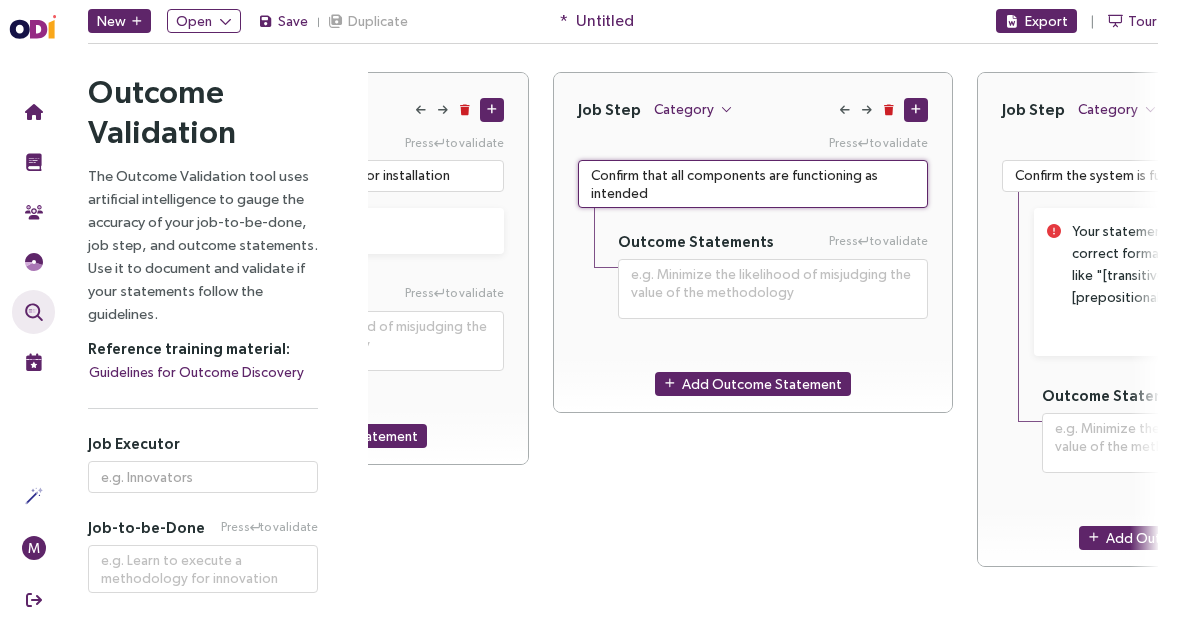 drag, startPoint x: 591, startPoint y: 175, endPoint x: 608, endPoint y: 177, distance: 17.117243 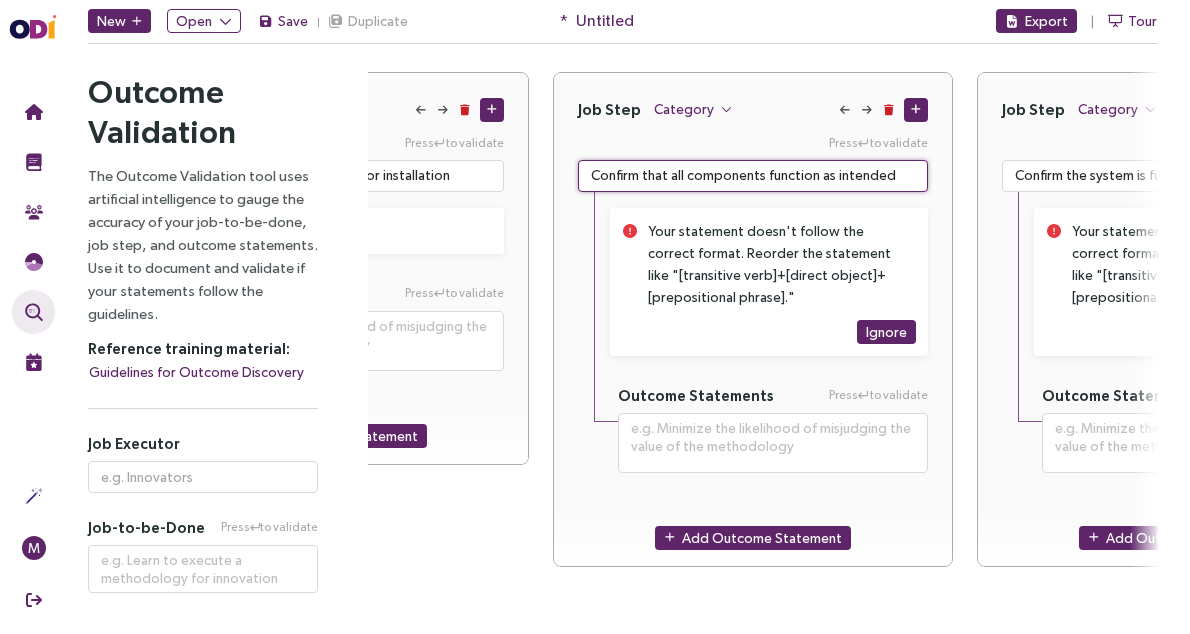click on "Confirm that all components function as intended" at bounding box center [753, 176] 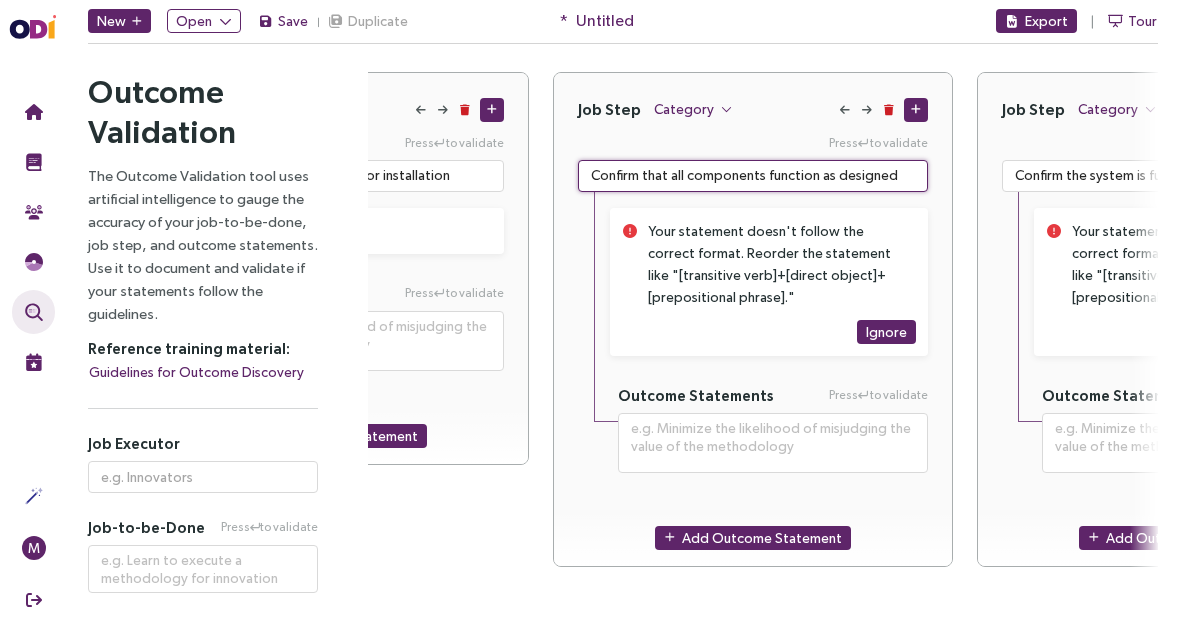 drag, startPoint x: 665, startPoint y: 177, endPoint x: 642, endPoint y: 177, distance: 23 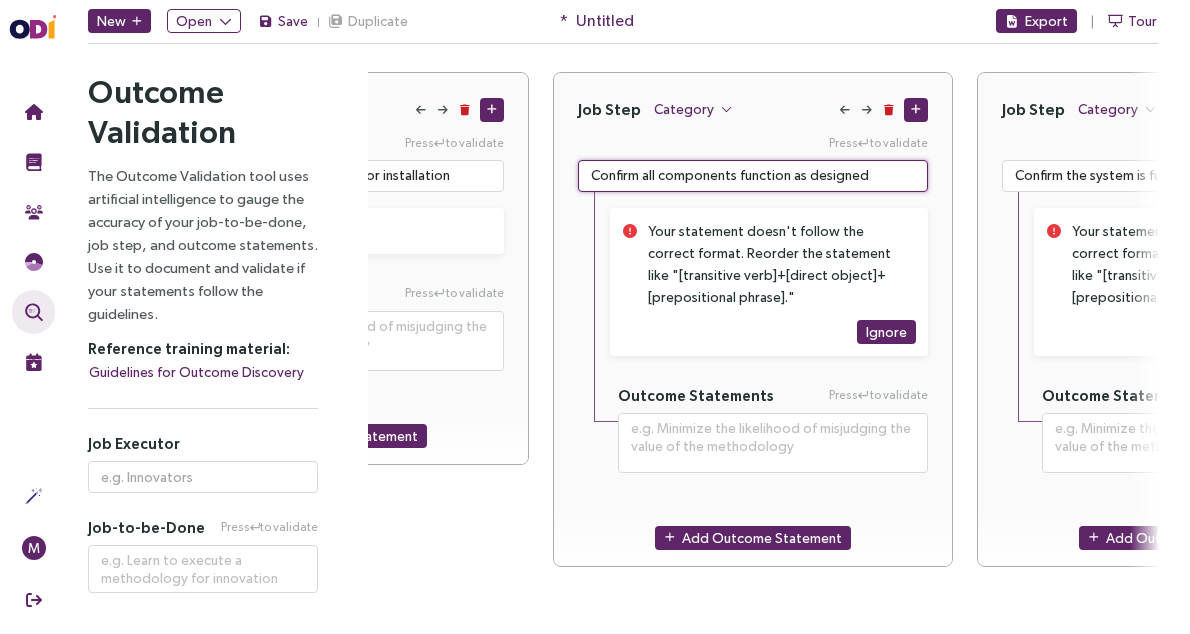 click on "Confirm all components function as designed" at bounding box center (753, 176) 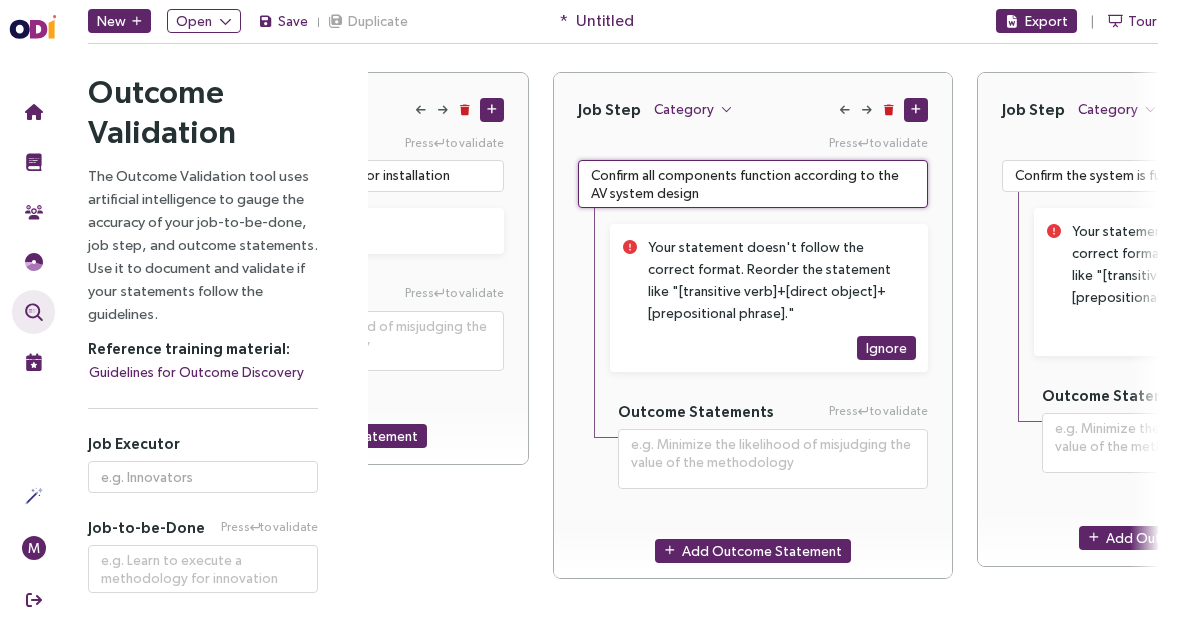 drag, startPoint x: 639, startPoint y: 176, endPoint x: 561, endPoint y: 176, distance: 78 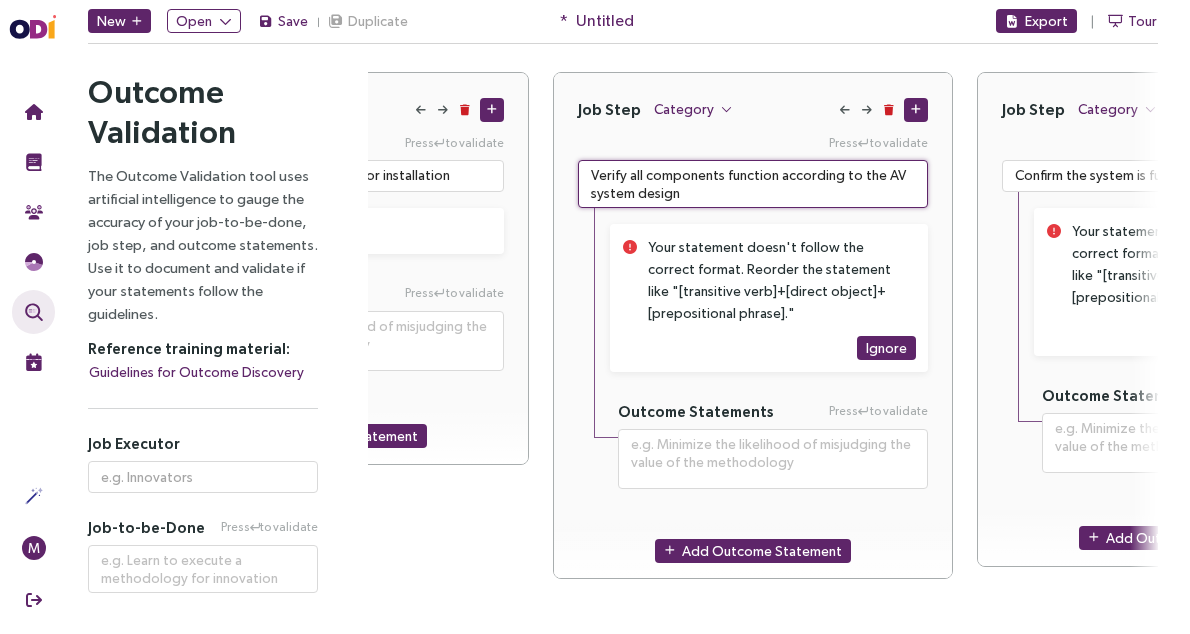drag, startPoint x: 641, startPoint y: 176, endPoint x: 627, endPoint y: 177, distance: 14.035668 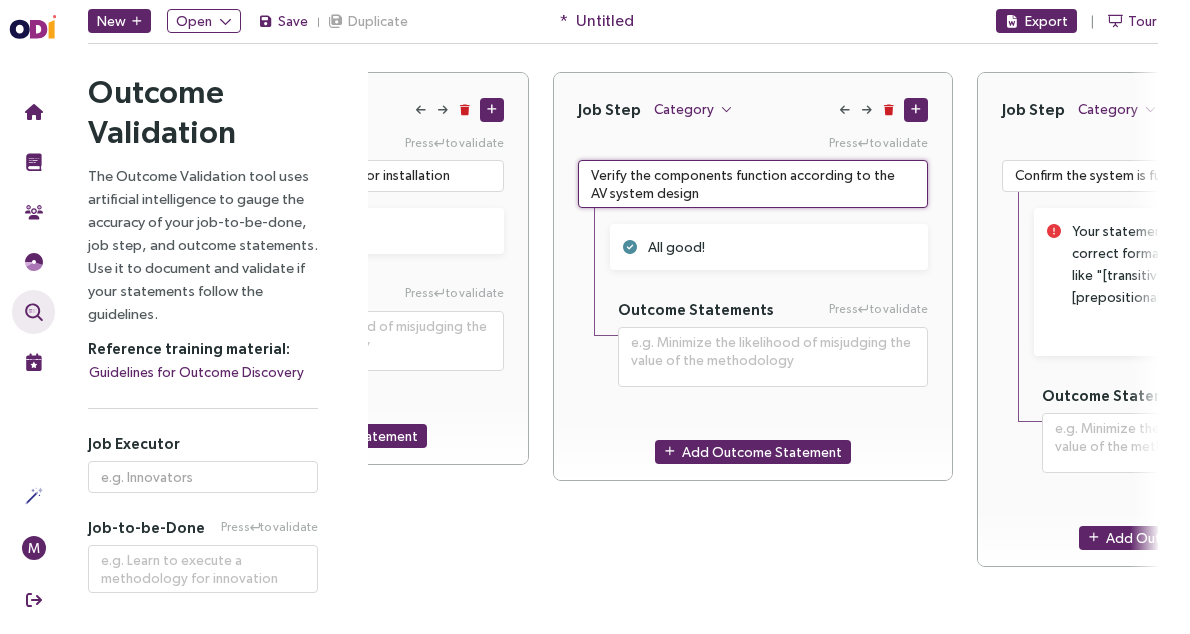 click on "Verify the components function according to the AV system design" at bounding box center [753, 184] 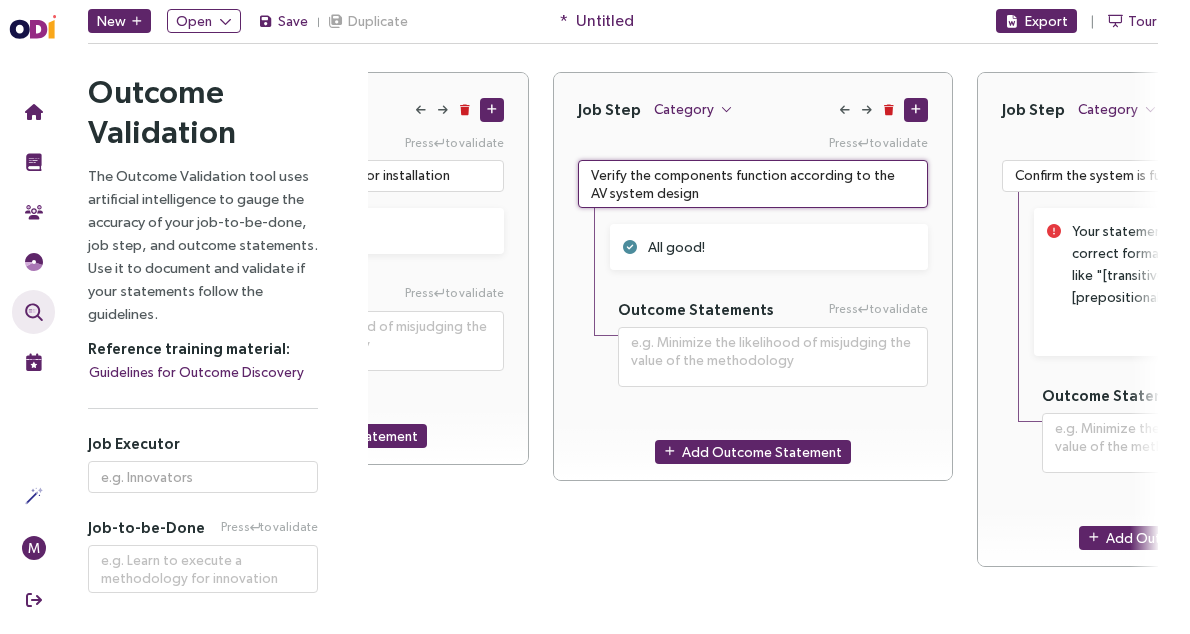 click on "Verify the components function according to the AV system design" at bounding box center [753, 184] 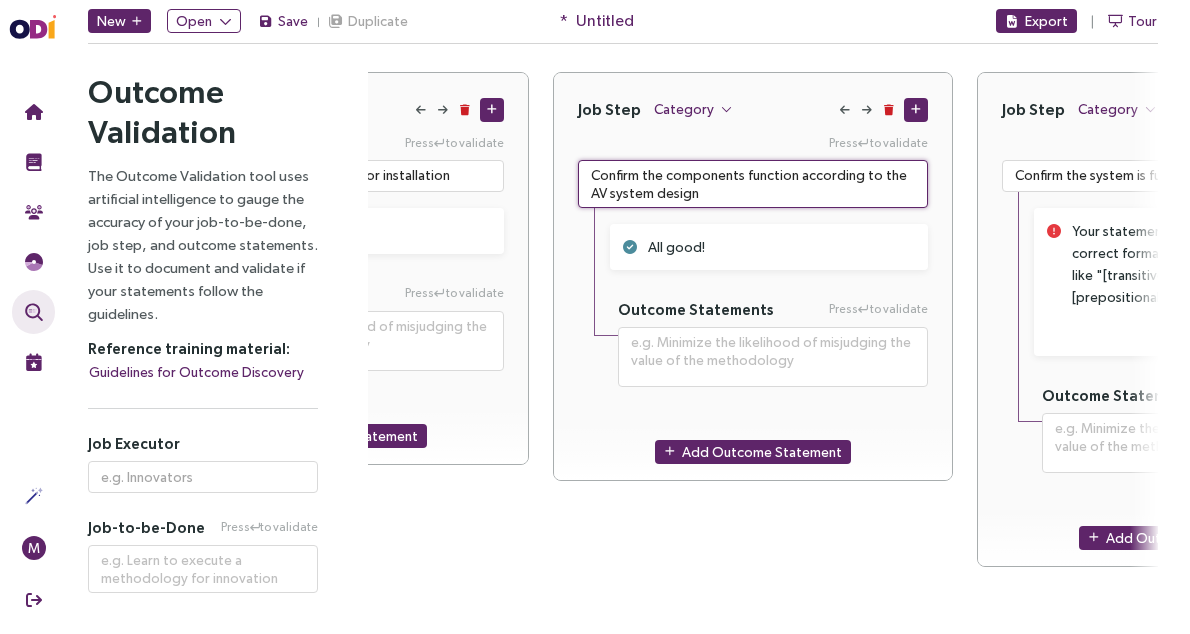 click on "Confirm the components function according to the AV system design" at bounding box center [753, 184] 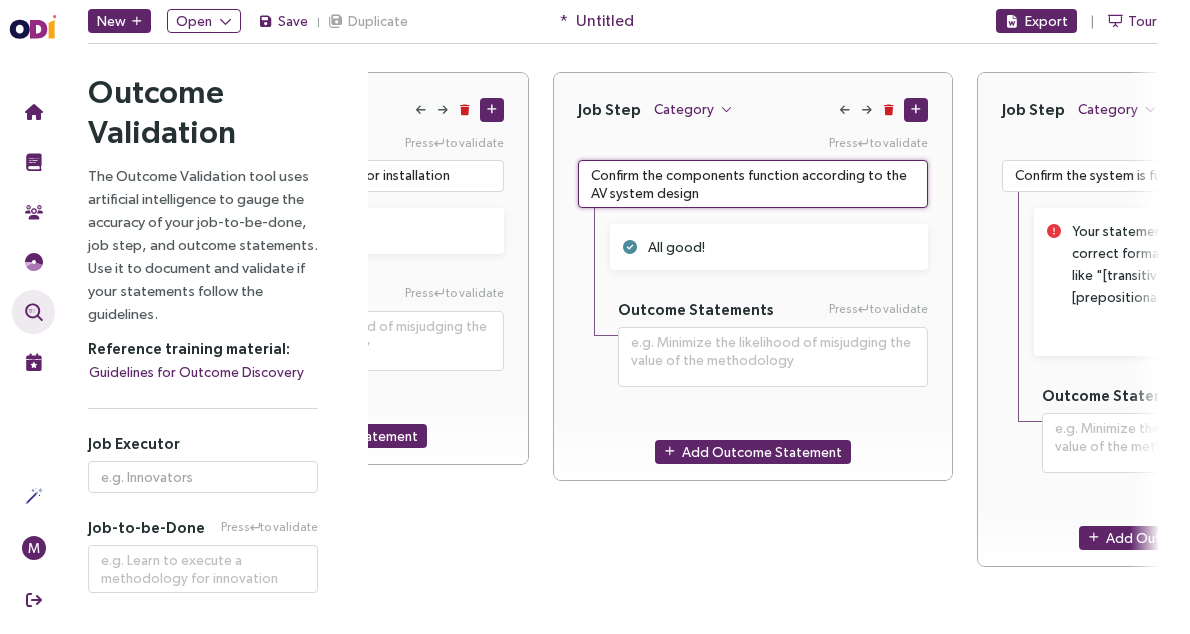 click on "Confirm the components function according to the AV system design" at bounding box center (753, 184) 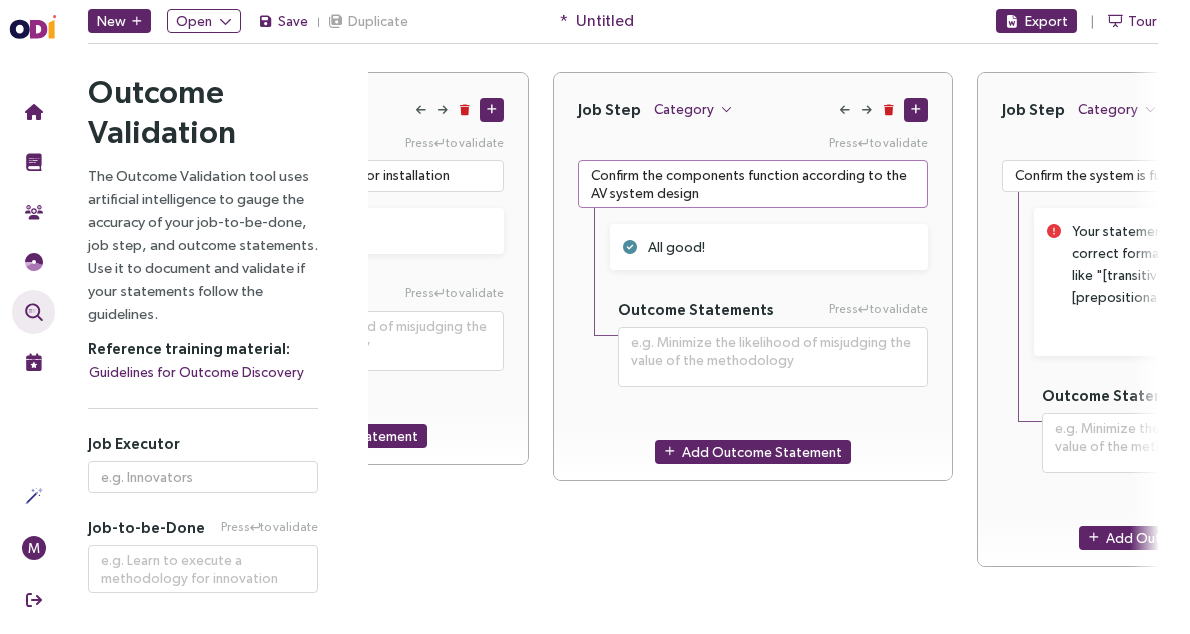 drag, startPoint x: 695, startPoint y: 149, endPoint x: 677, endPoint y: 162, distance: 22.203604 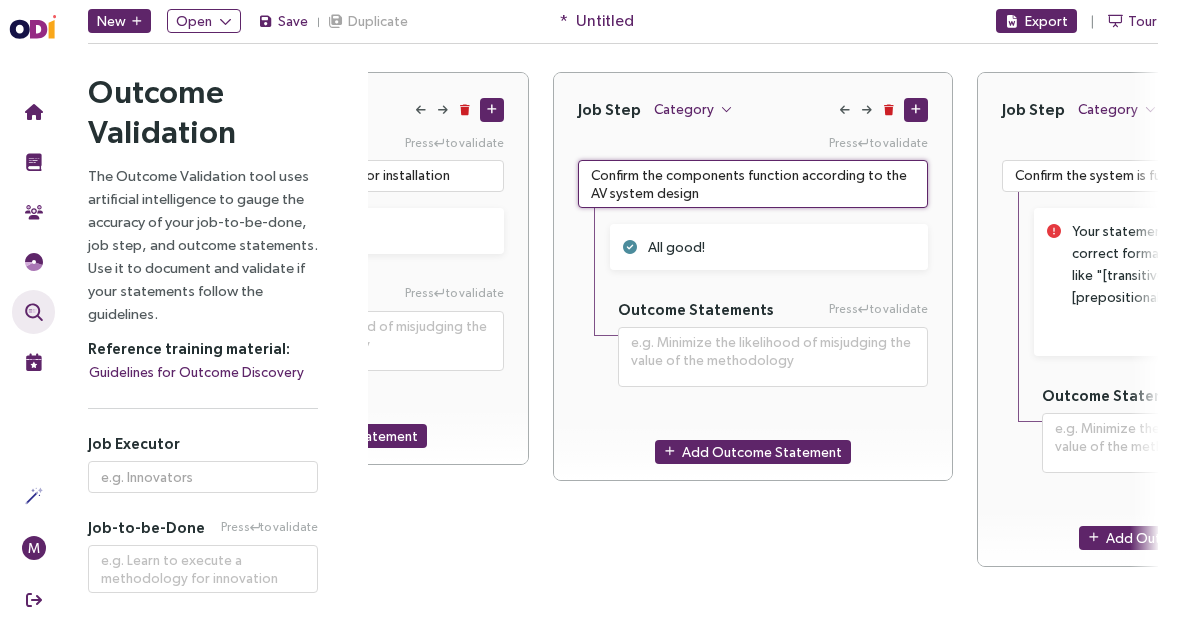 click on "Confirm the components function according to the AV system design" at bounding box center [753, 184] 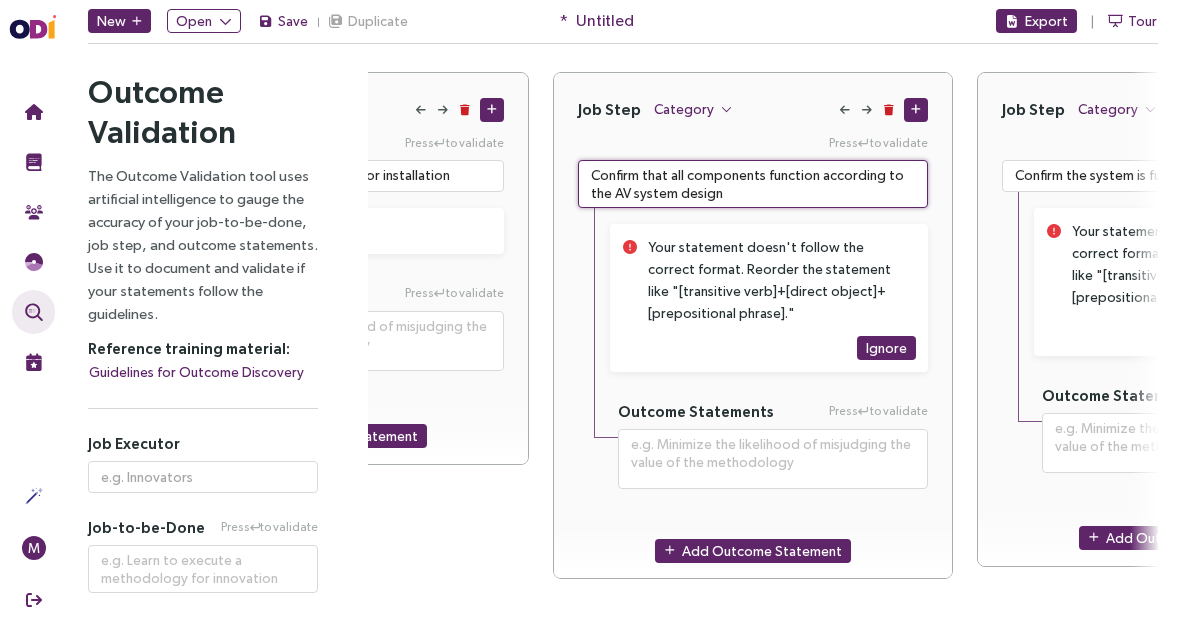 drag, startPoint x: 608, startPoint y: 194, endPoint x: 567, endPoint y: 191, distance: 41.109608 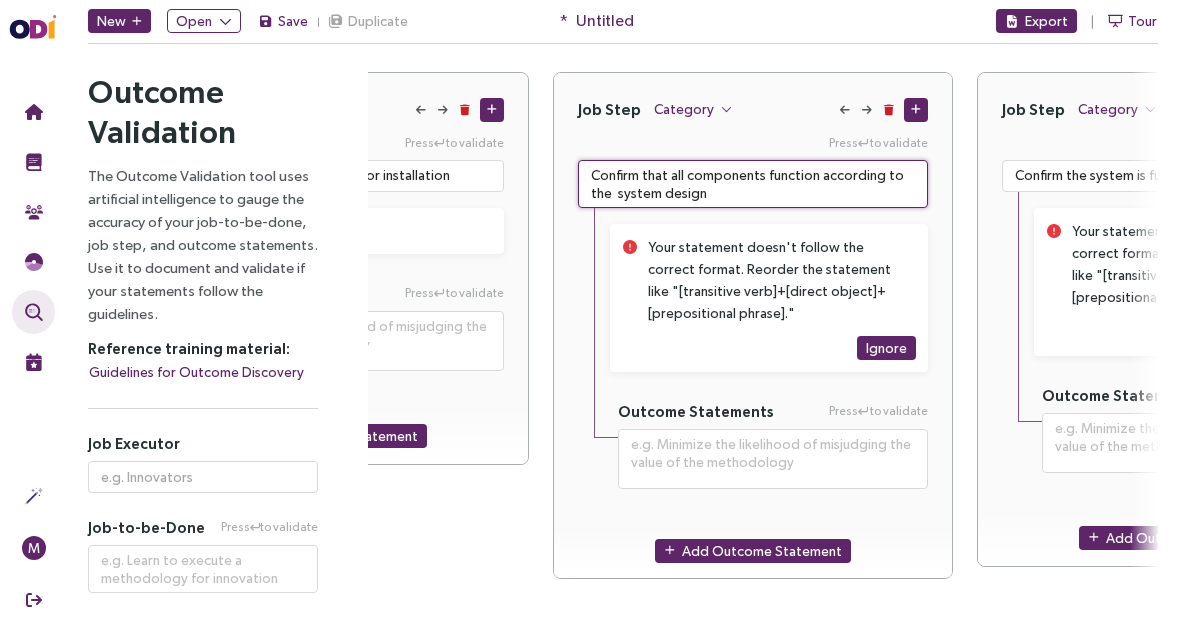 drag, startPoint x: 681, startPoint y: 173, endPoint x: 647, endPoint y: 175, distance: 34.058773 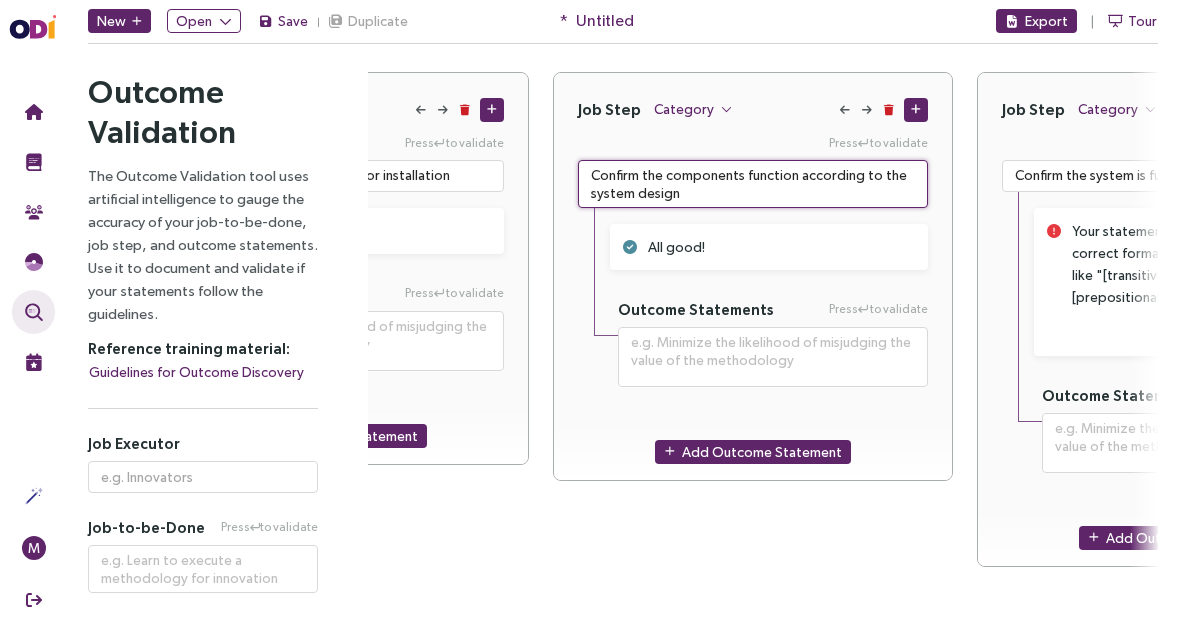 drag, startPoint x: 799, startPoint y: 189, endPoint x: 788, endPoint y: 177, distance: 16.27882 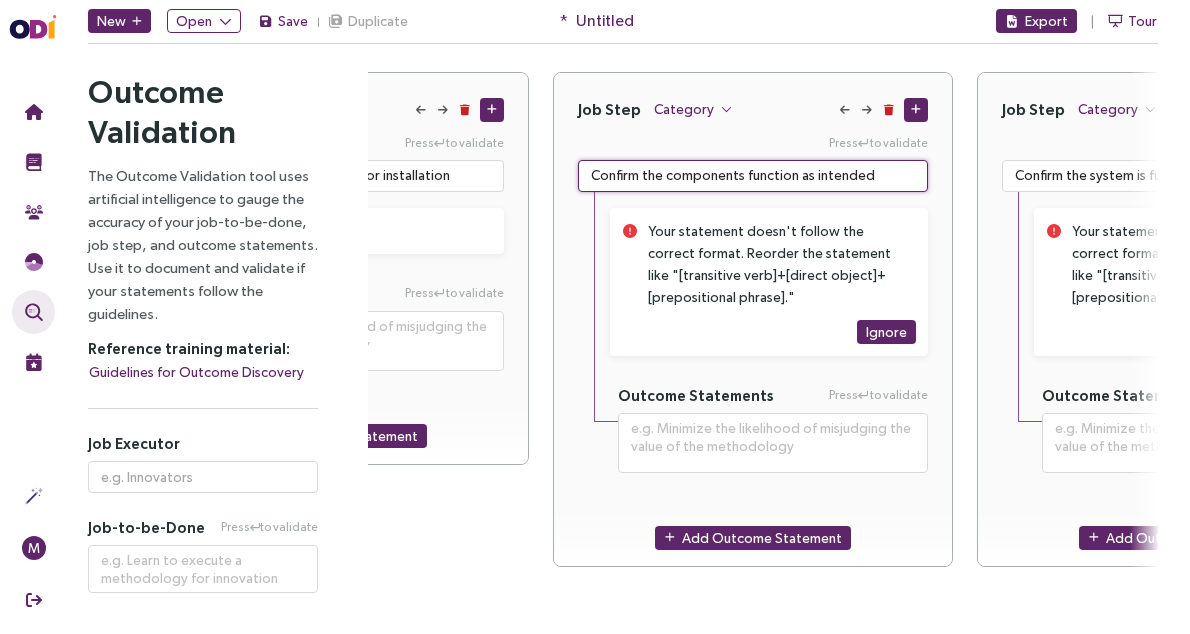 drag, startPoint x: 884, startPoint y: 177, endPoint x: 751, endPoint y: 174, distance: 133.03383 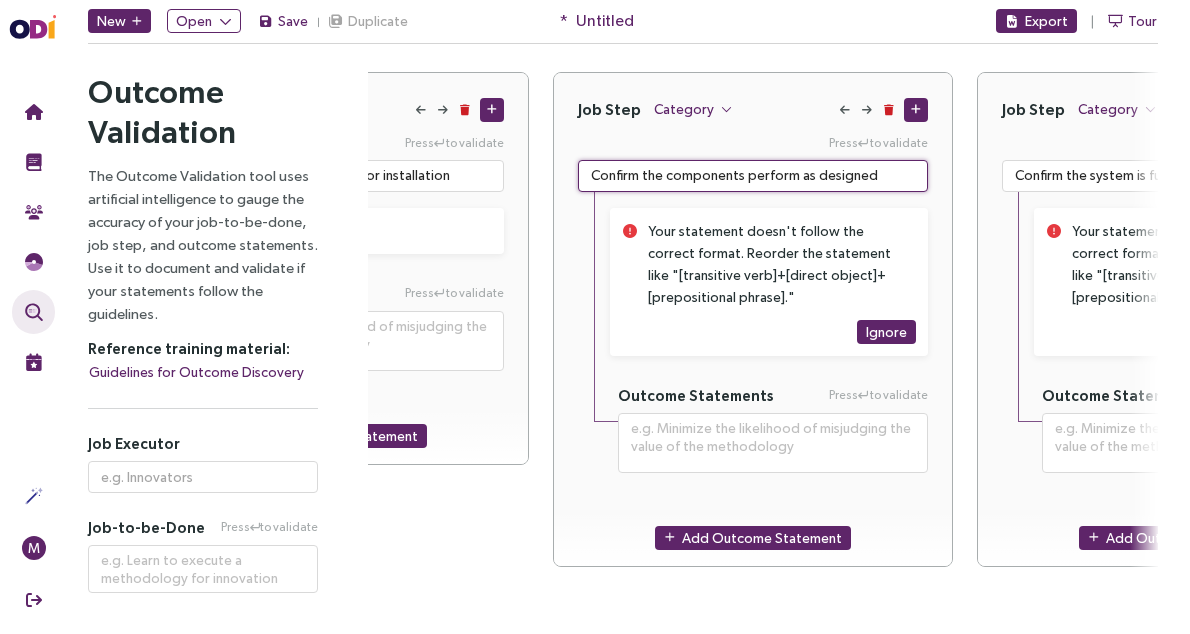 drag, startPoint x: 872, startPoint y: 172, endPoint x: 797, endPoint y: 174, distance: 75.026665 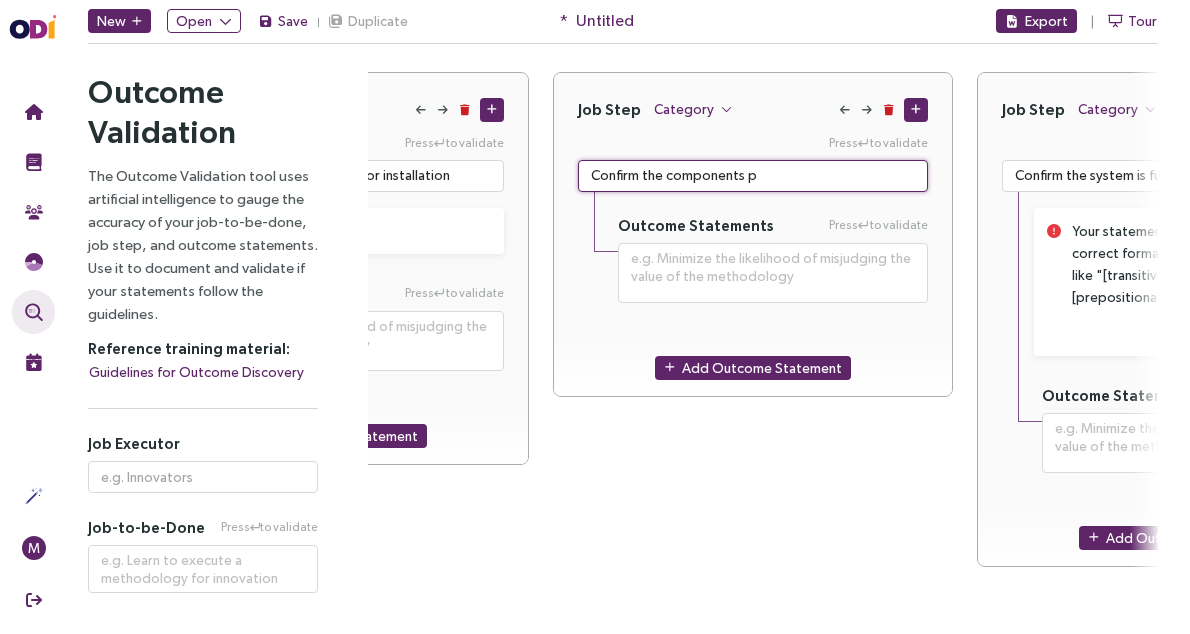 scroll, scrollTop: 0, scrollLeft: 1939, axis: horizontal 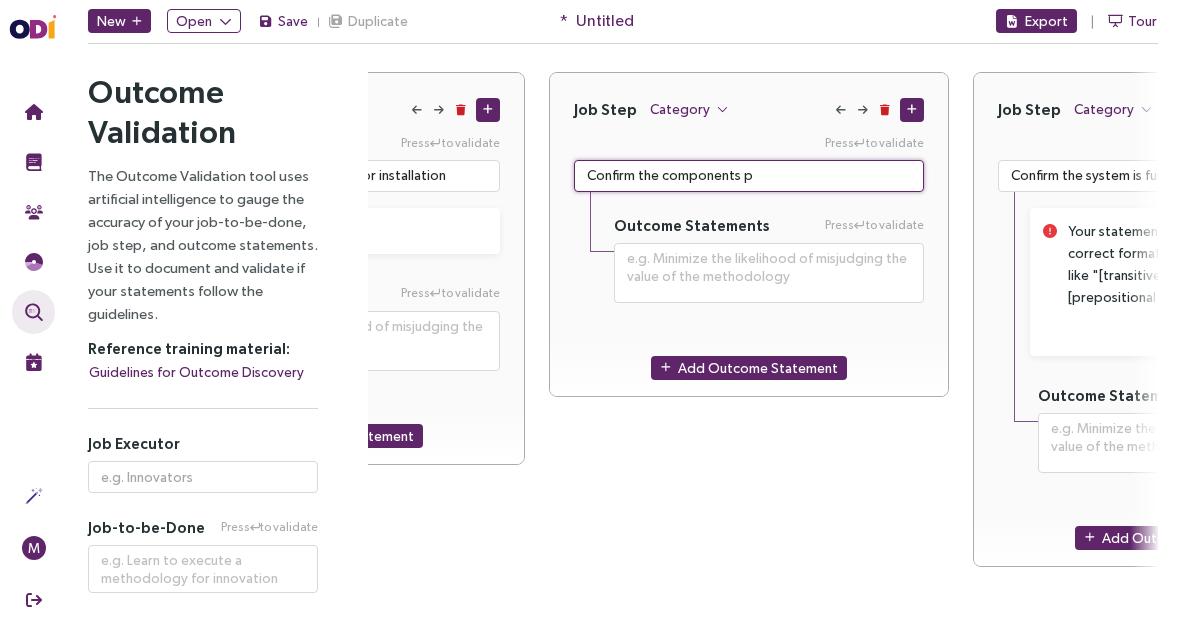 click on "Confirm the components p" at bounding box center (749, 176) 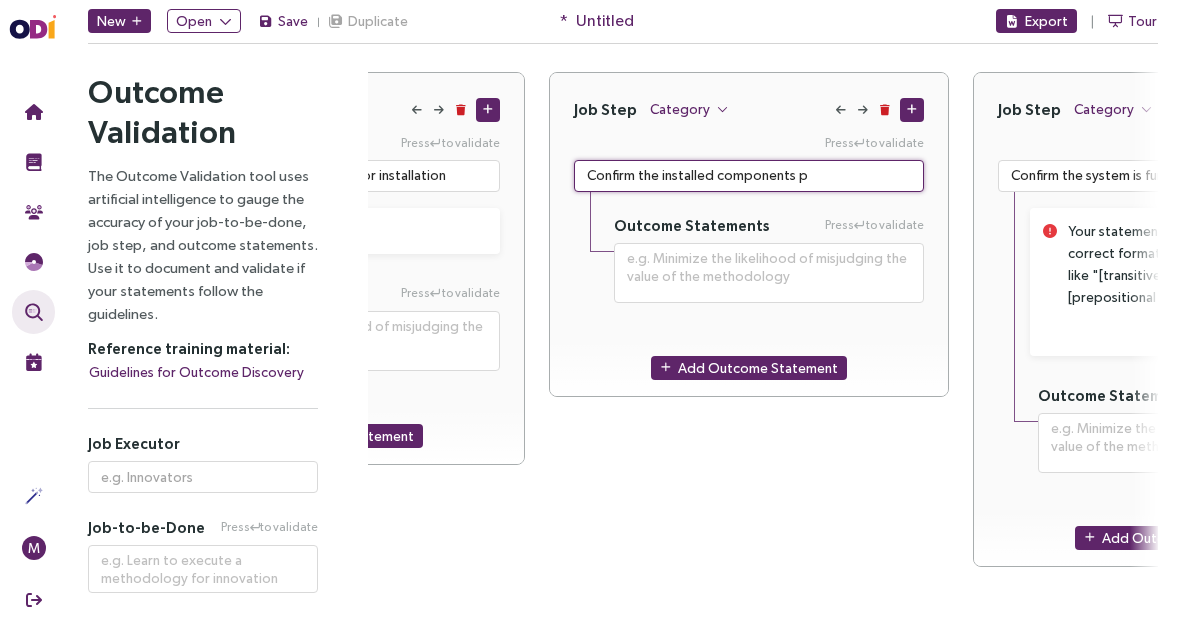 scroll, scrollTop: 0, scrollLeft: 1933, axis: horizontal 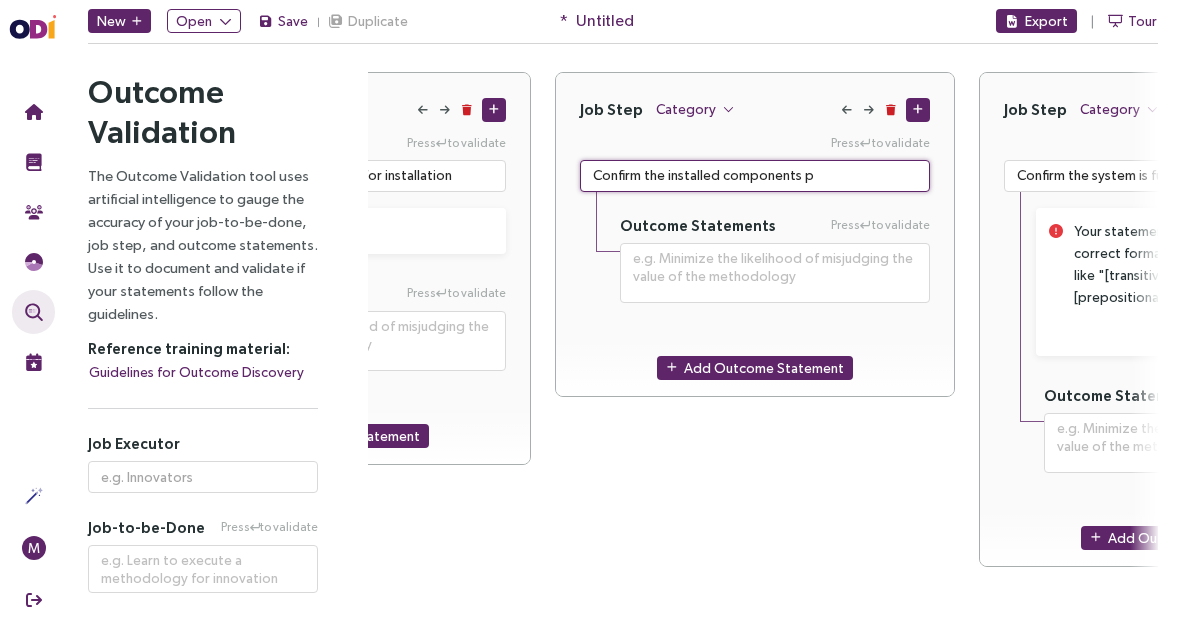 click on "Confirm the installed components p" at bounding box center [755, 176] 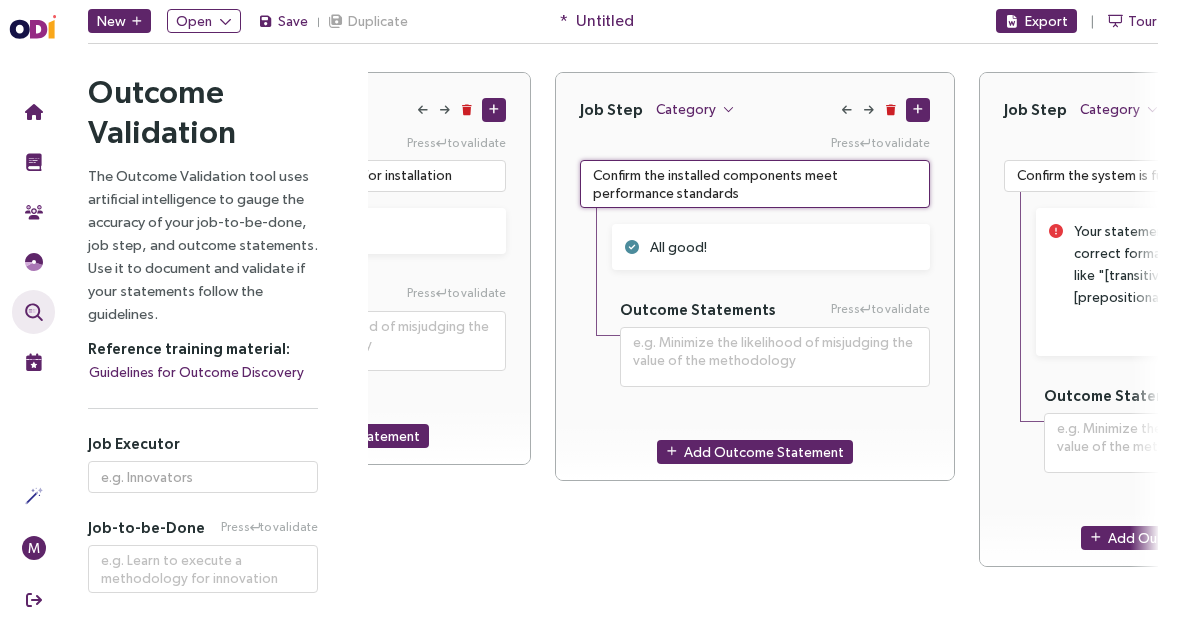 click on "Confirm the installed components meet performance standards" at bounding box center (755, 184) 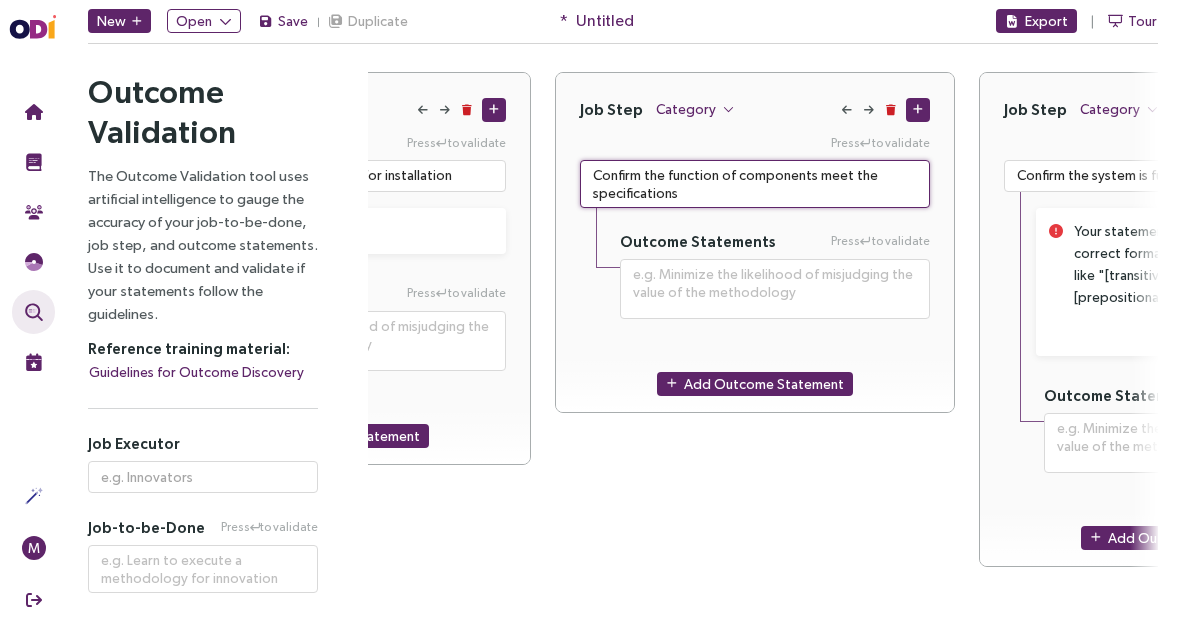 click on "Confirm the function of components meet the specifications" at bounding box center (755, 184) 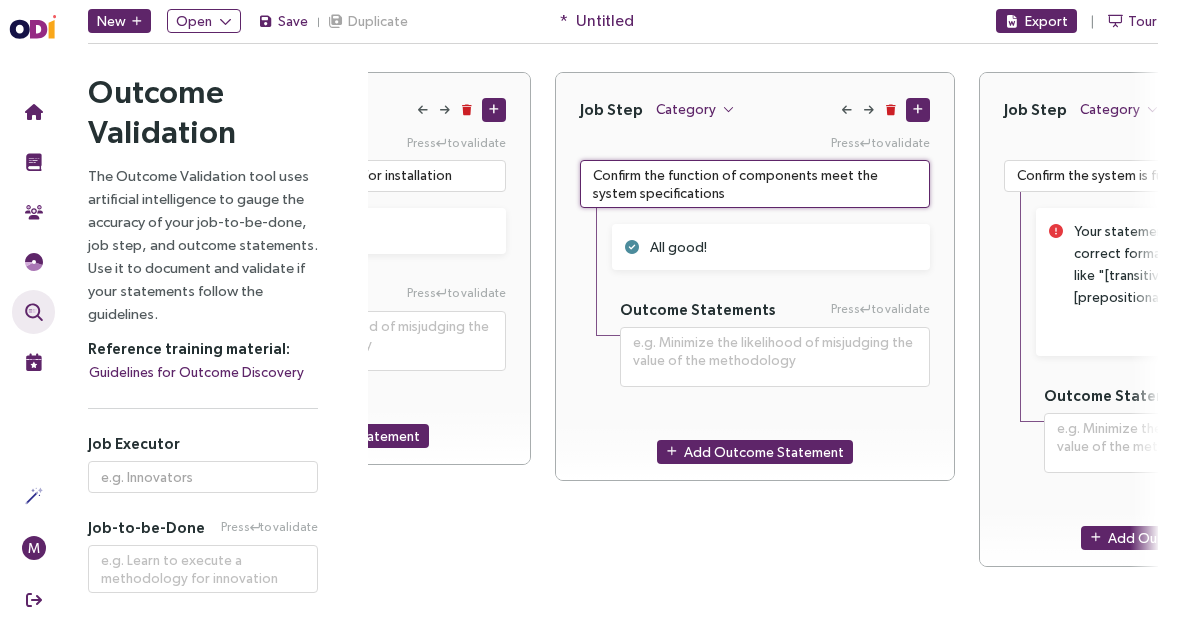 click on "Confirm the function of components meet the system specifications" at bounding box center [755, 184] 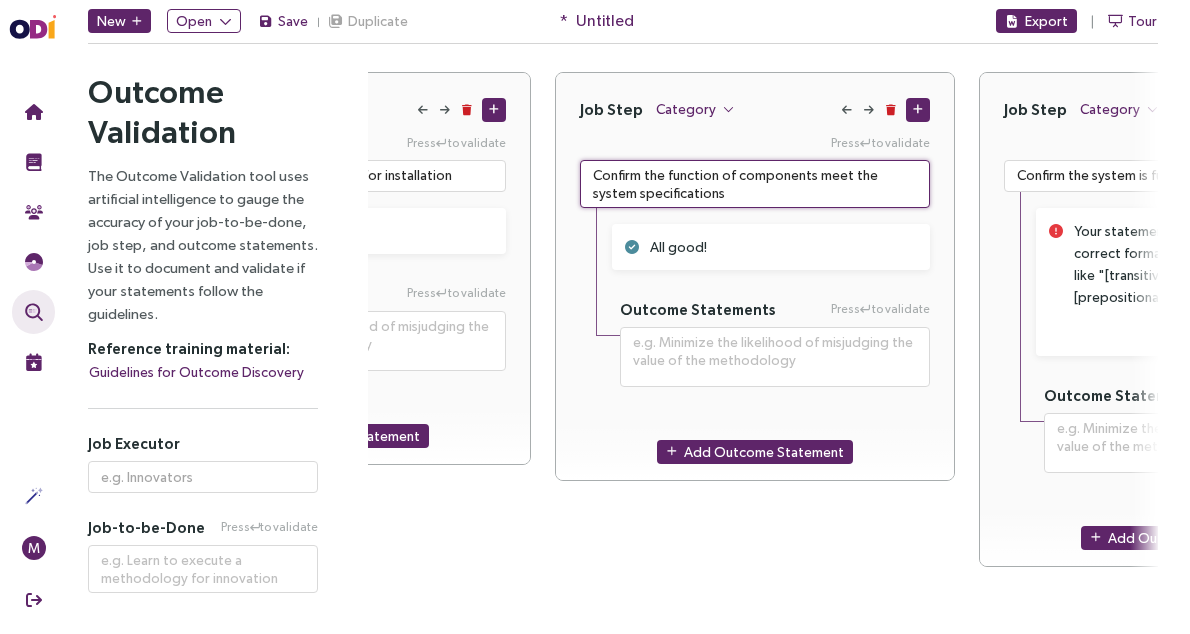 drag, startPoint x: 664, startPoint y: 178, endPoint x: 735, endPoint y: 174, distance: 71.11259 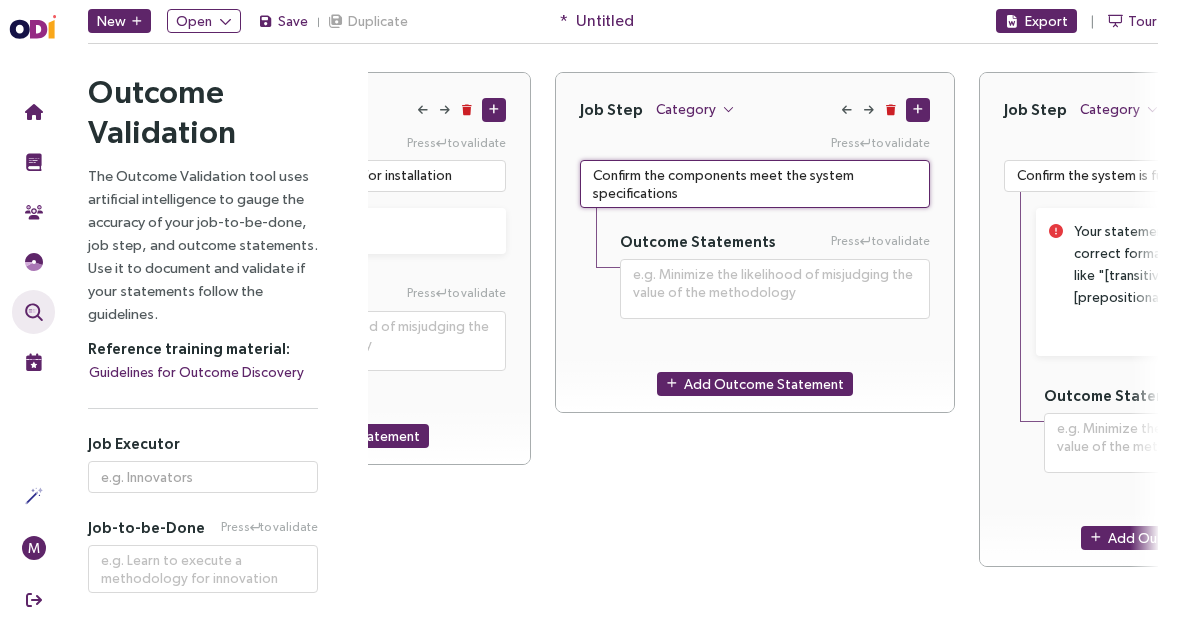 click on "Confirm the components meet the system specifications" at bounding box center (755, 184) 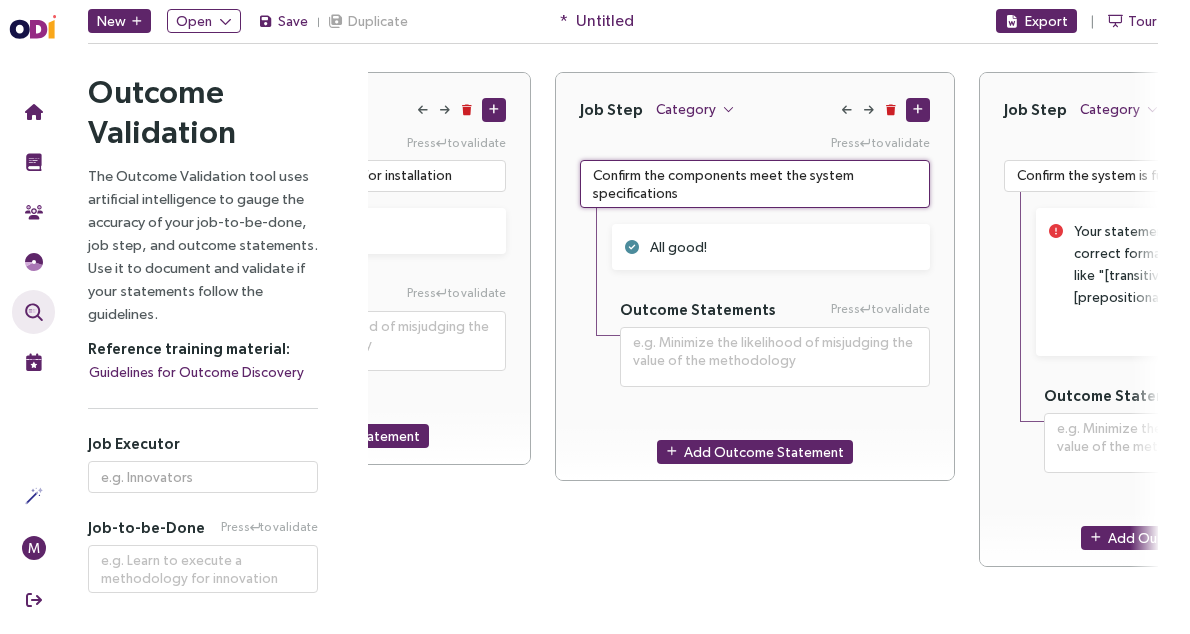 drag, startPoint x: 785, startPoint y: 195, endPoint x: 801, endPoint y: 173, distance: 27.202942 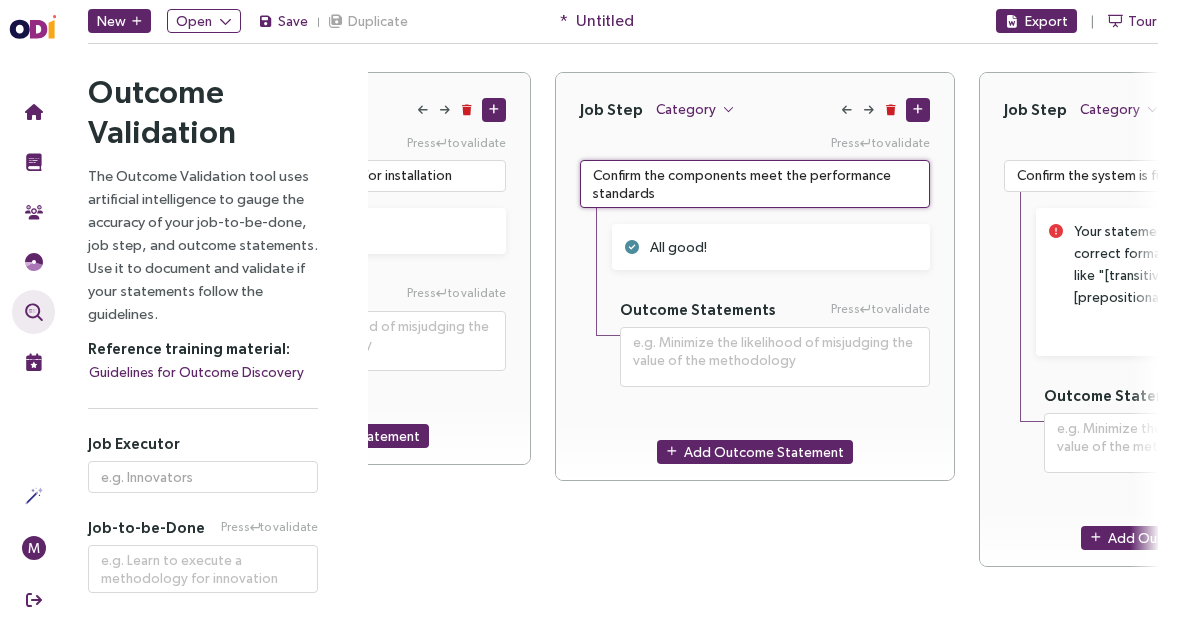 drag, startPoint x: 886, startPoint y: 176, endPoint x: 760, endPoint y: 174, distance: 126.01587 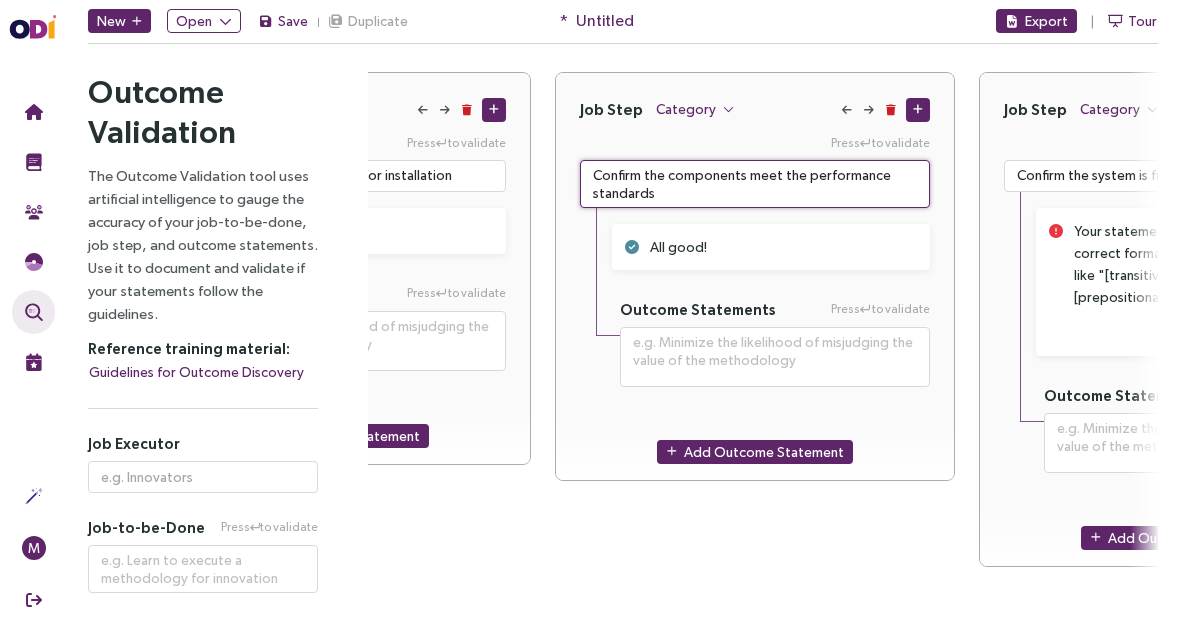 drag, startPoint x: 794, startPoint y: 178, endPoint x: 781, endPoint y: 178, distance: 13 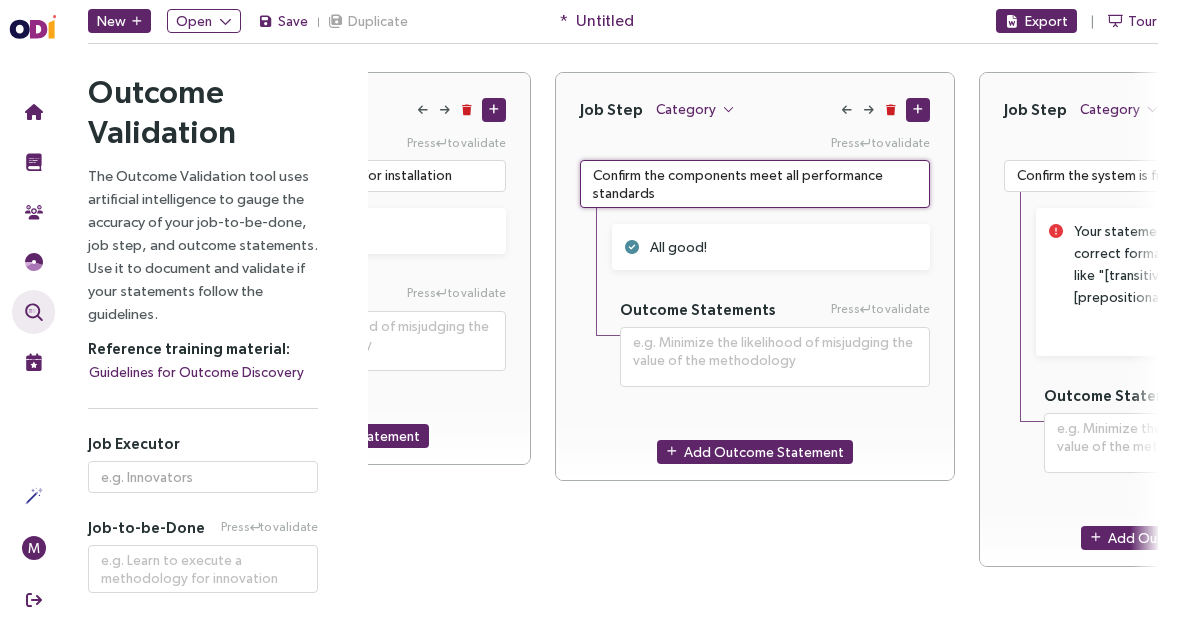 click on "Confirm the components meet all performance standards" at bounding box center (755, 184) 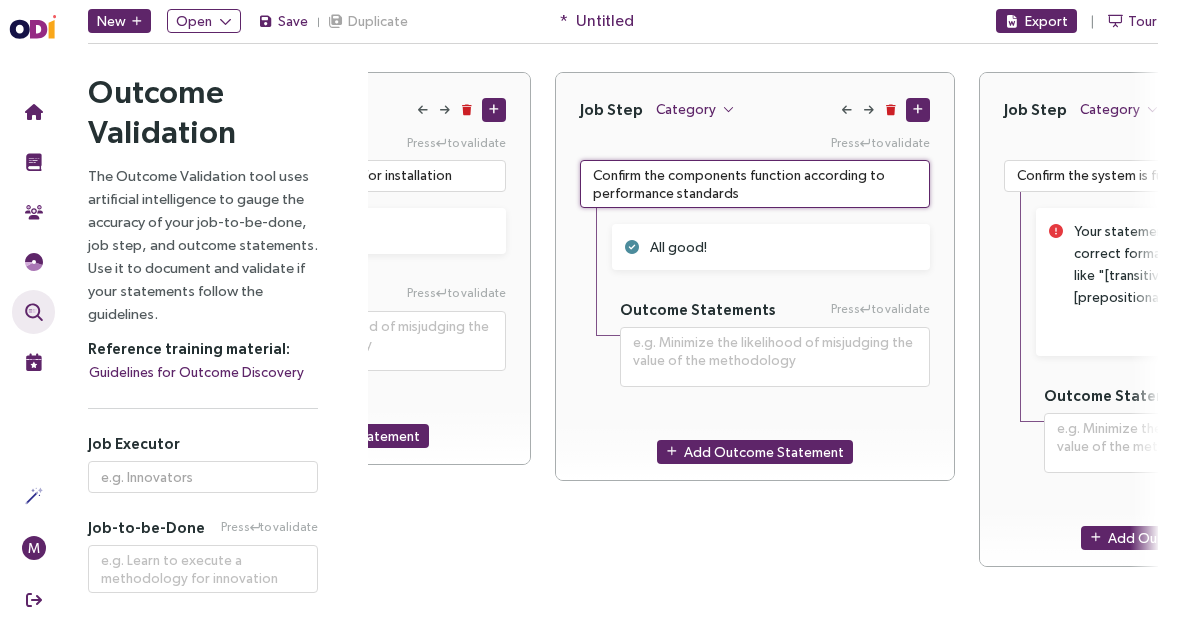 click on "Confirm the components function according to performance standards" at bounding box center (755, 184) 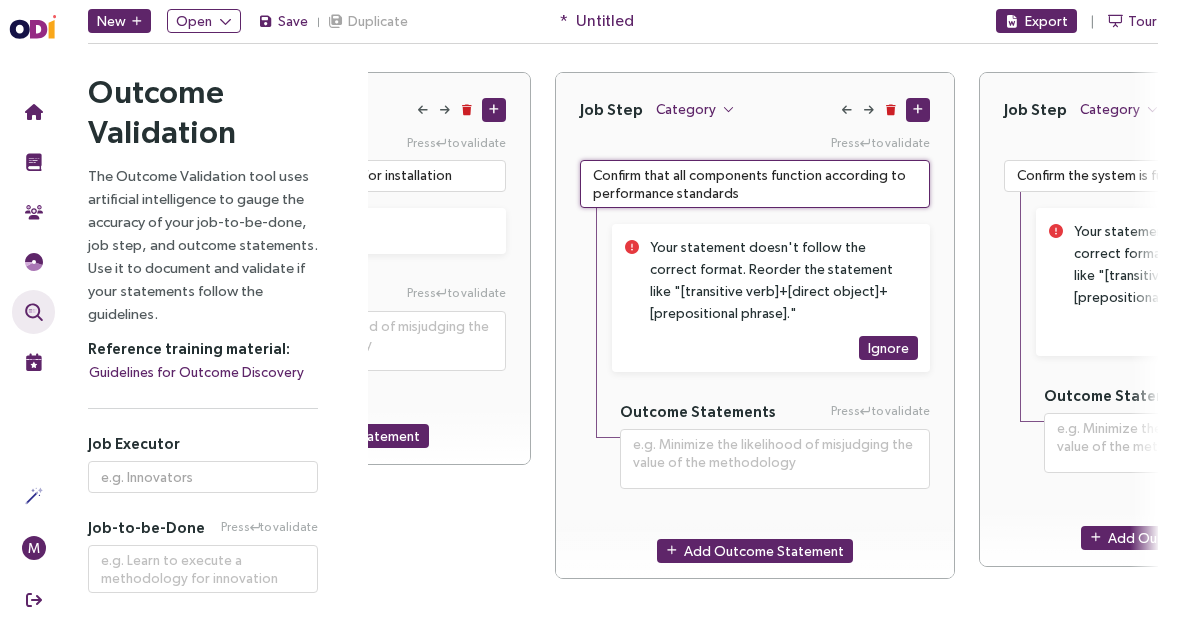drag, startPoint x: 684, startPoint y: 176, endPoint x: 659, endPoint y: 175, distance: 25.019993 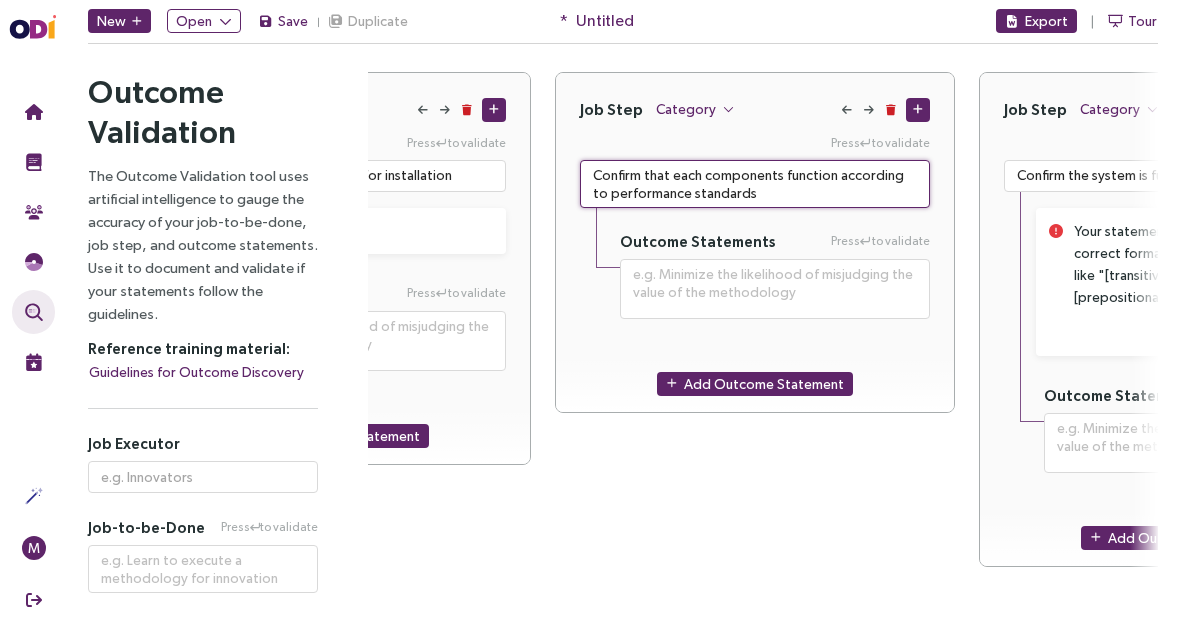 click on "Confirm that each components function according to performance standards" at bounding box center [755, 184] 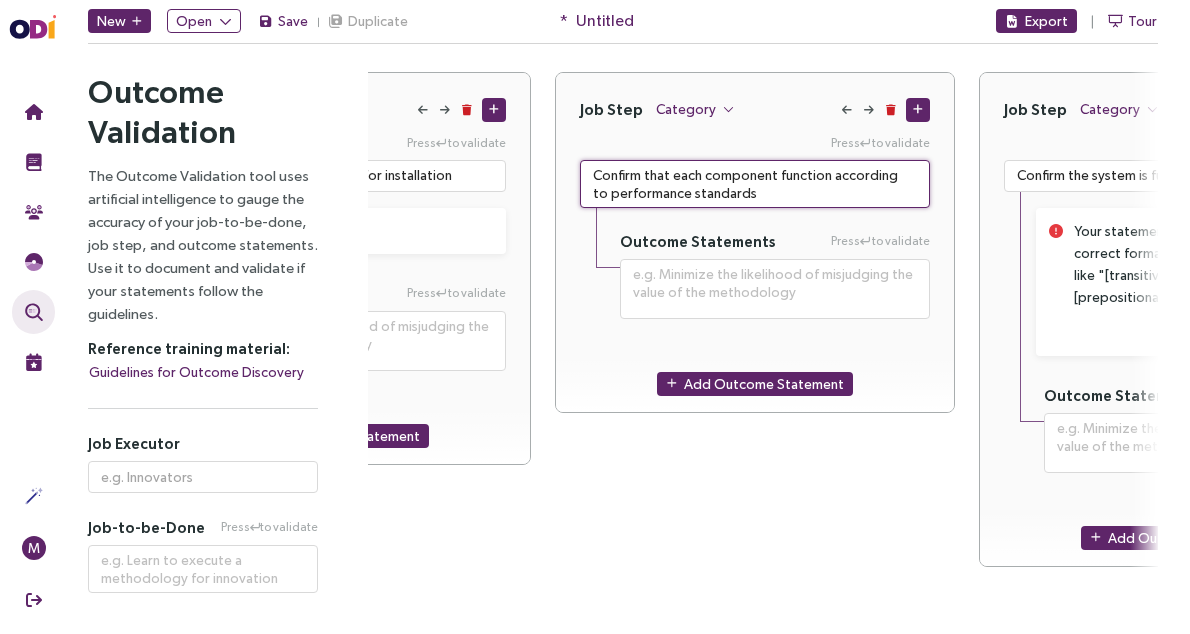 click on "Confirm that each component function according to performance standards" at bounding box center [755, 184] 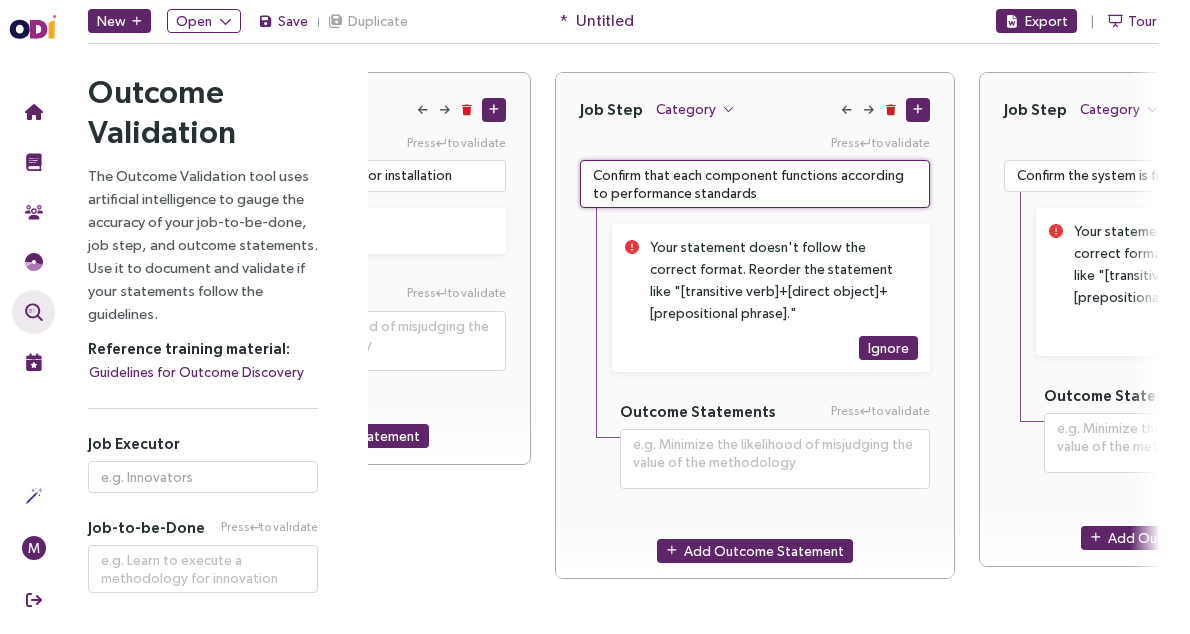 drag, startPoint x: 697, startPoint y: 175, endPoint x: 649, endPoint y: 176, distance: 48.010414 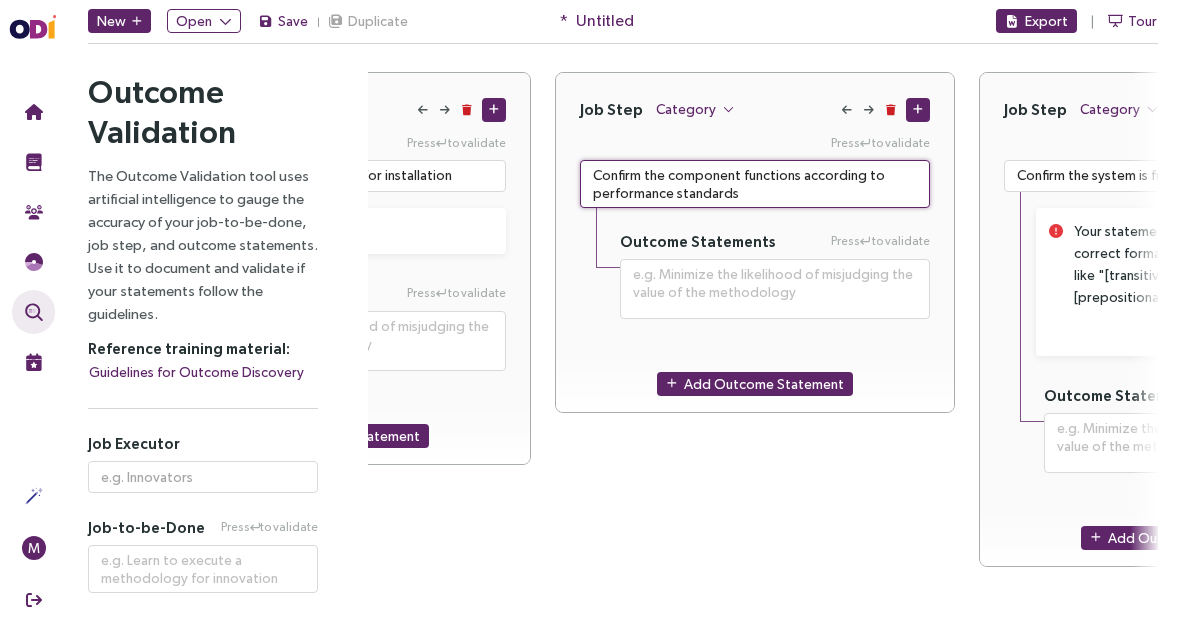 click on "Confirm the component functions according to performance standards" at bounding box center [755, 184] 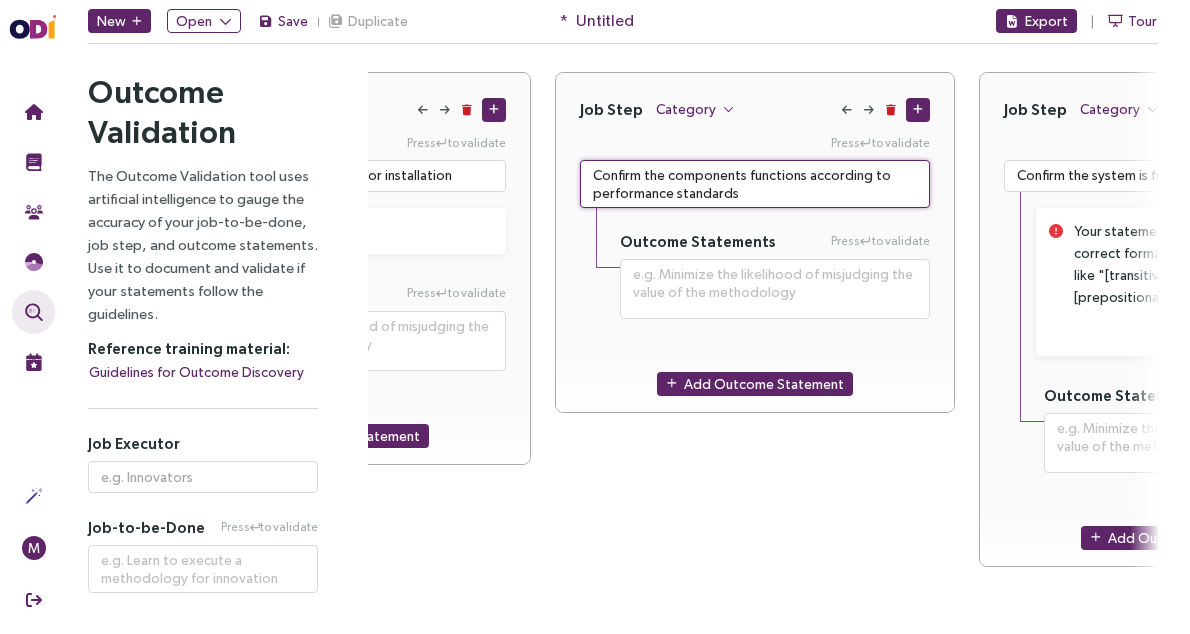 click on "Confirm the components functions according to performance standards" at bounding box center [755, 184] 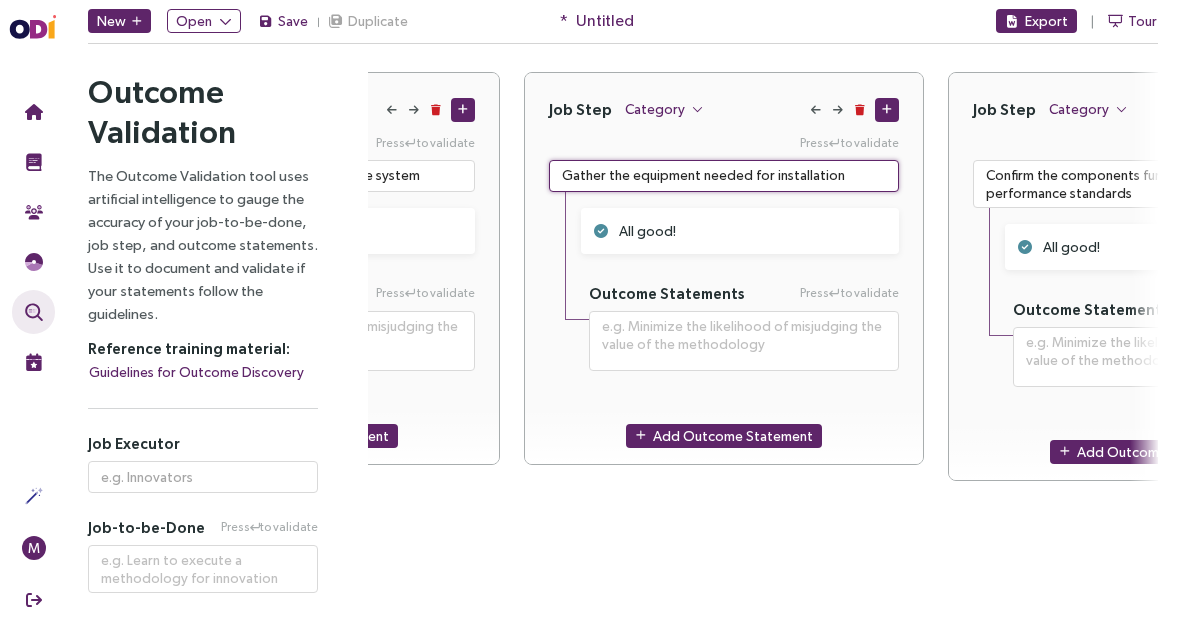 scroll, scrollTop: 0, scrollLeft: 1349, axis: horizontal 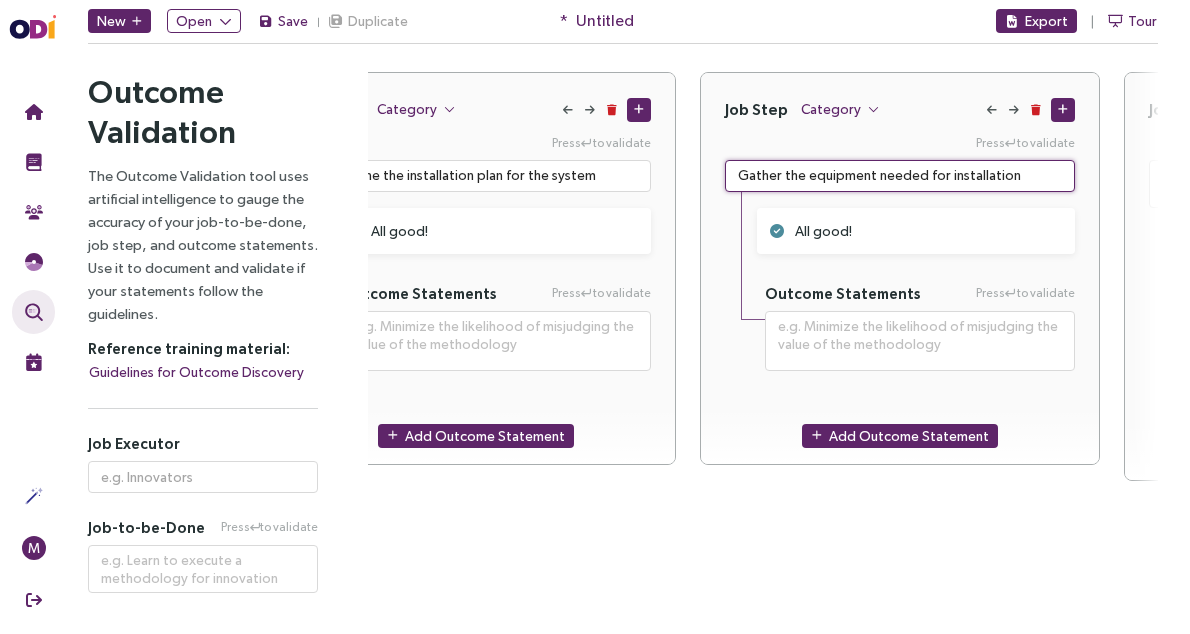 drag, startPoint x: 513, startPoint y: 178, endPoint x: 366, endPoint y: 177, distance: 147.0034 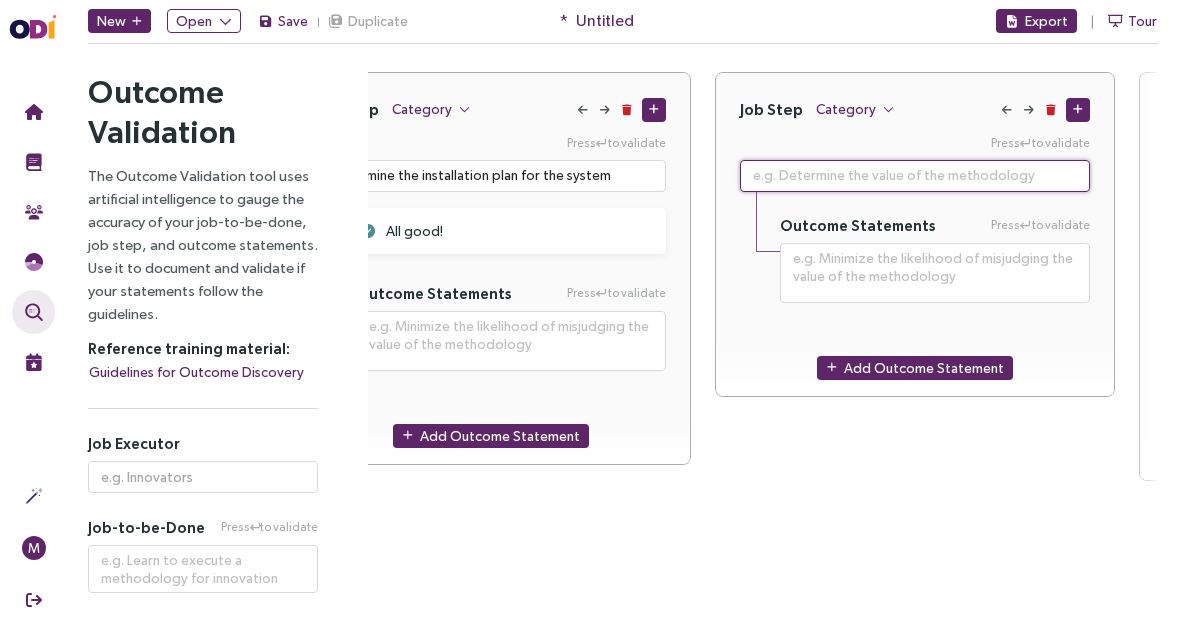 paste on "Confirm the audio-visual system meets all performance standards" 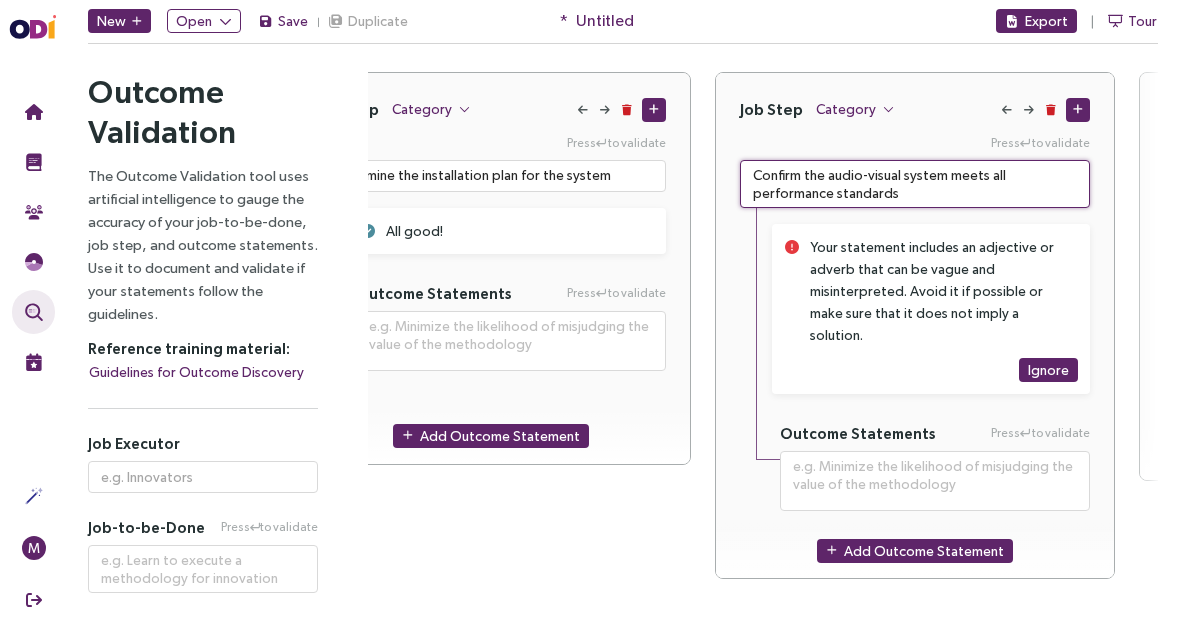 drag, startPoint x: 896, startPoint y: 174, endPoint x: 848, endPoint y: 177, distance: 48.09366 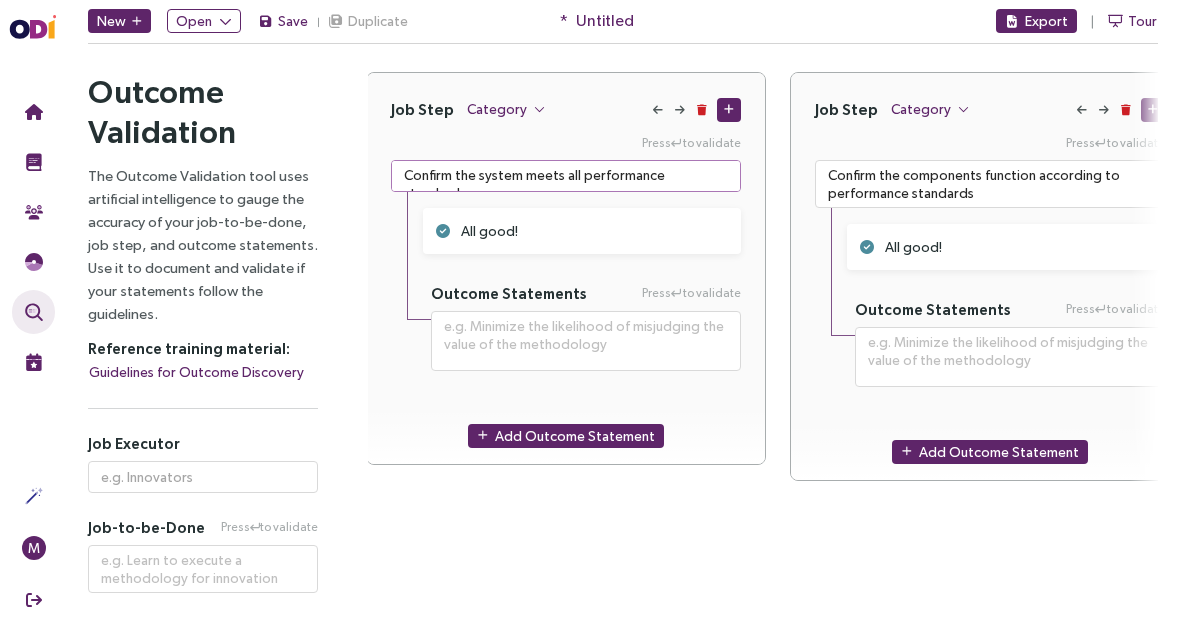 scroll, scrollTop: 0, scrollLeft: 1688, axis: horizontal 